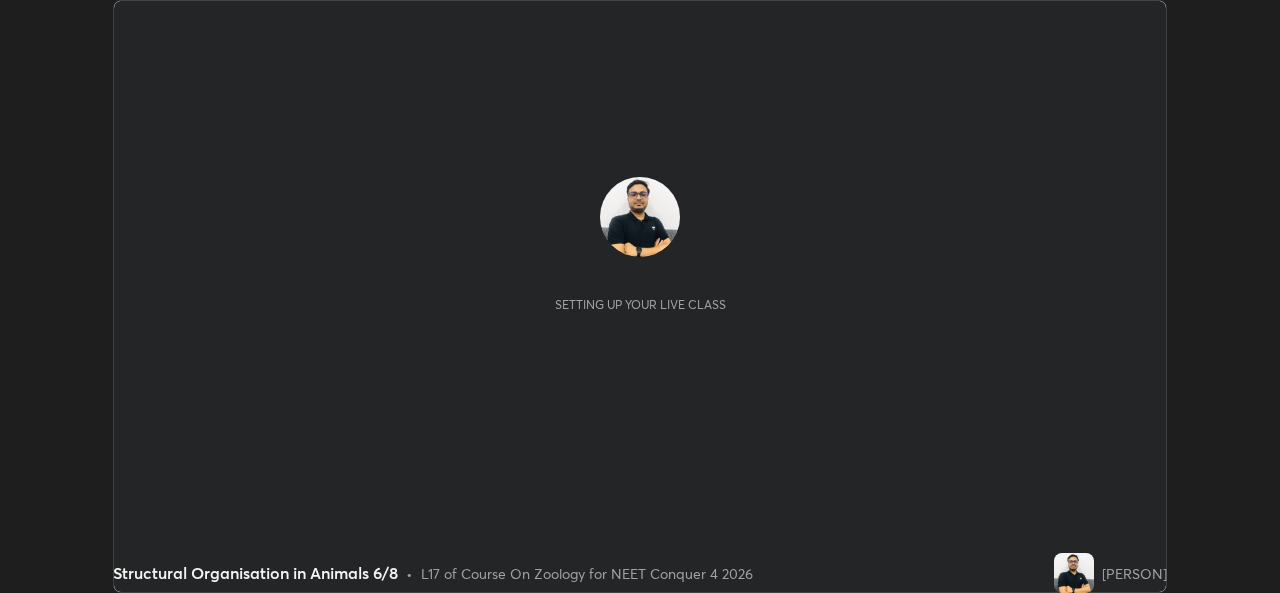 scroll, scrollTop: 0, scrollLeft: 0, axis: both 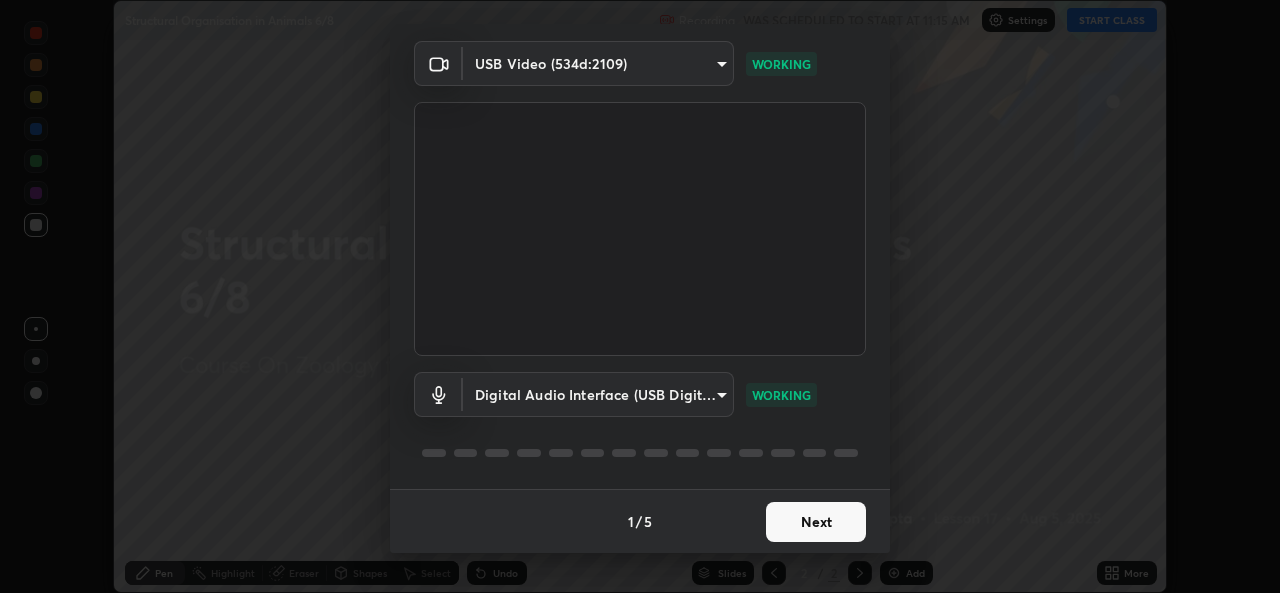 click on "Next" at bounding box center (816, 522) 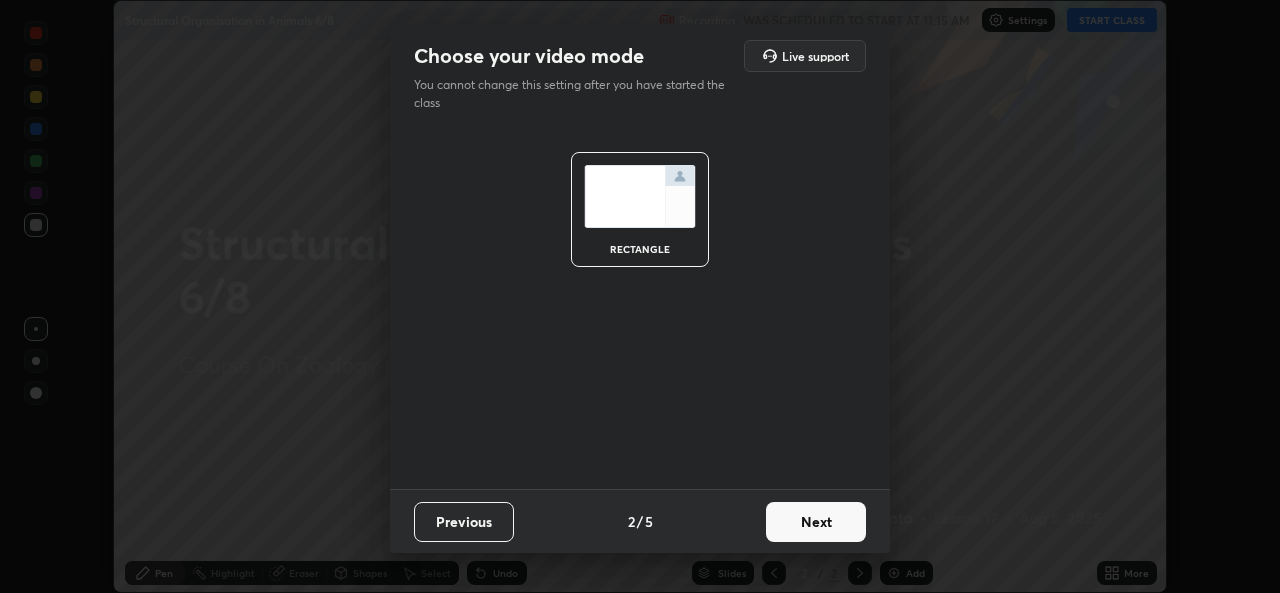 click on "Next" at bounding box center (816, 522) 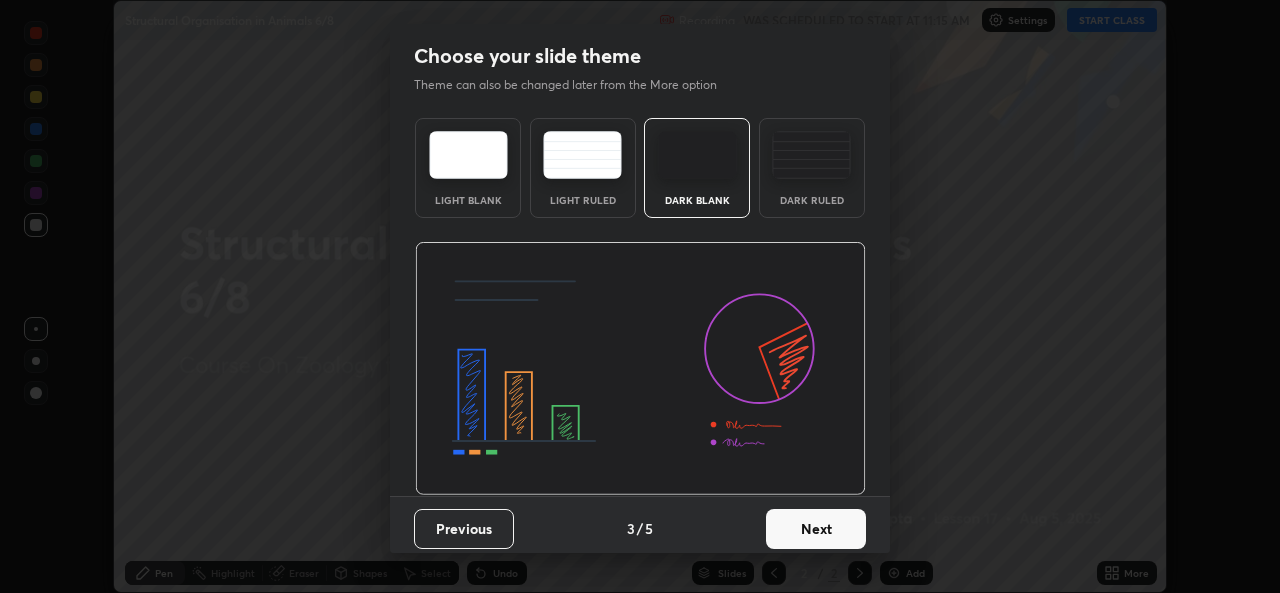 scroll, scrollTop: 7, scrollLeft: 0, axis: vertical 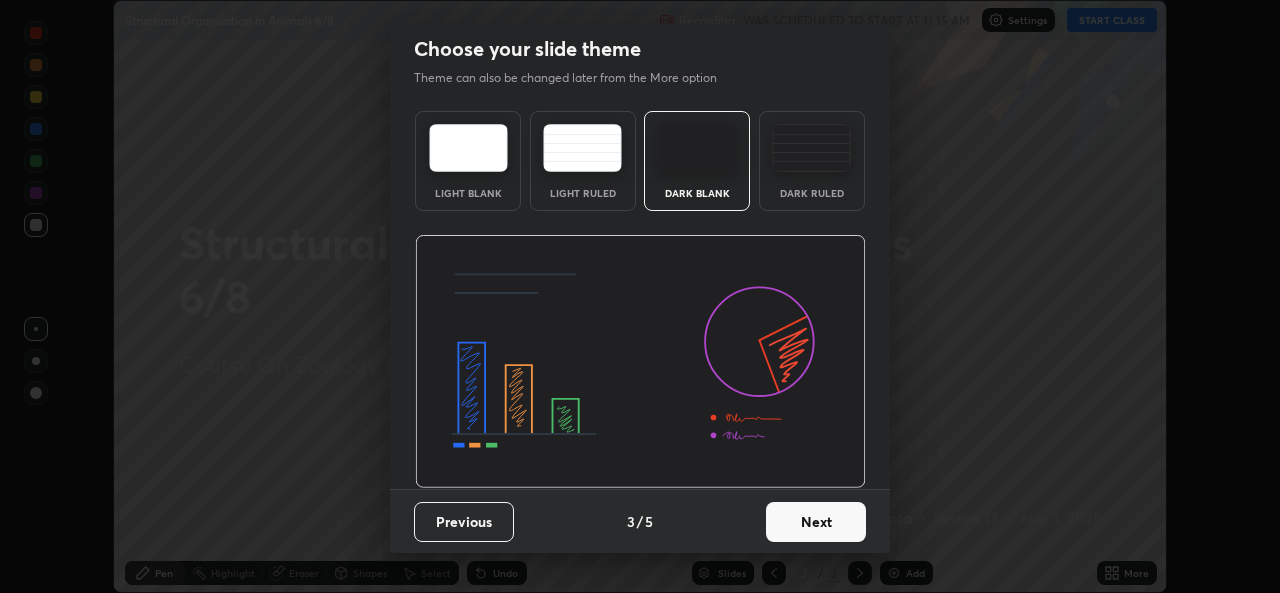 click on "Next" at bounding box center (816, 522) 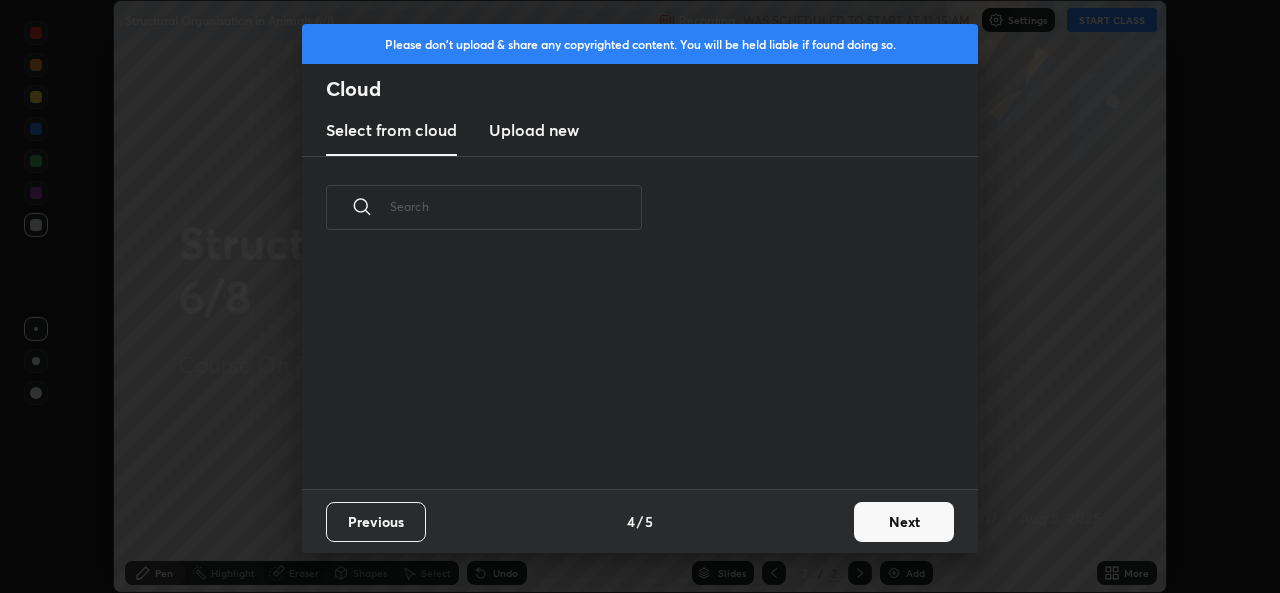 scroll, scrollTop: 0, scrollLeft: 0, axis: both 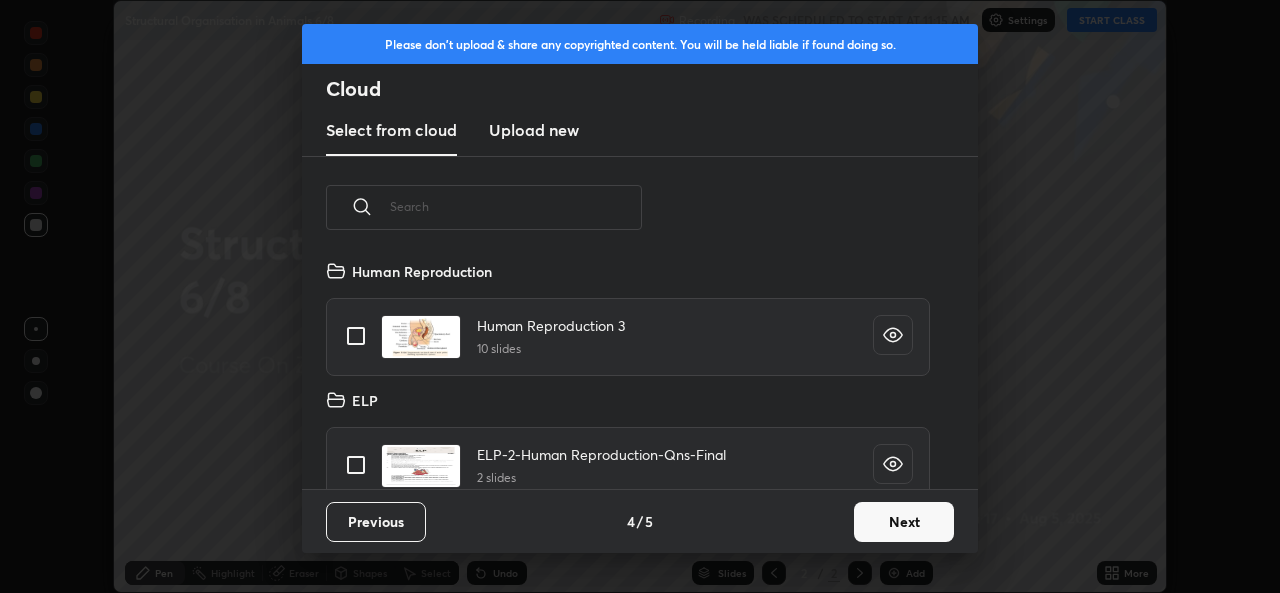 click on "Next" at bounding box center [904, 522] 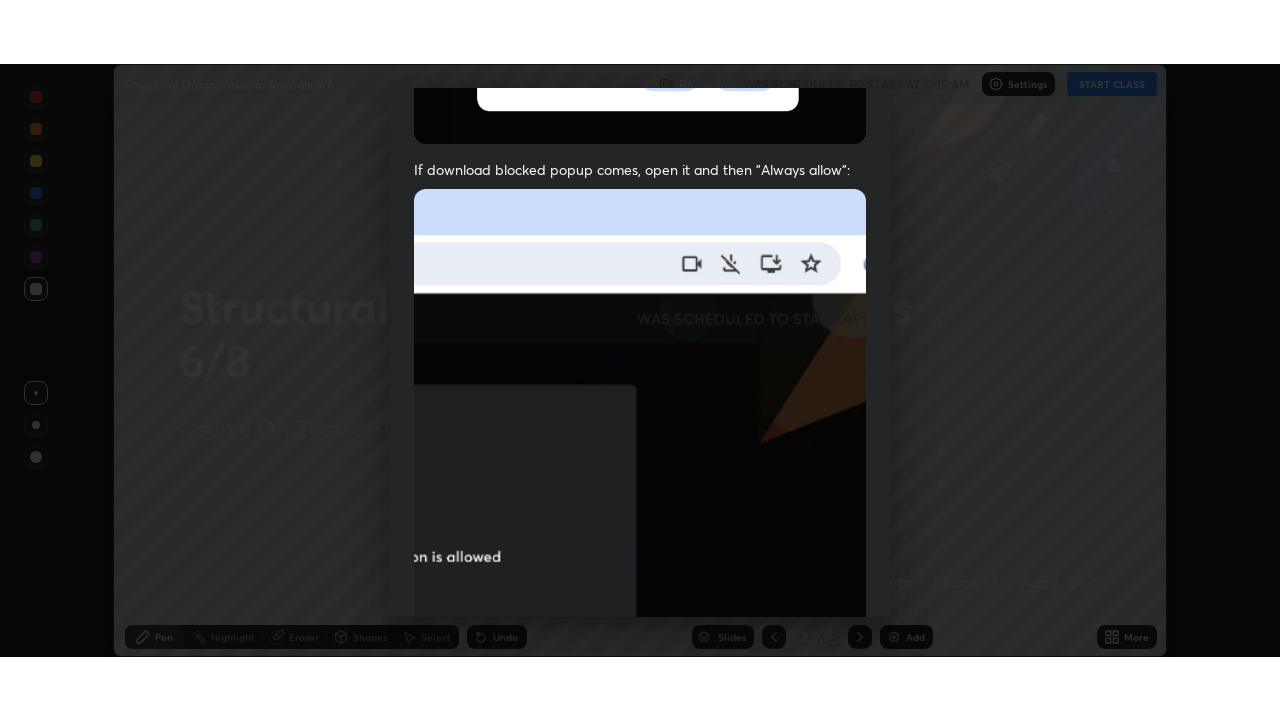 scroll, scrollTop: 471, scrollLeft: 0, axis: vertical 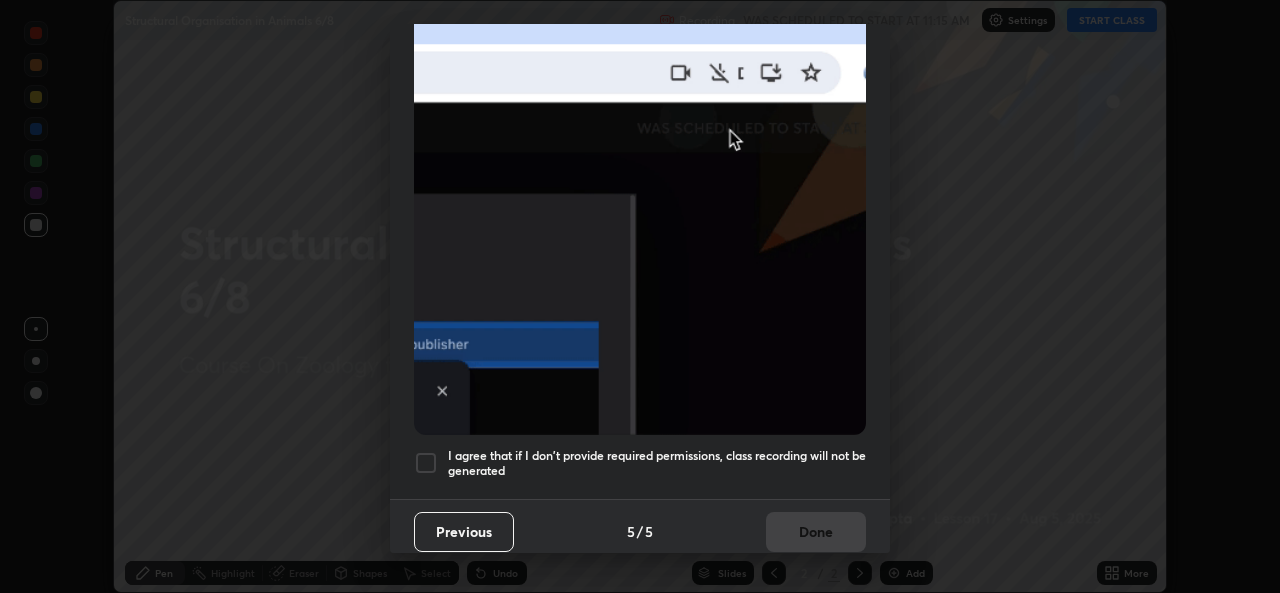 click on "I agree that if I don't provide required permissions, class recording will not be generated" at bounding box center (657, 463) 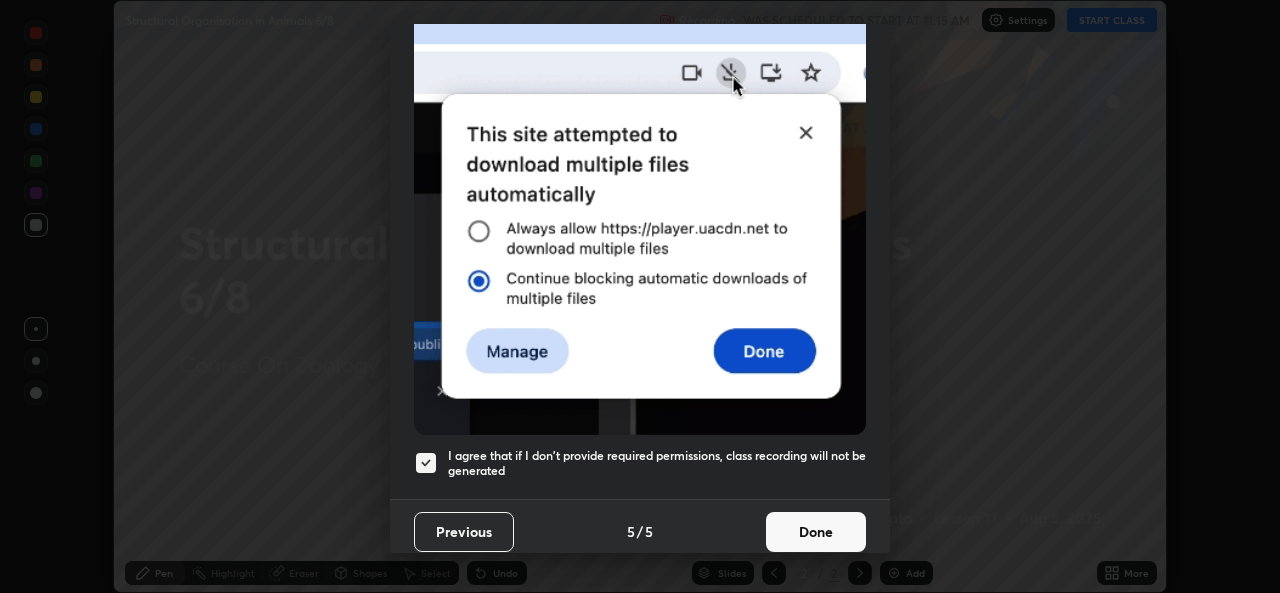 click on "Done" at bounding box center [816, 532] 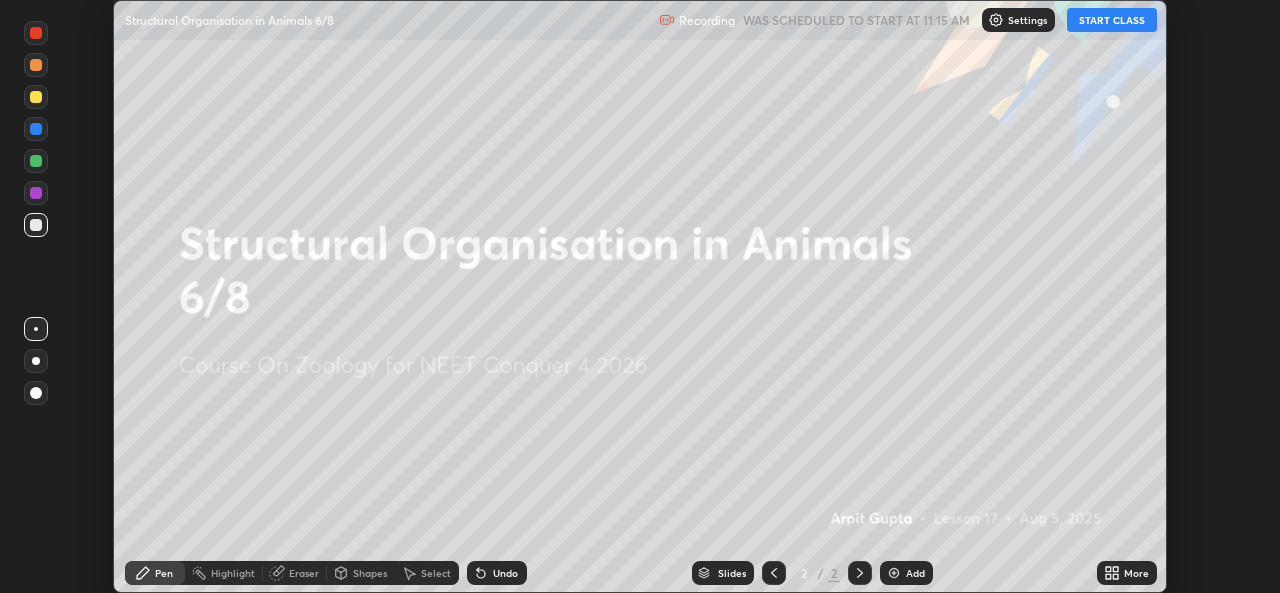 click on "START CLASS" at bounding box center (1112, 20) 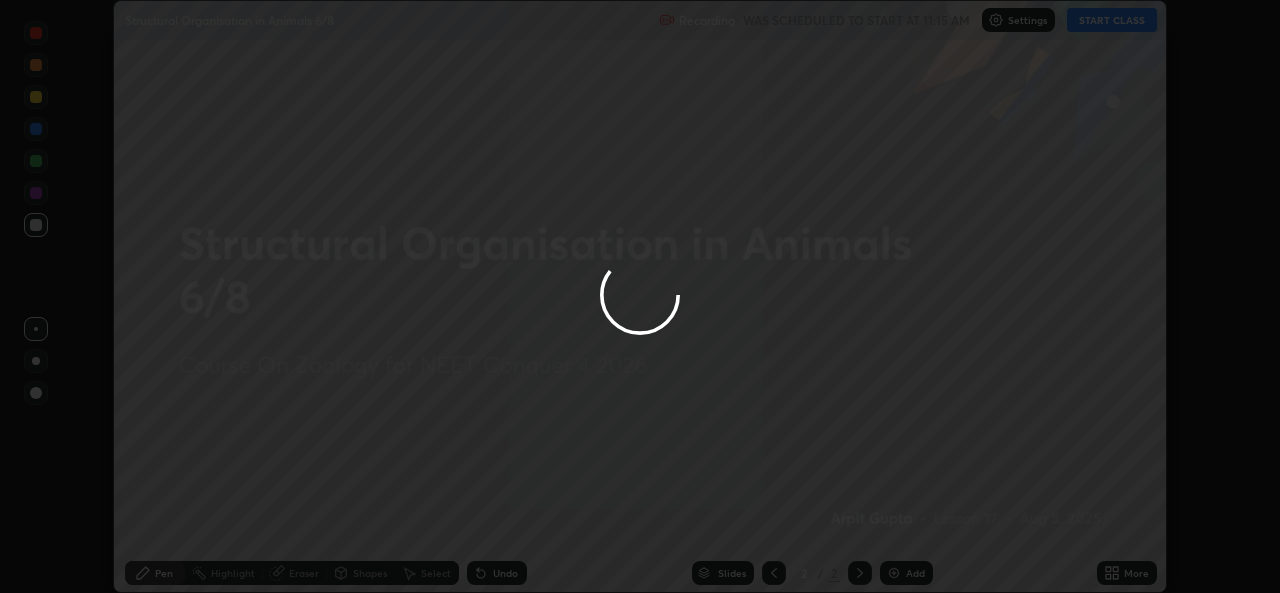 click at bounding box center [640, 296] 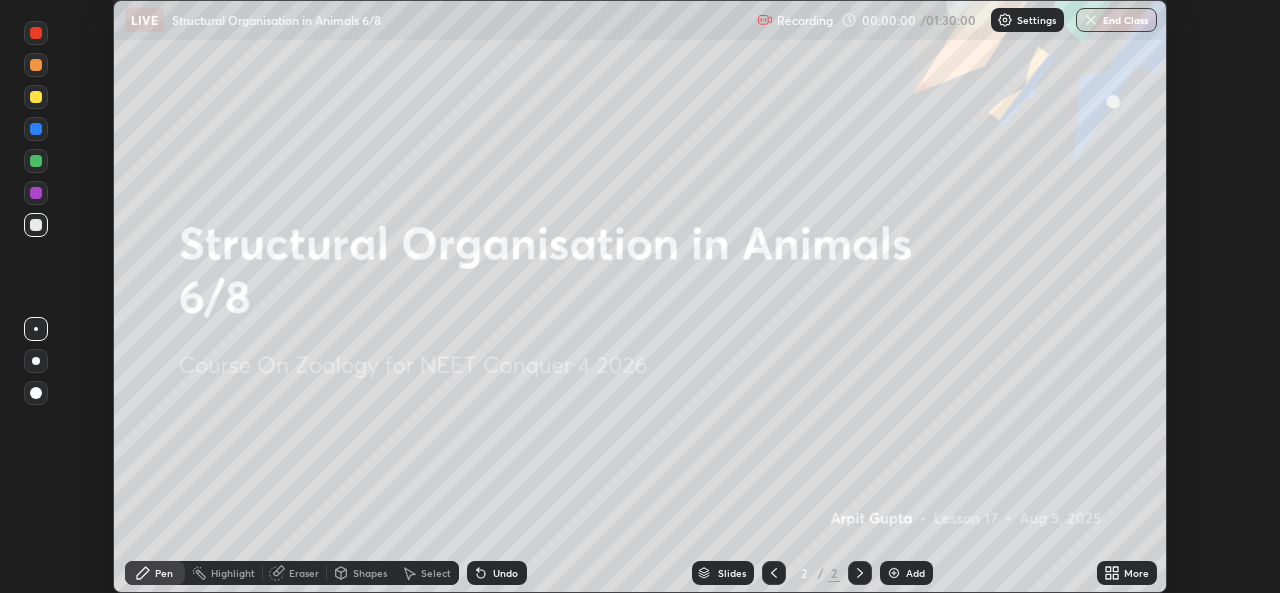 click 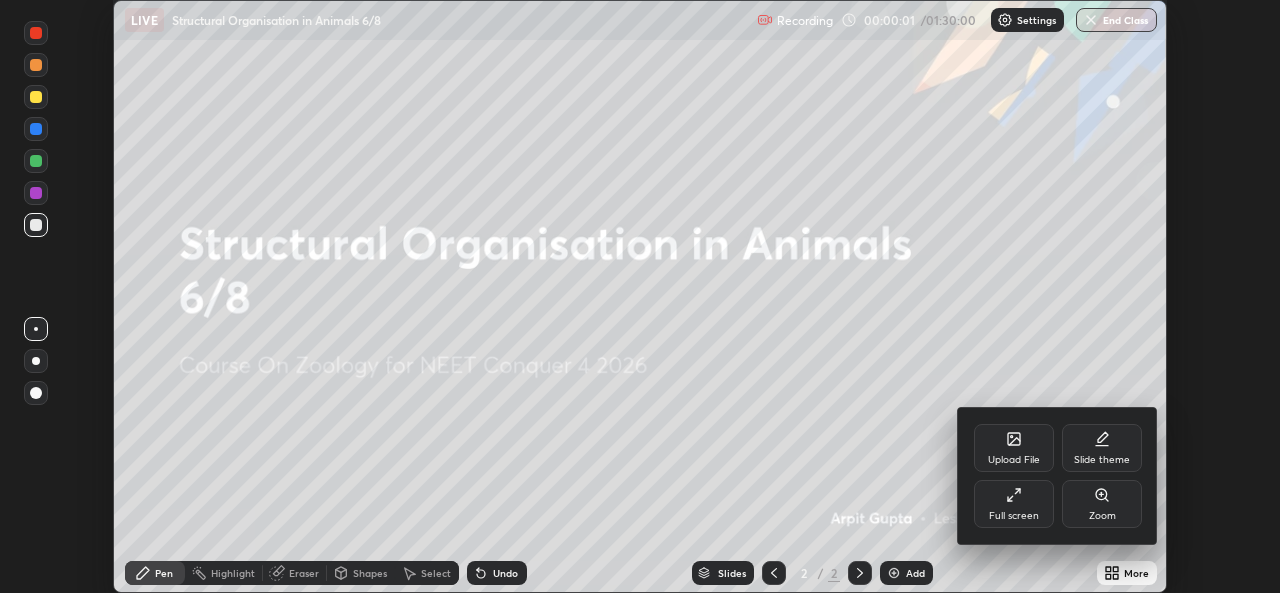 click on "Full screen" at bounding box center [1014, 504] 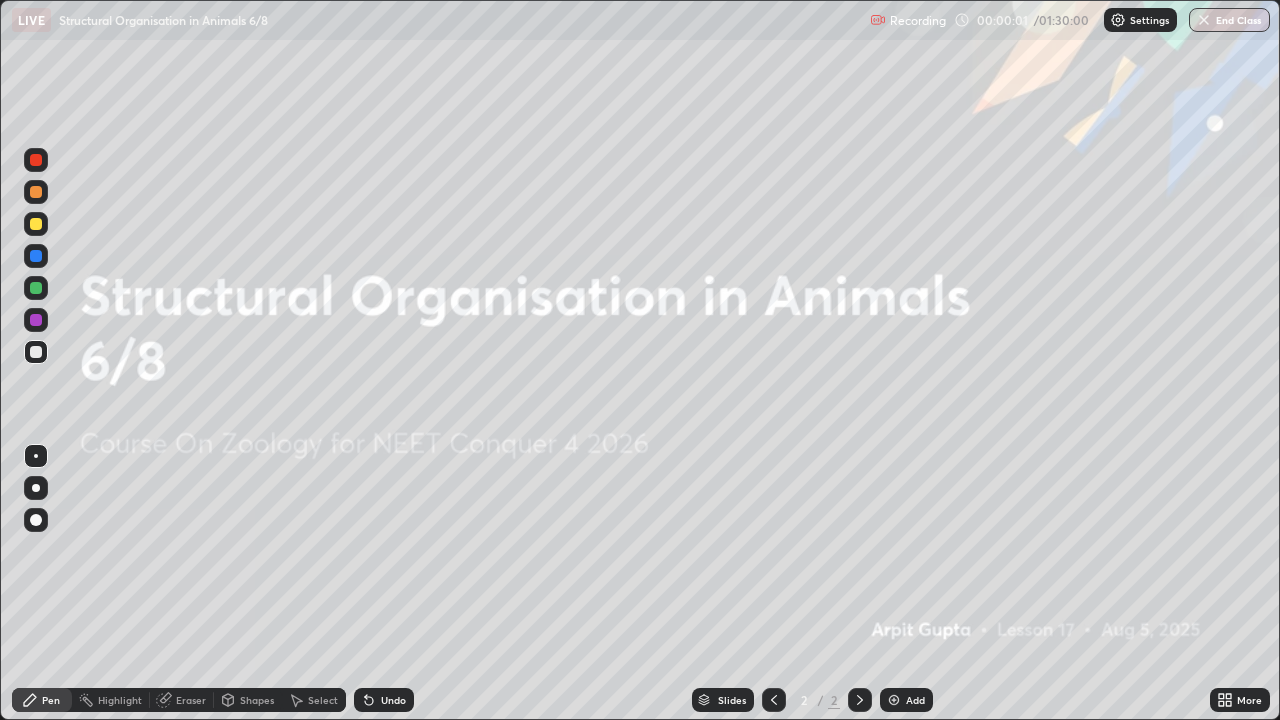 scroll, scrollTop: 99280, scrollLeft: 98720, axis: both 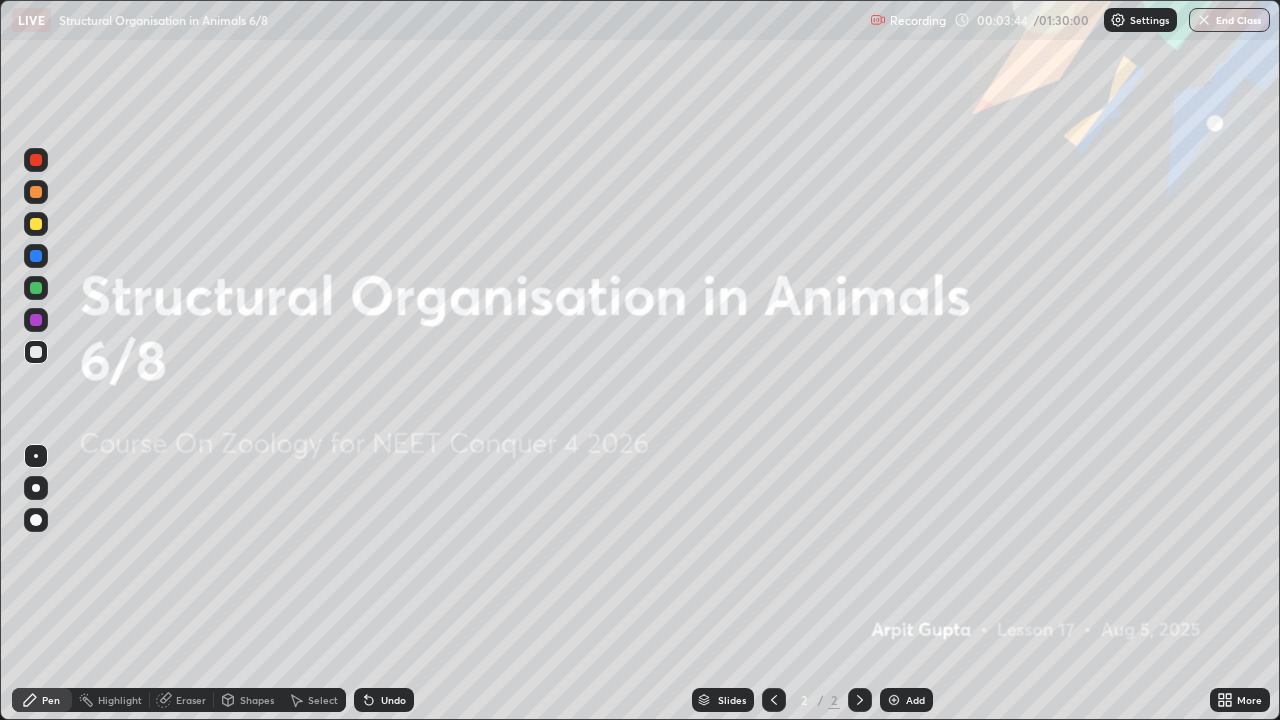 click on "More" at bounding box center (1240, 700) 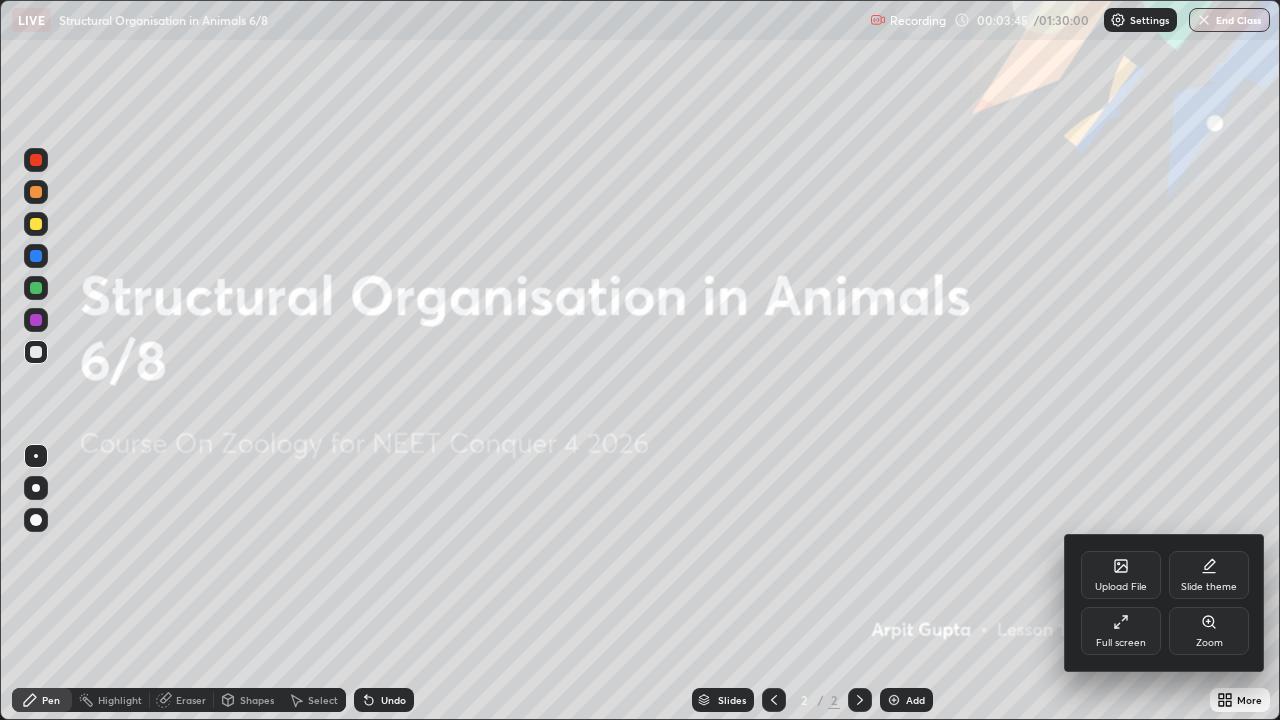 click on "Upload File" at bounding box center [1121, 575] 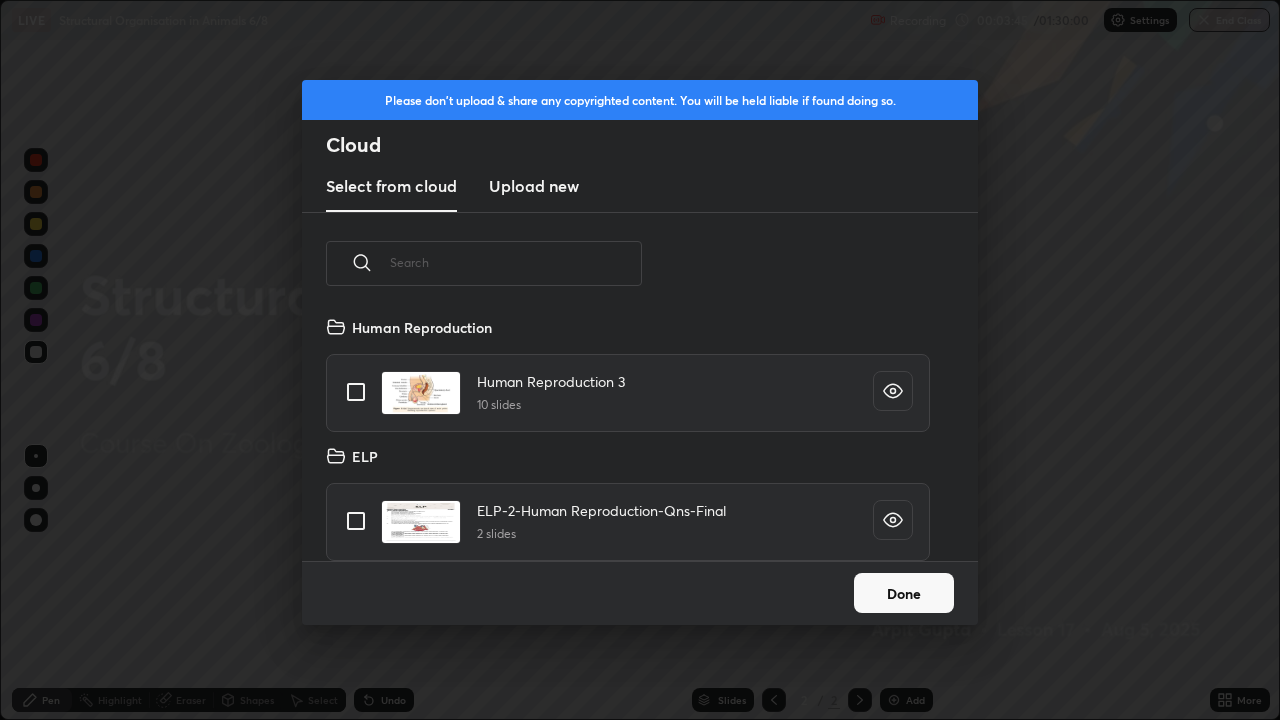 scroll, scrollTop: 7, scrollLeft: 11, axis: both 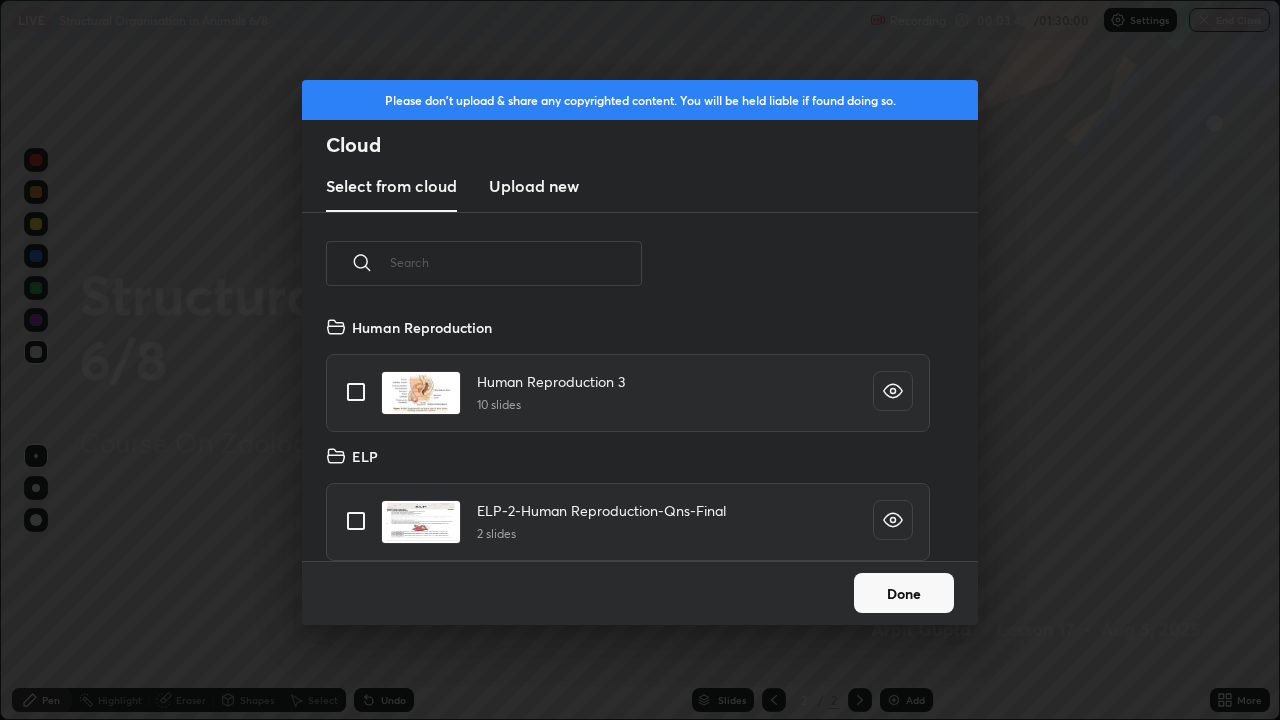 click on "Done" at bounding box center [904, 593] 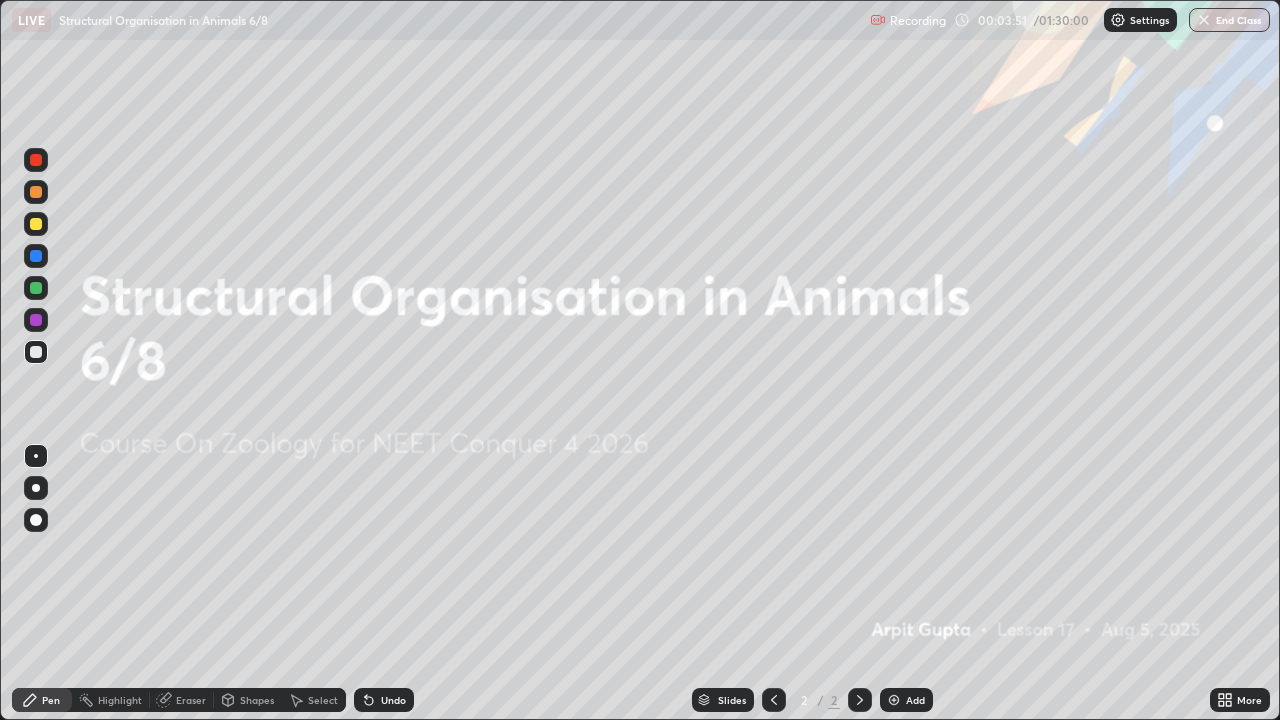 click on "More" at bounding box center (1240, 700) 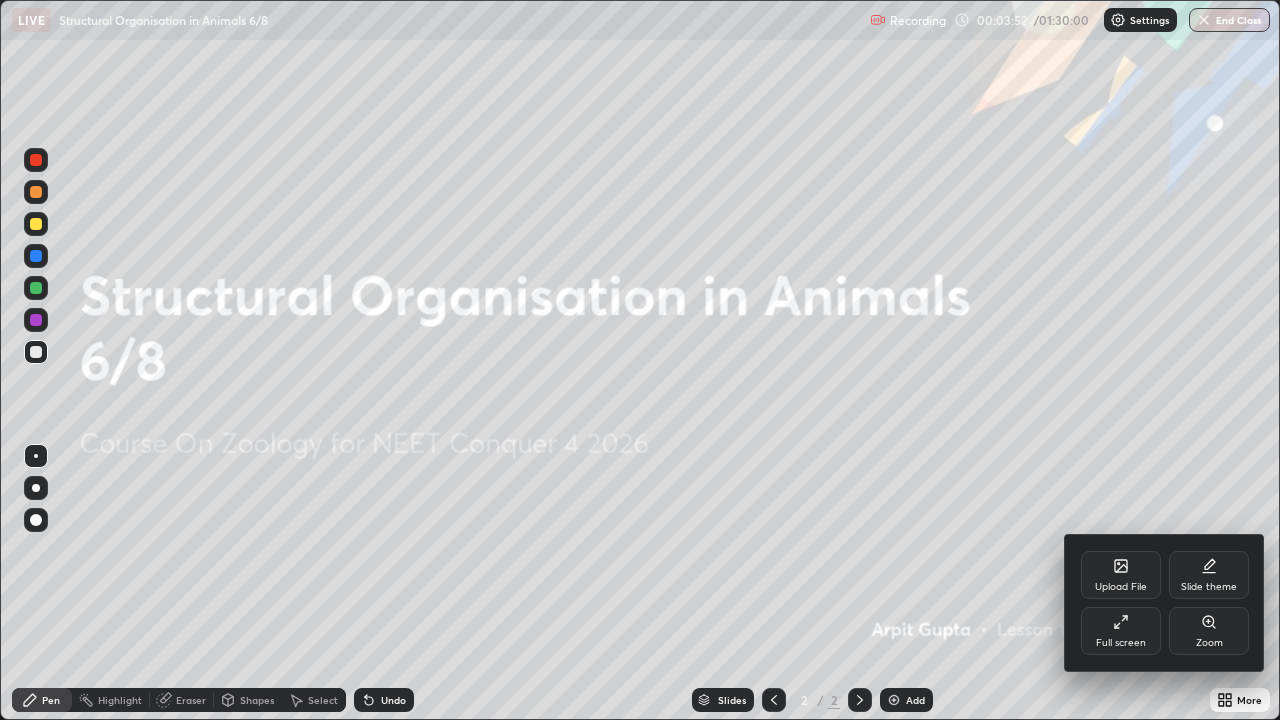 click on "Upload File" at bounding box center (1121, 575) 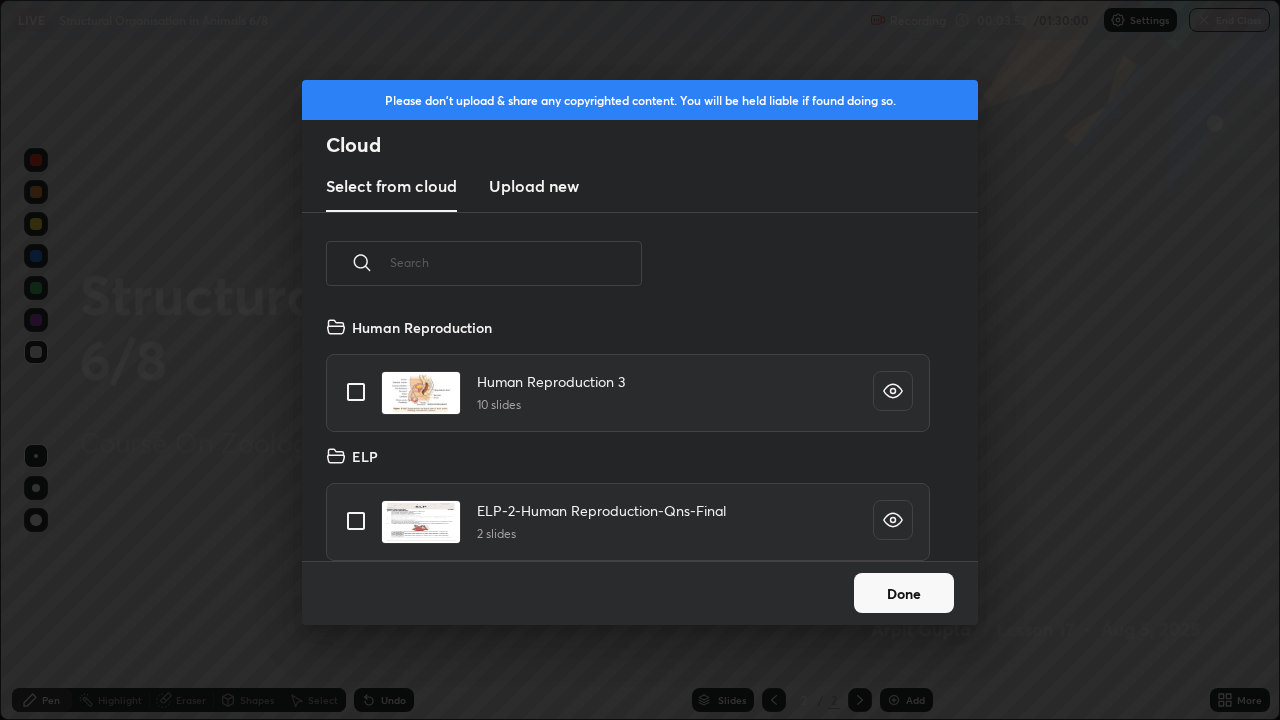 scroll, scrollTop: 7, scrollLeft: 11, axis: both 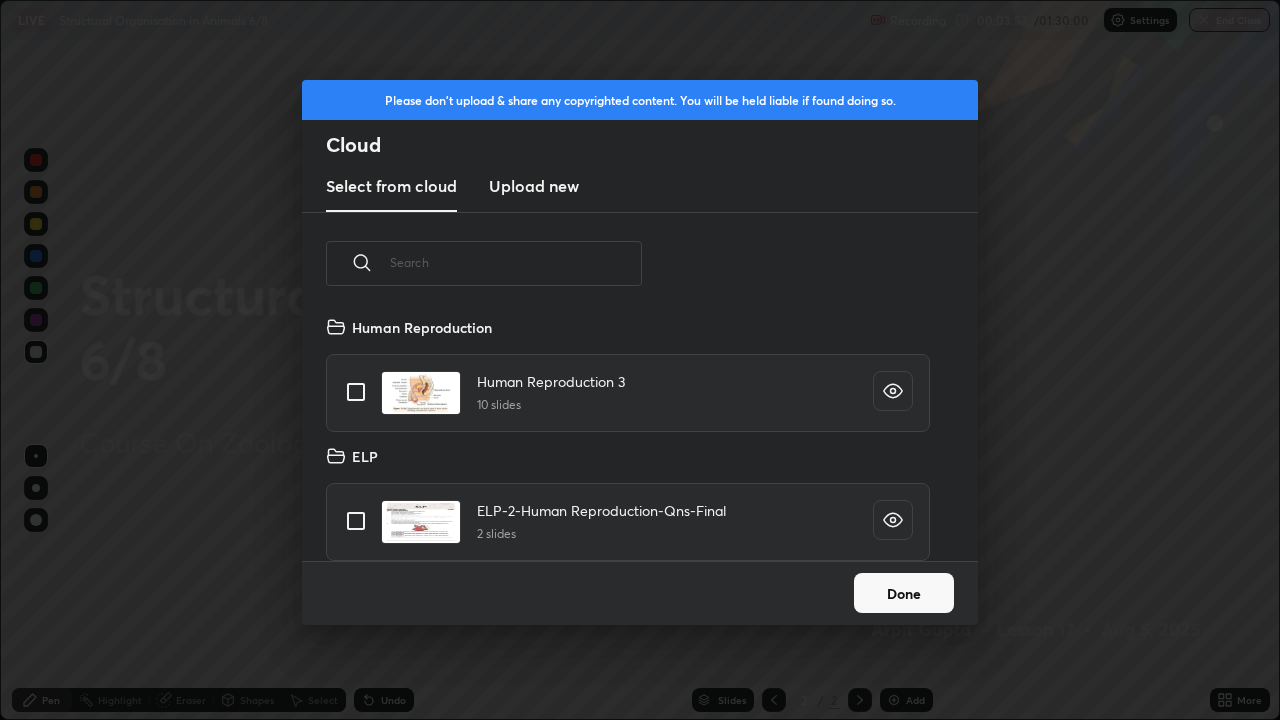 click on "Upload new" at bounding box center [534, 186] 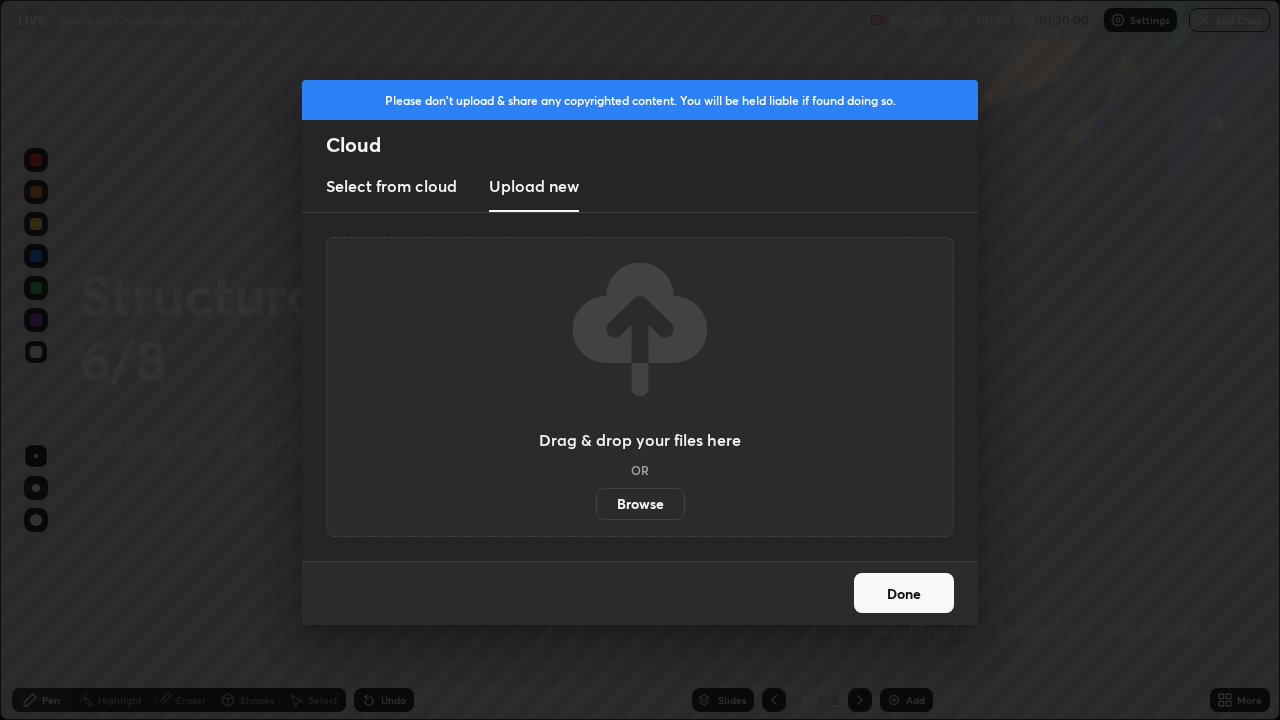 click on "Browse" at bounding box center [640, 504] 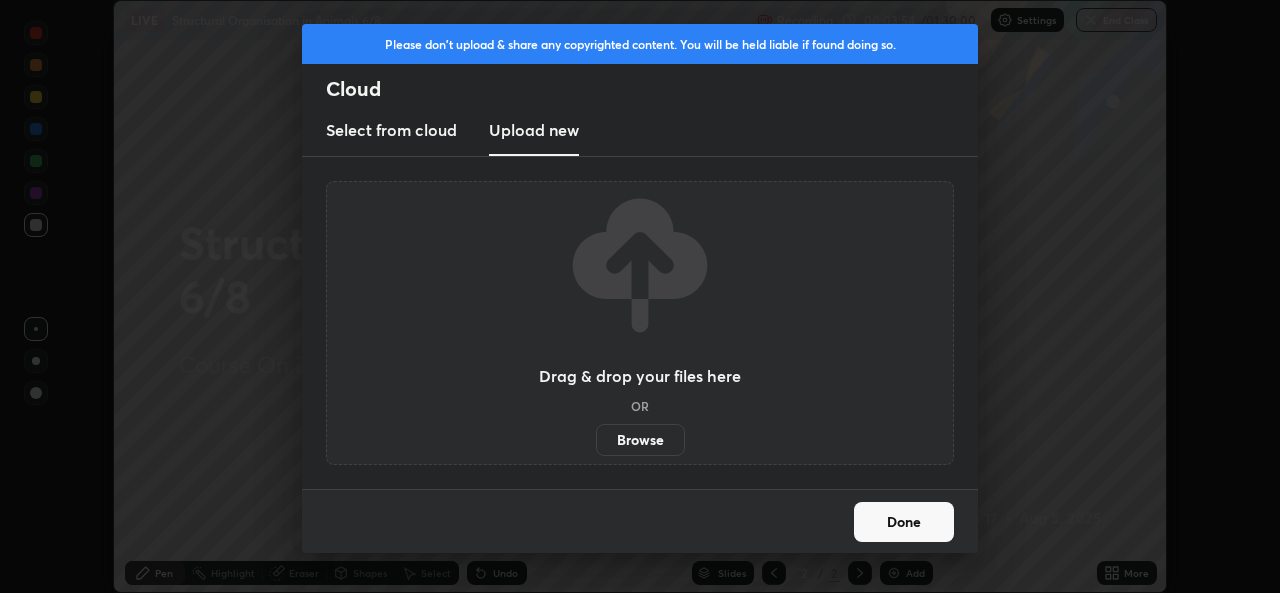 scroll, scrollTop: 593, scrollLeft: 1280, axis: both 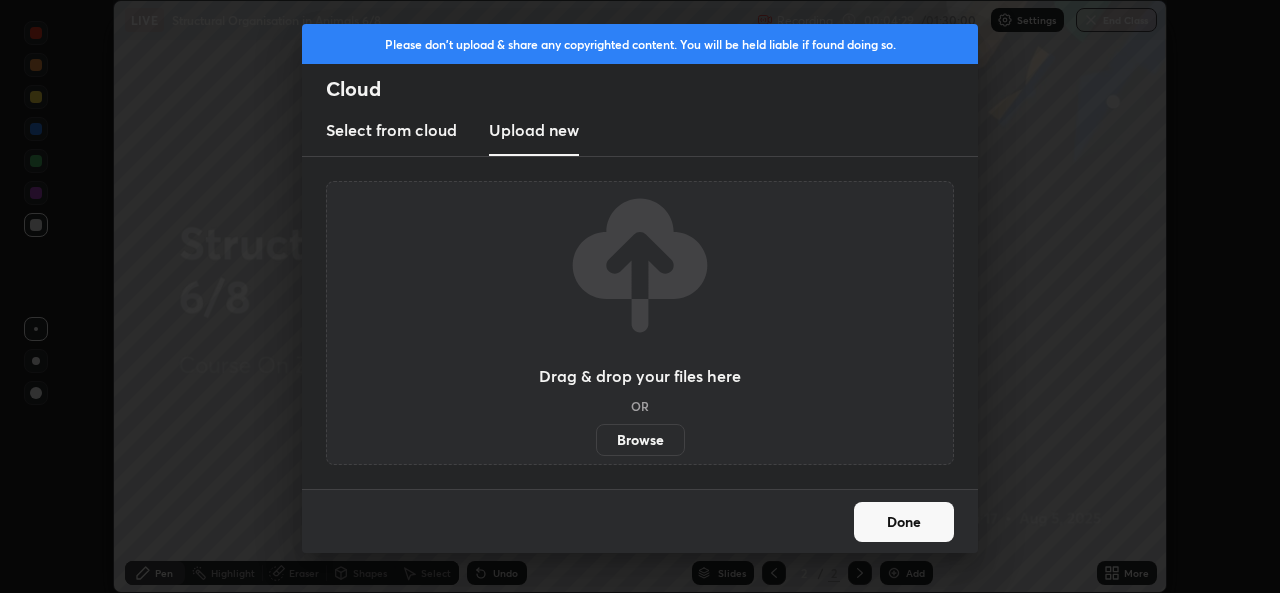 click on "Upload new" at bounding box center [534, 130] 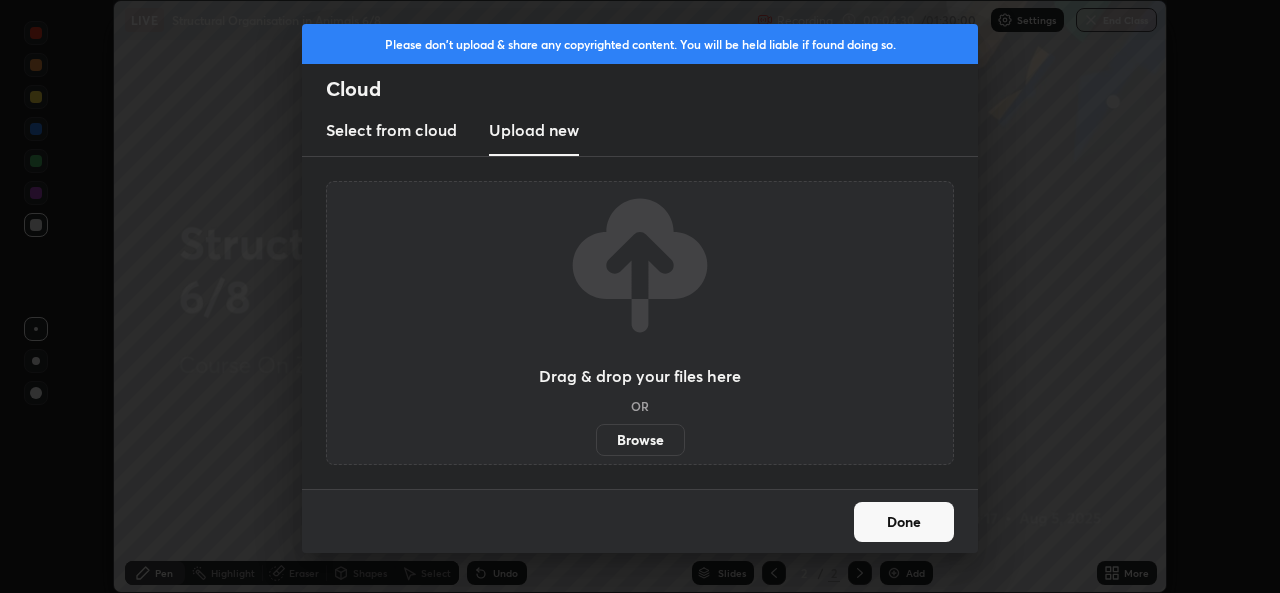 click on "Browse" at bounding box center (640, 440) 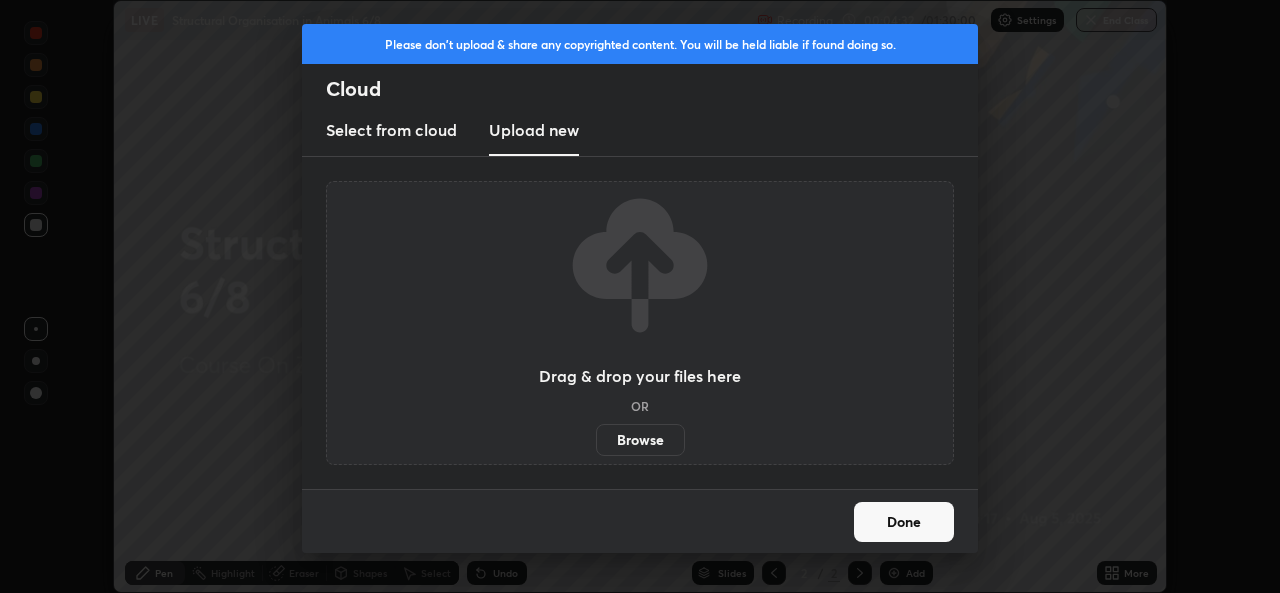 click on "Select from cloud" at bounding box center (391, 130) 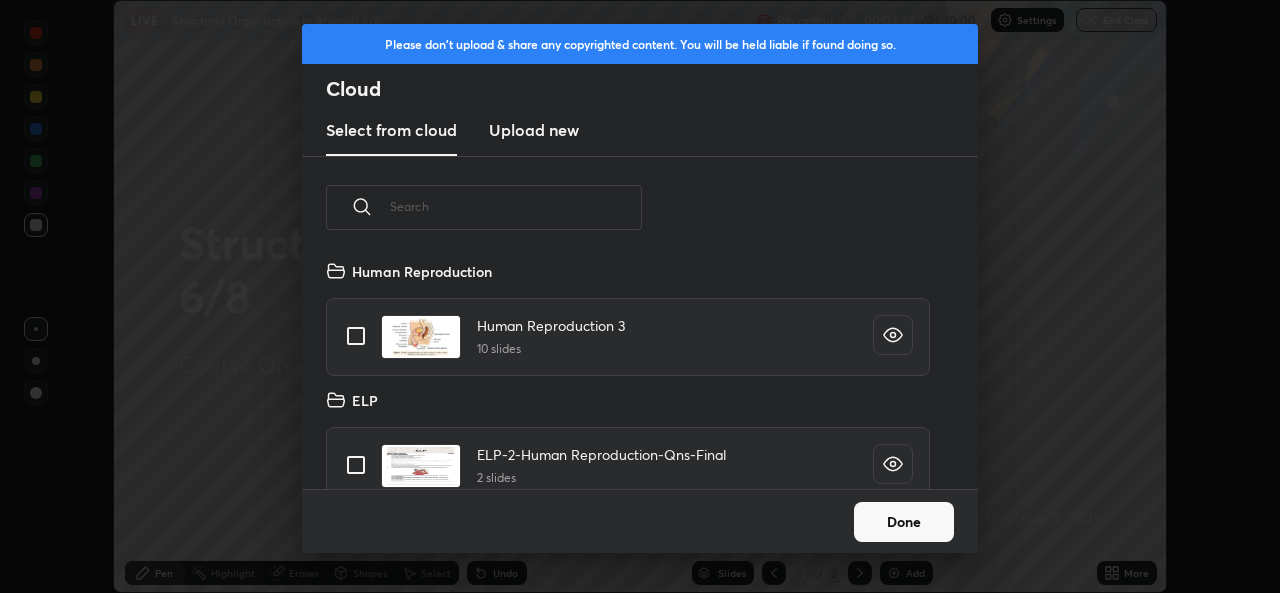 scroll, scrollTop: 7, scrollLeft: 11, axis: both 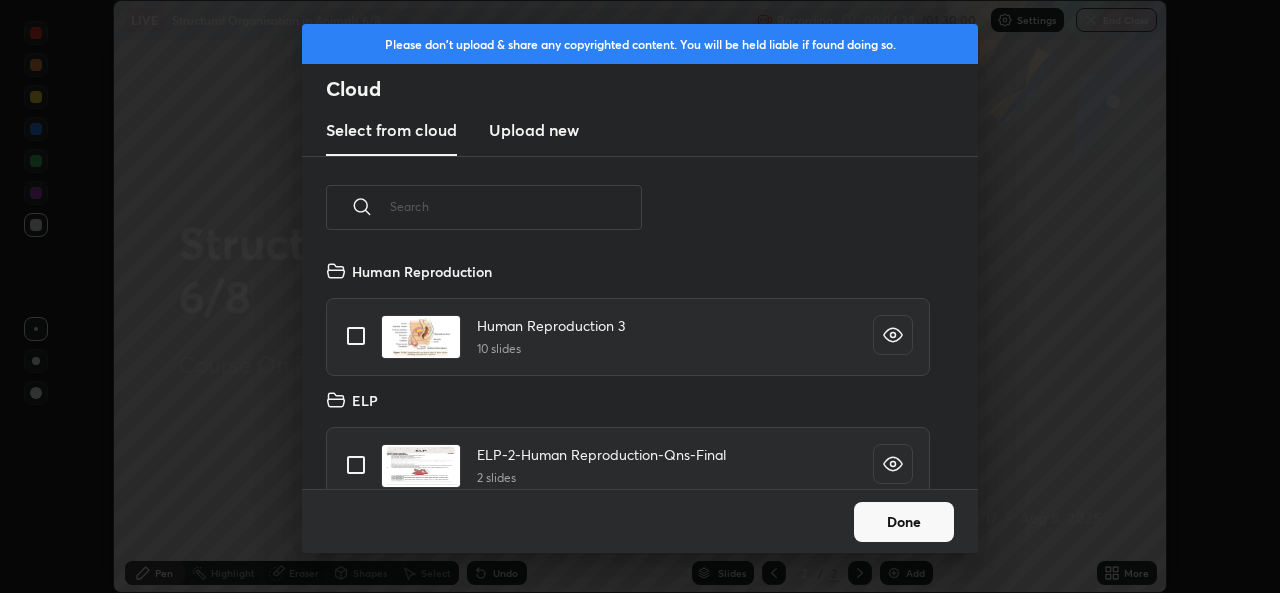 click at bounding box center (516, 206) 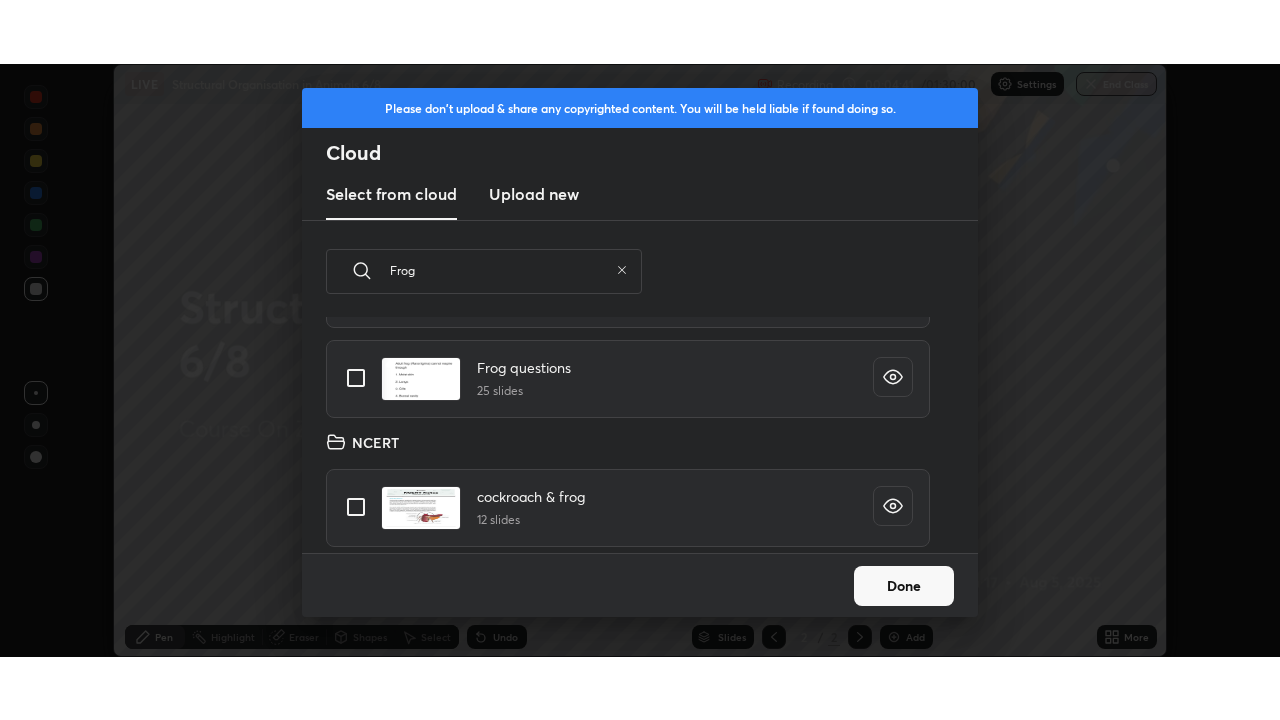 scroll, scrollTop: 0, scrollLeft: 0, axis: both 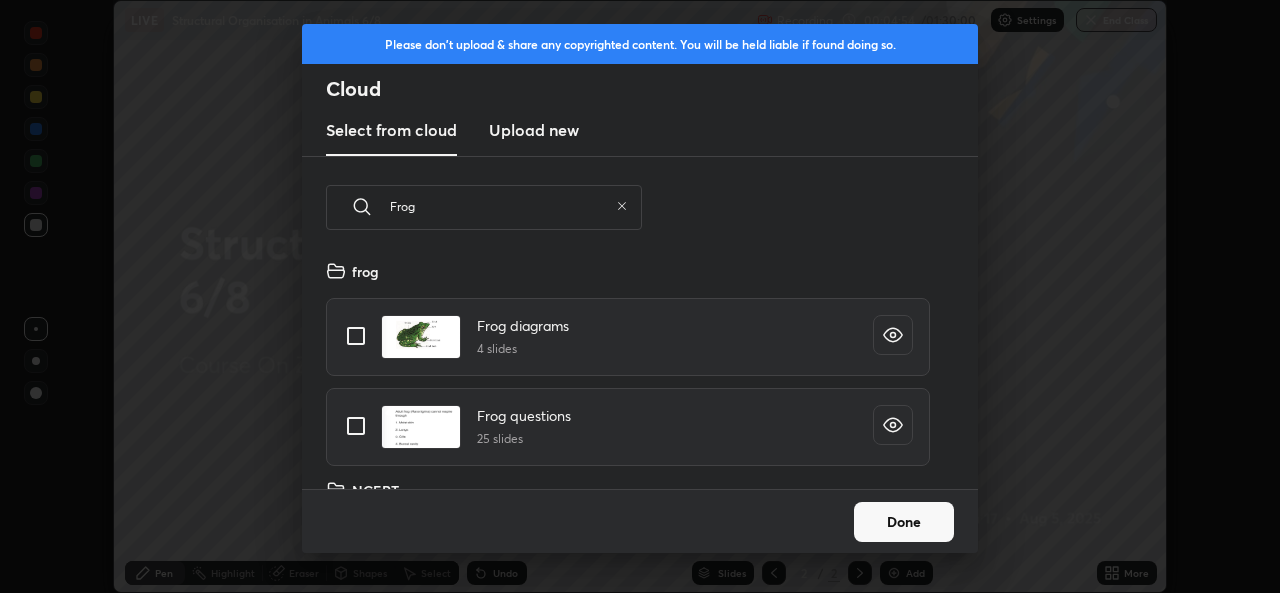 type on "Frog" 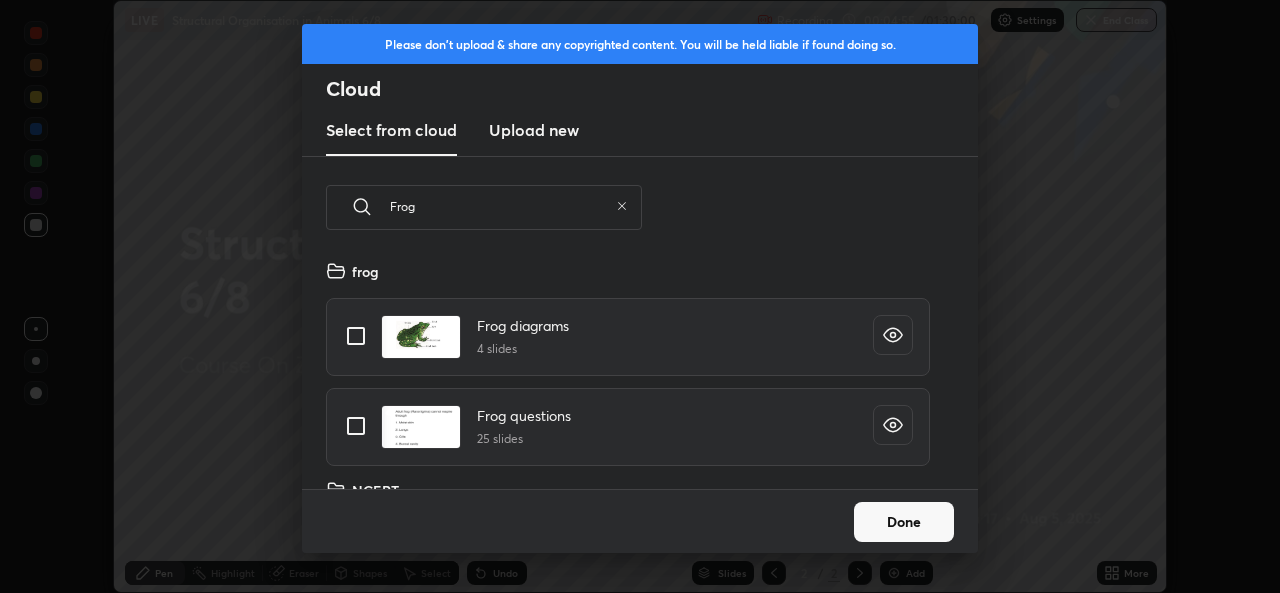 click on "Done" at bounding box center [904, 522] 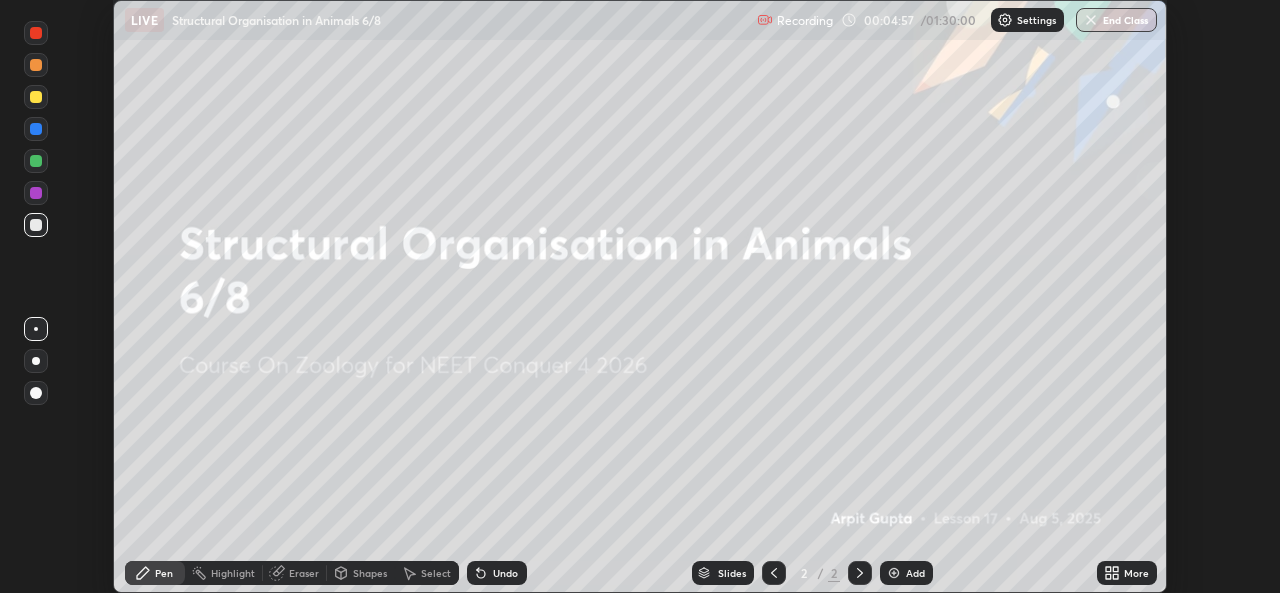 click 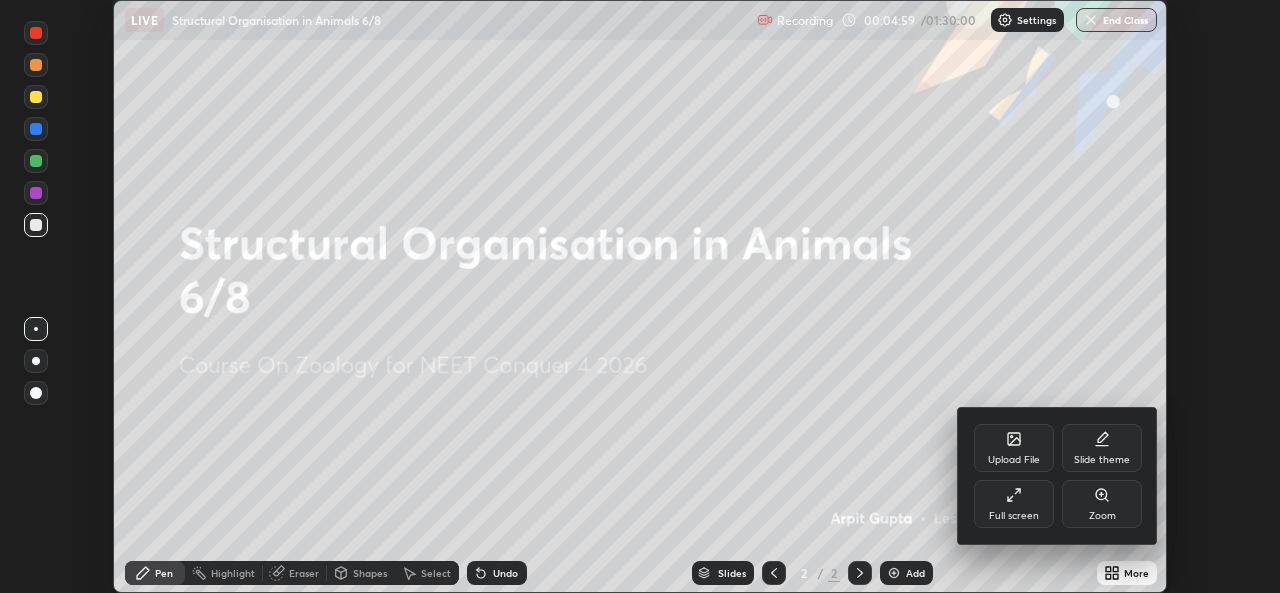 click on "Full screen" at bounding box center [1014, 516] 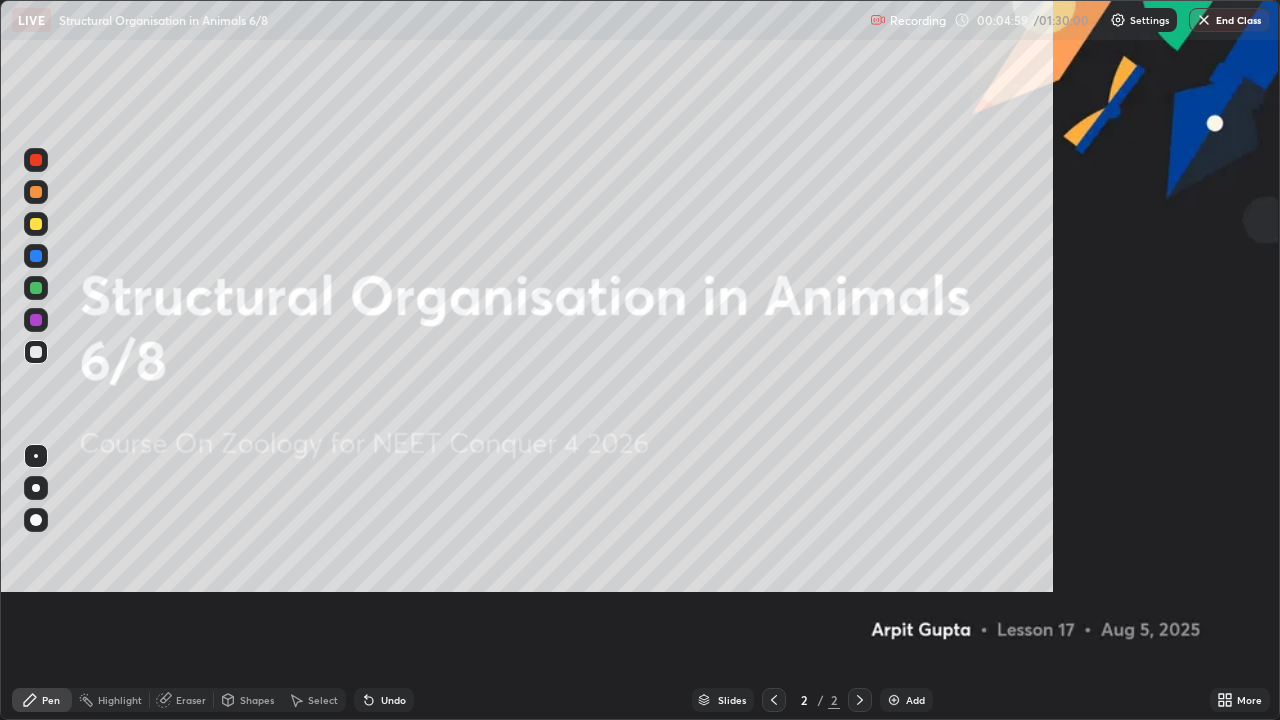 scroll, scrollTop: 99280, scrollLeft: 98720, axis: both 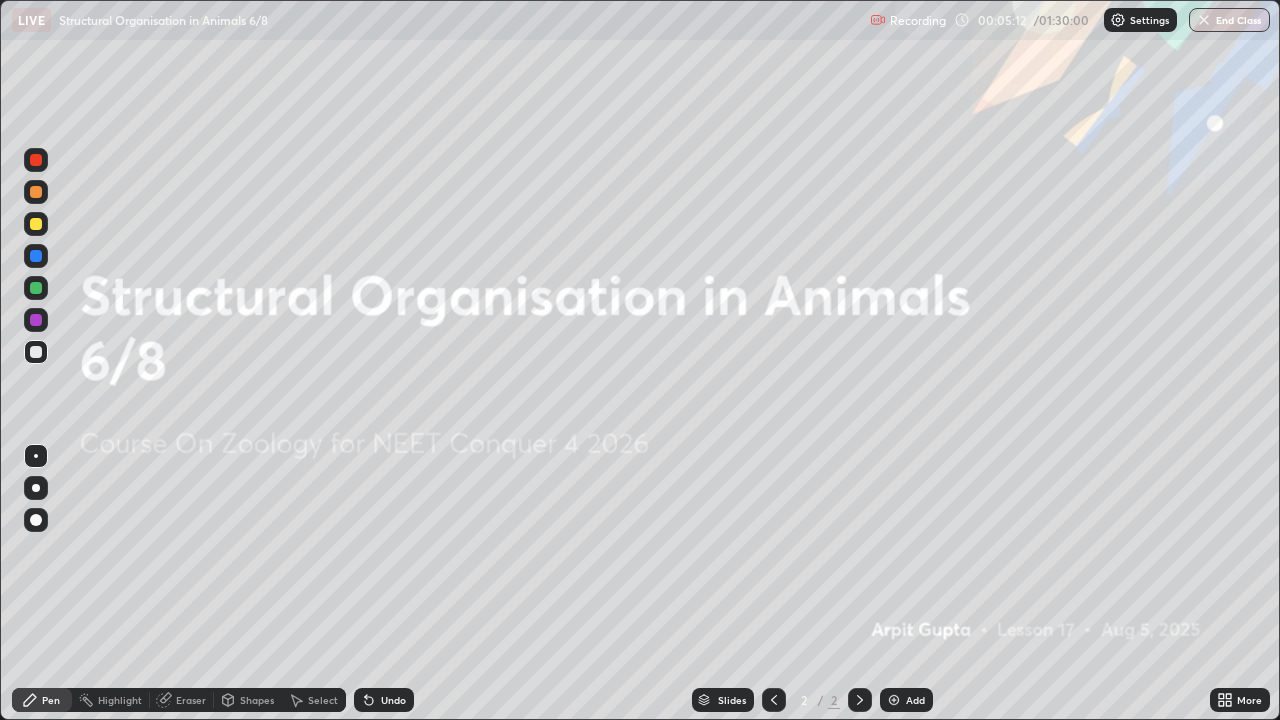 click 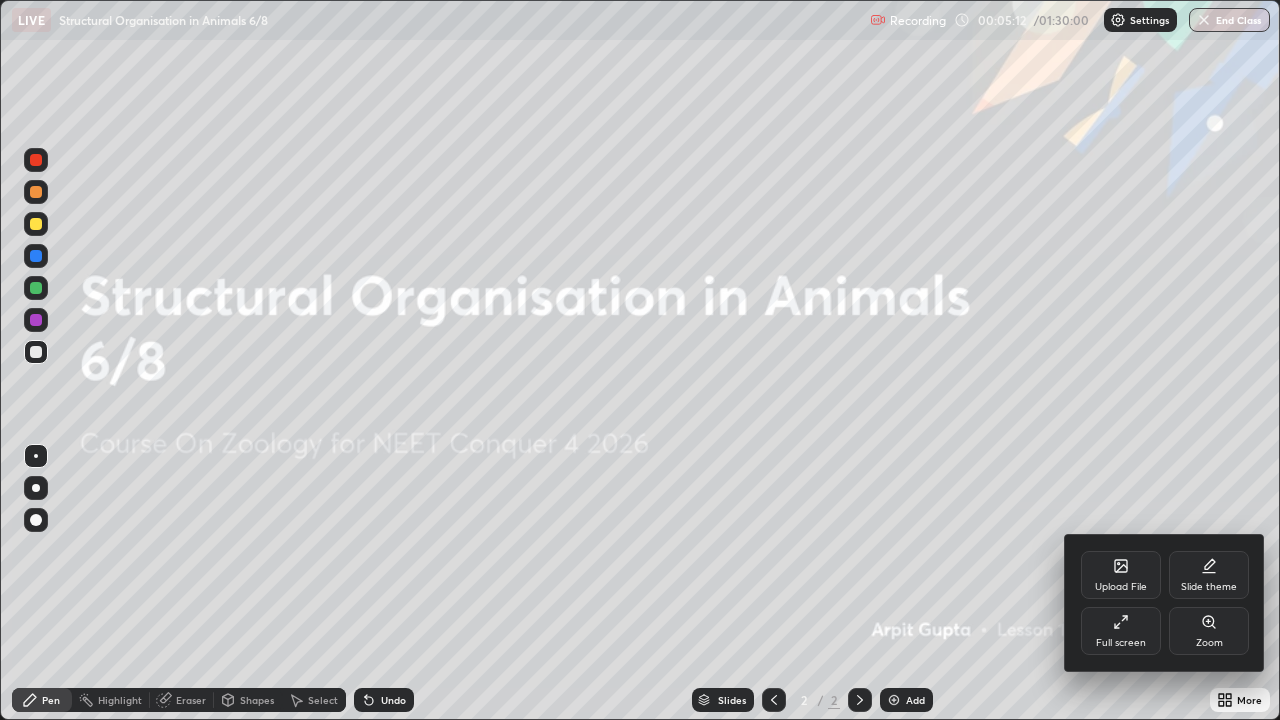 click on "Full screen" at bounding box center [1121, 643] 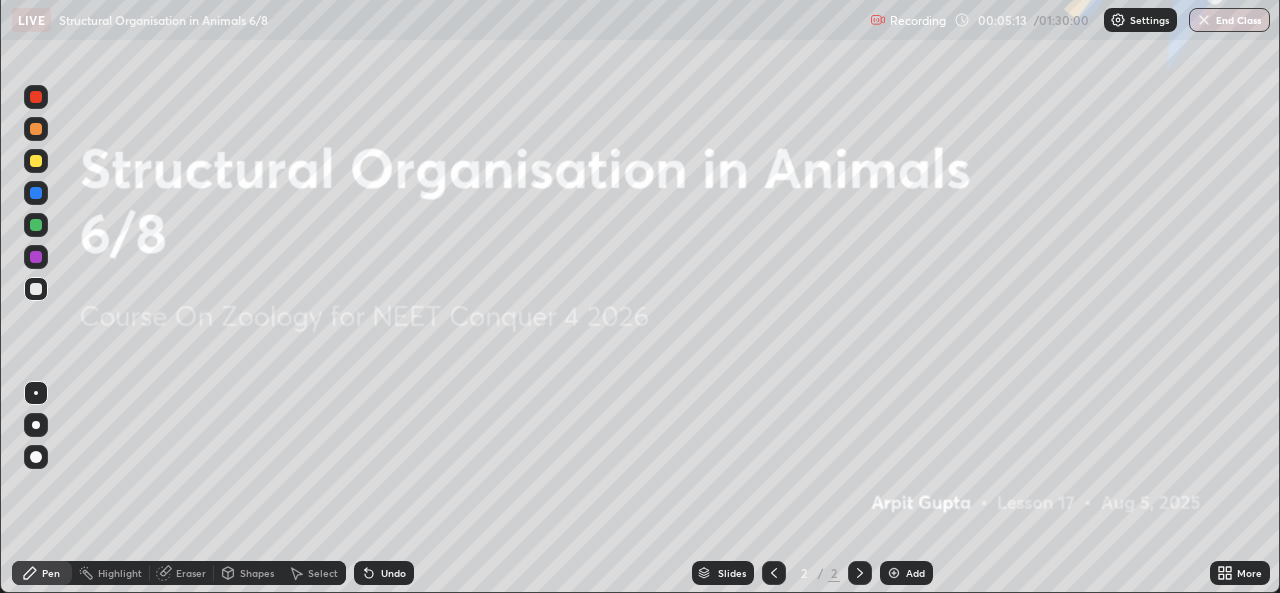 scroll, scrollTop: 593, scrollLeft: 1280, axis: both 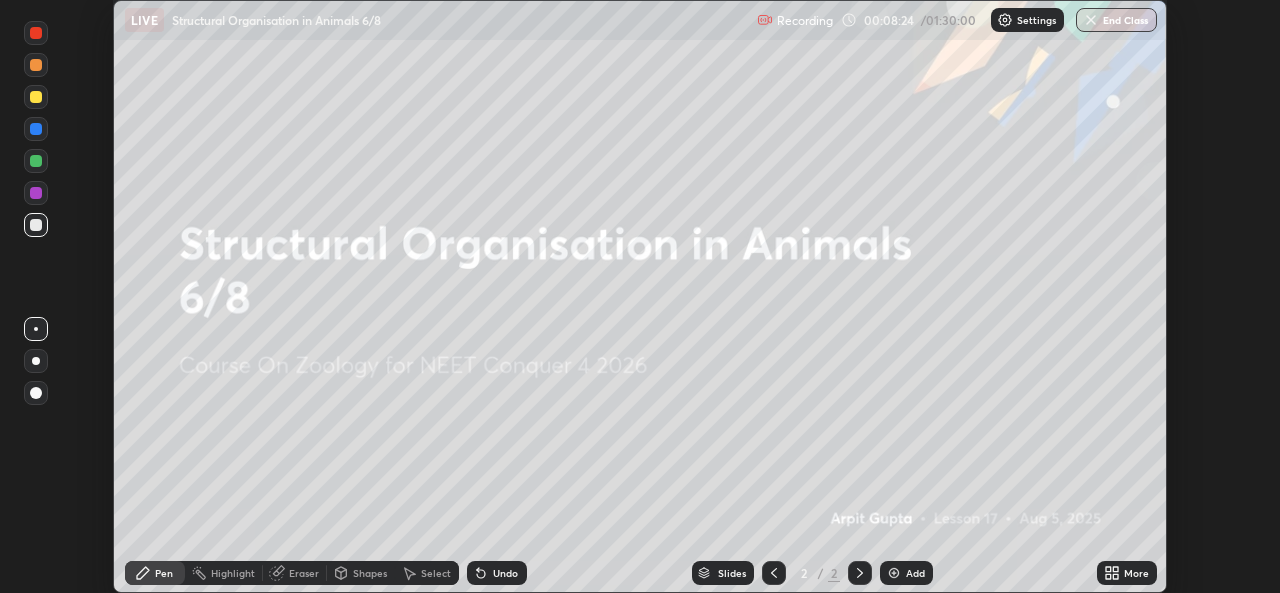 click 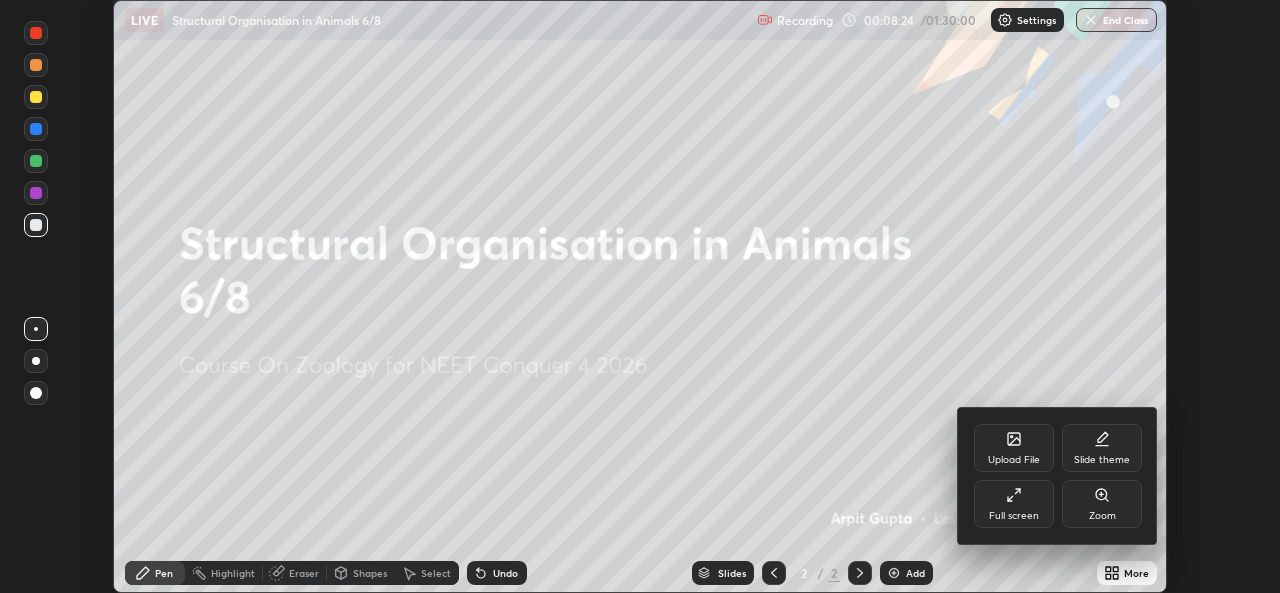 click on "Upload File" at bounding box center (1014, 448) 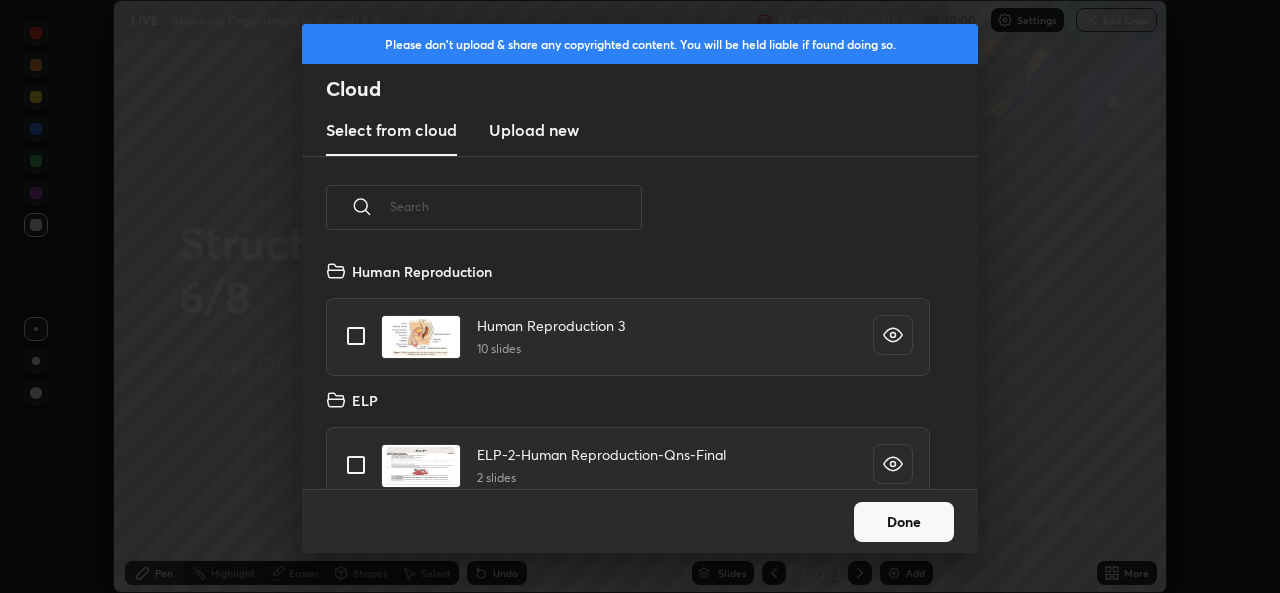 scroll, scrollTop: 7, scrollLeft: 11, axis: both 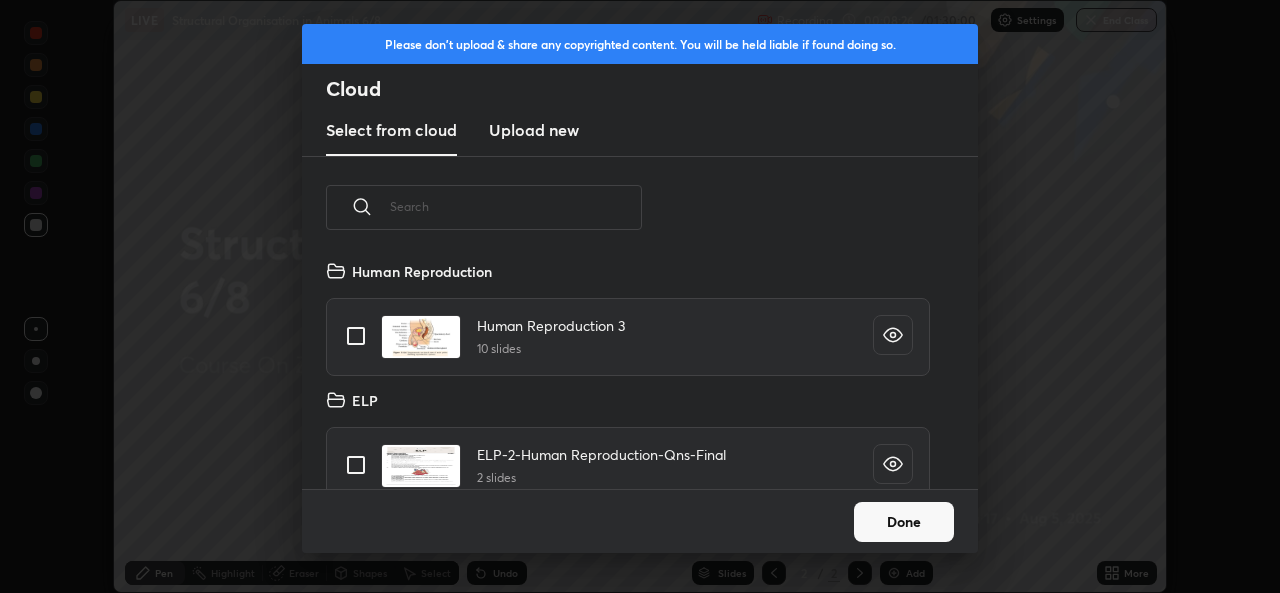 click on "Upload new" at bounding box center [534, 130] 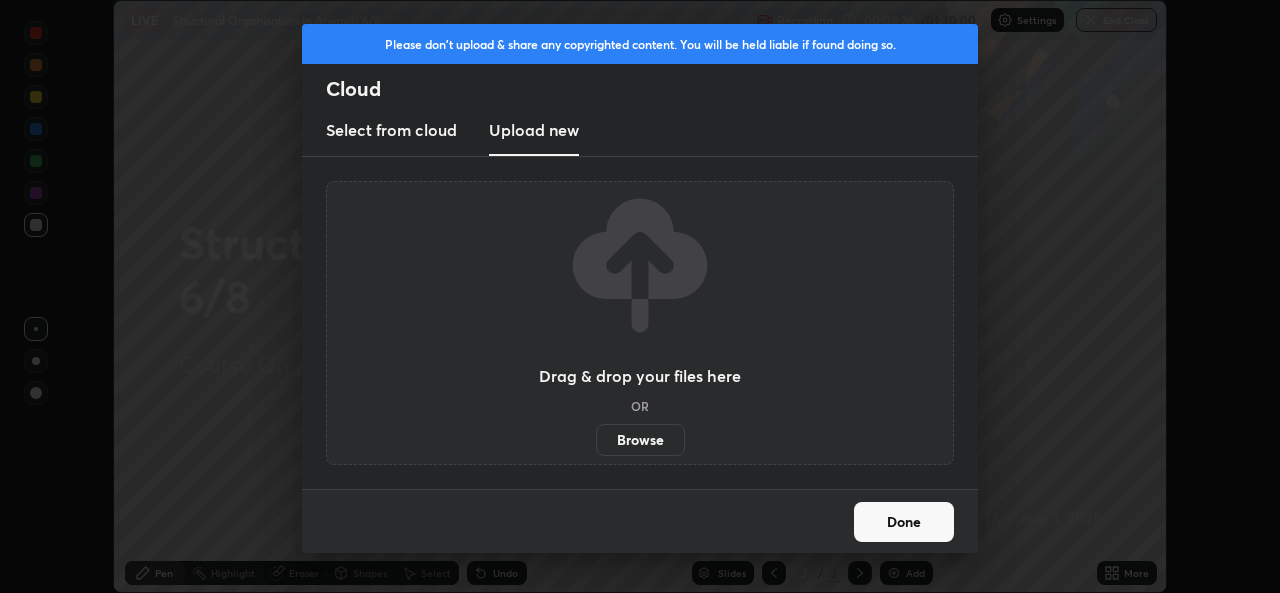 click on "Browse" at bounding box center [640, 440] 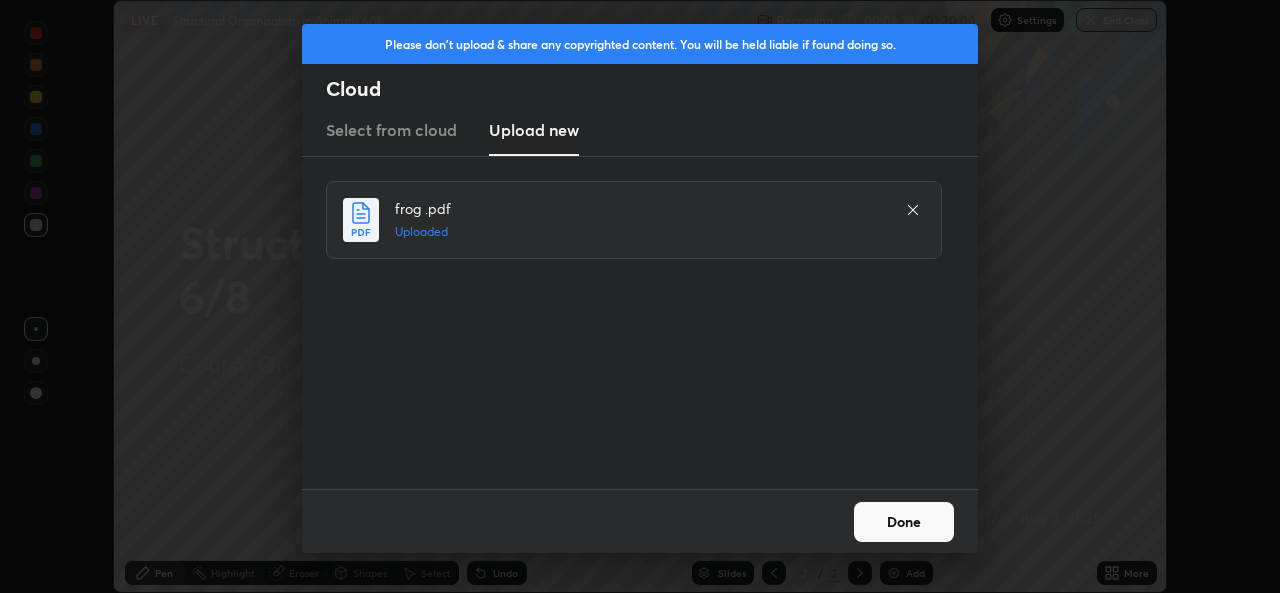 click on "Done" at bounding box center (904, 522) 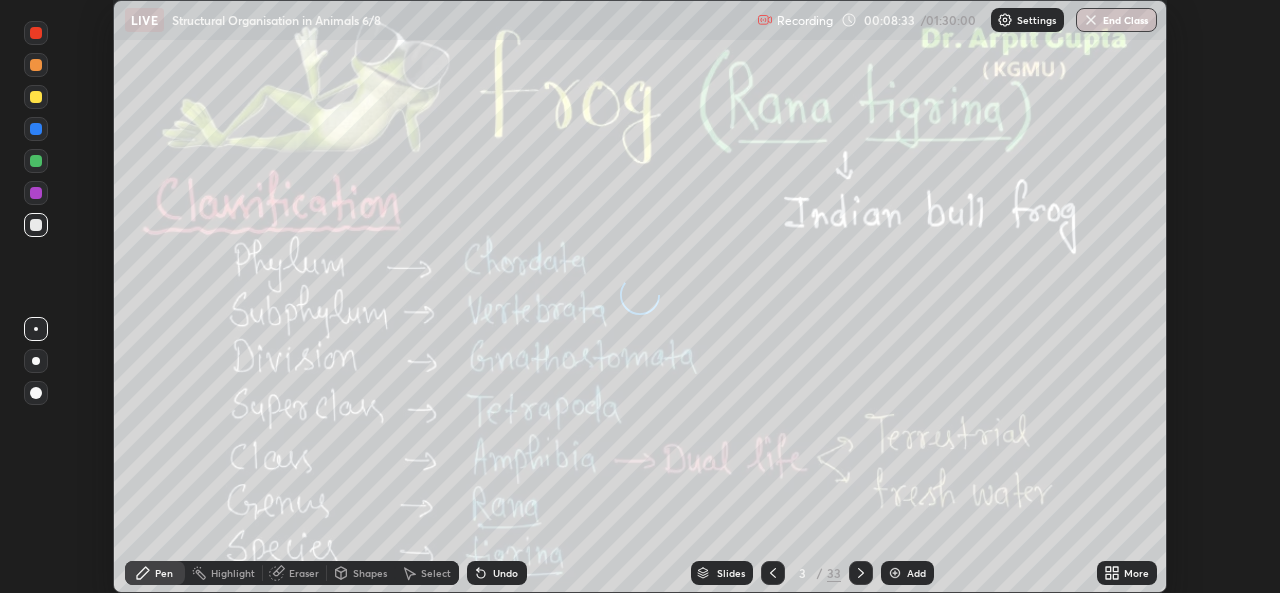 click 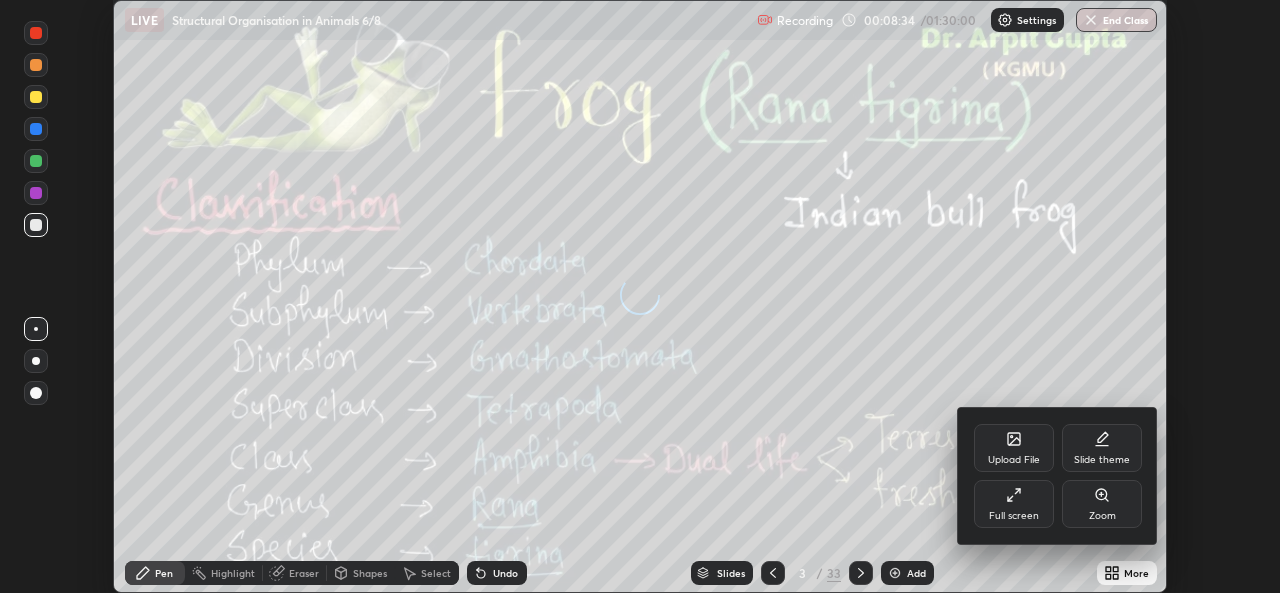 click on "Full screen" at bounding box center (1014, 504) 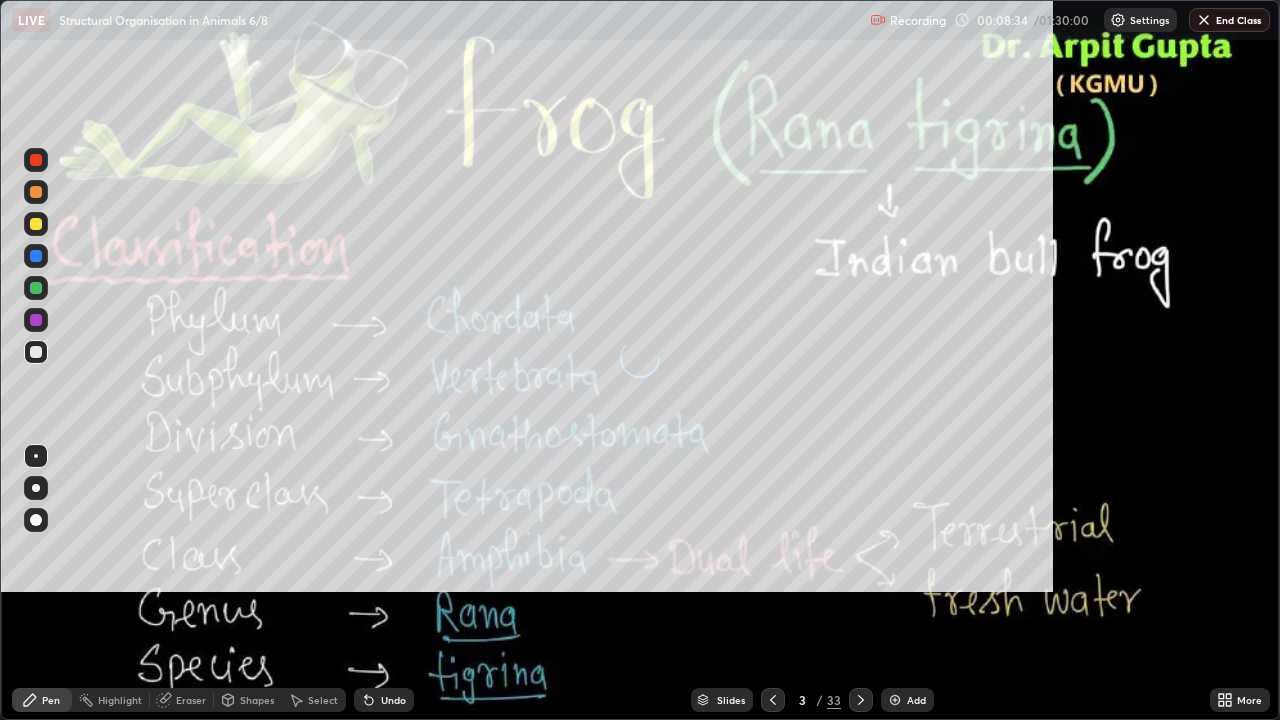 scroll, scrollTop: 99280, scrollLeft: 98720, axis: both 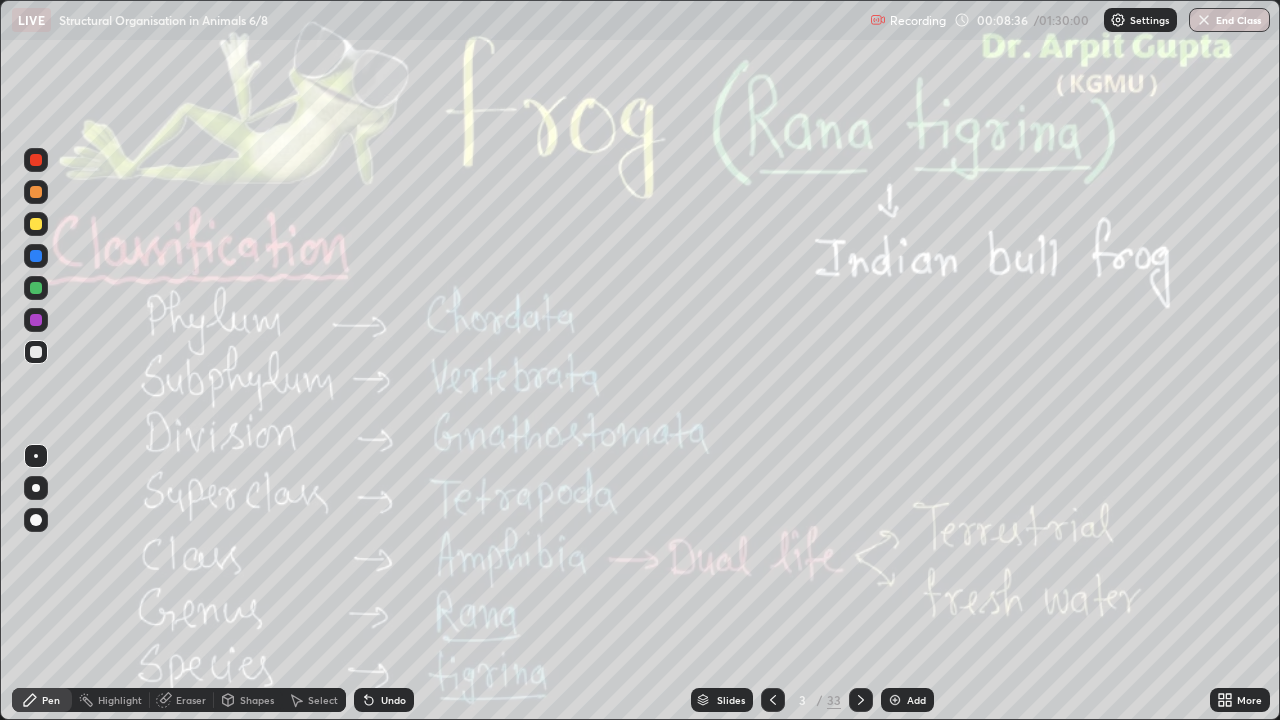 click 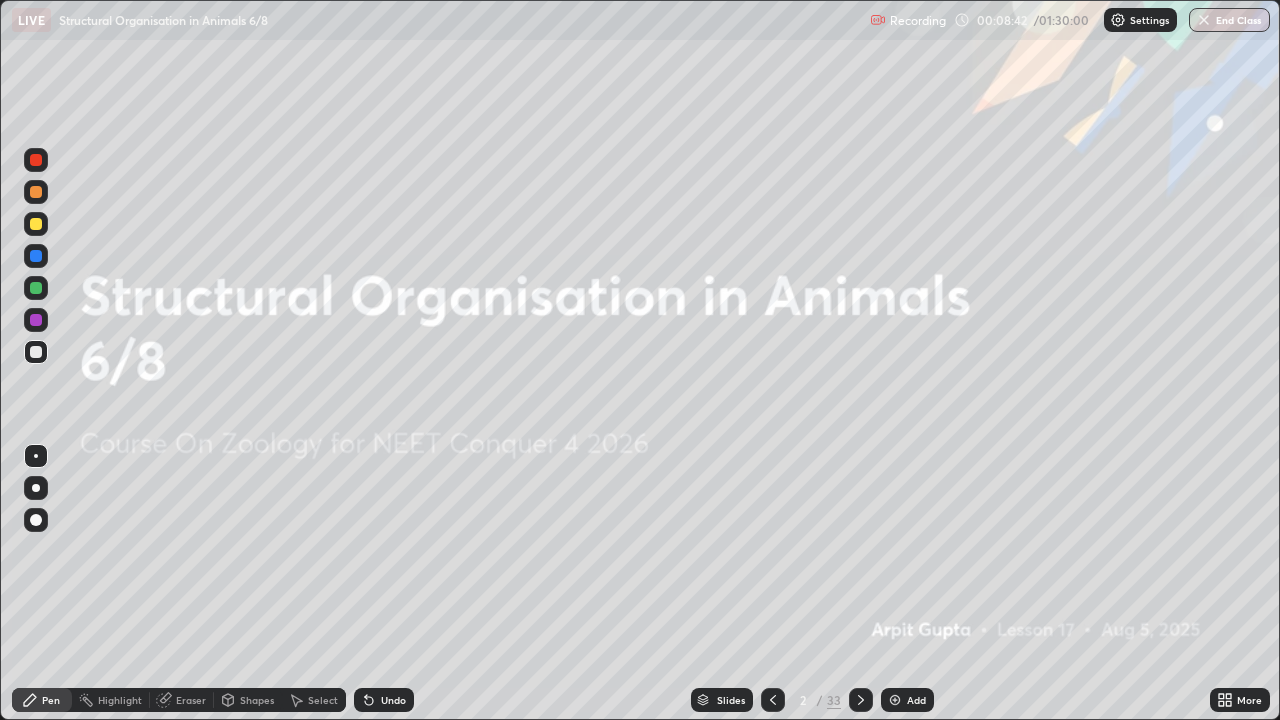 click at bounding box center (36, 224) 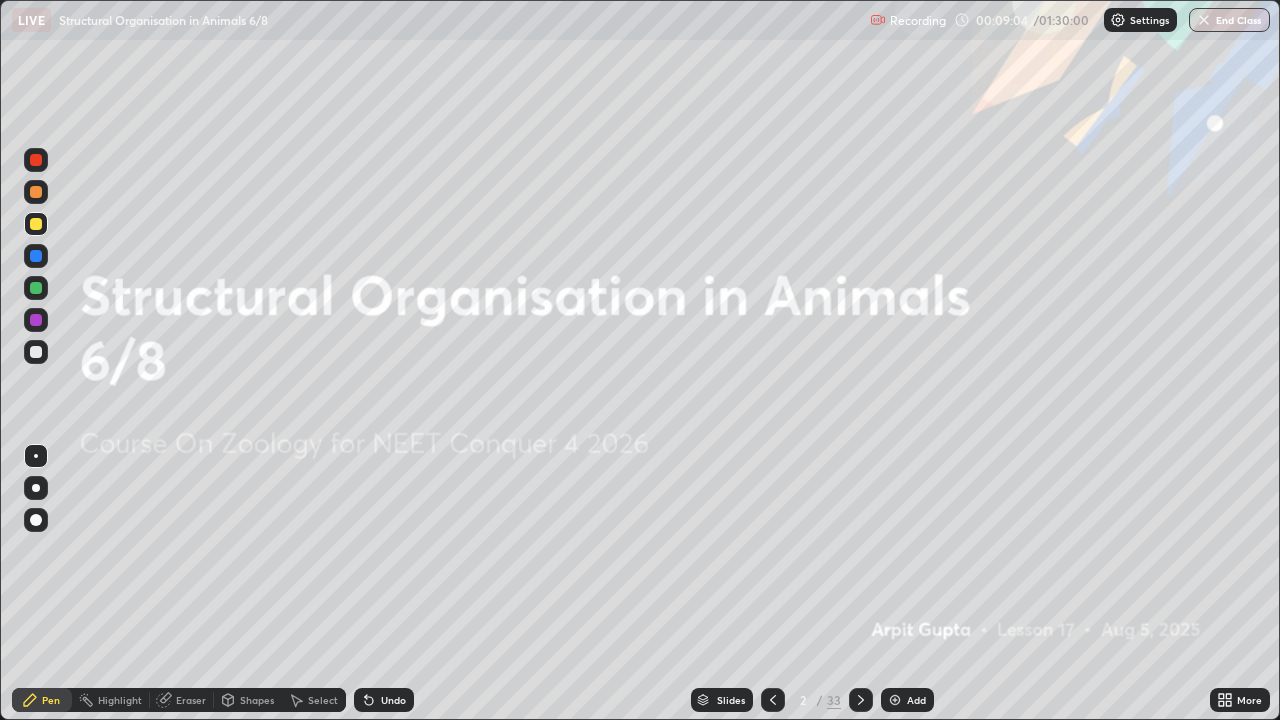 click on "Slides" at bounding box center [731, 700] 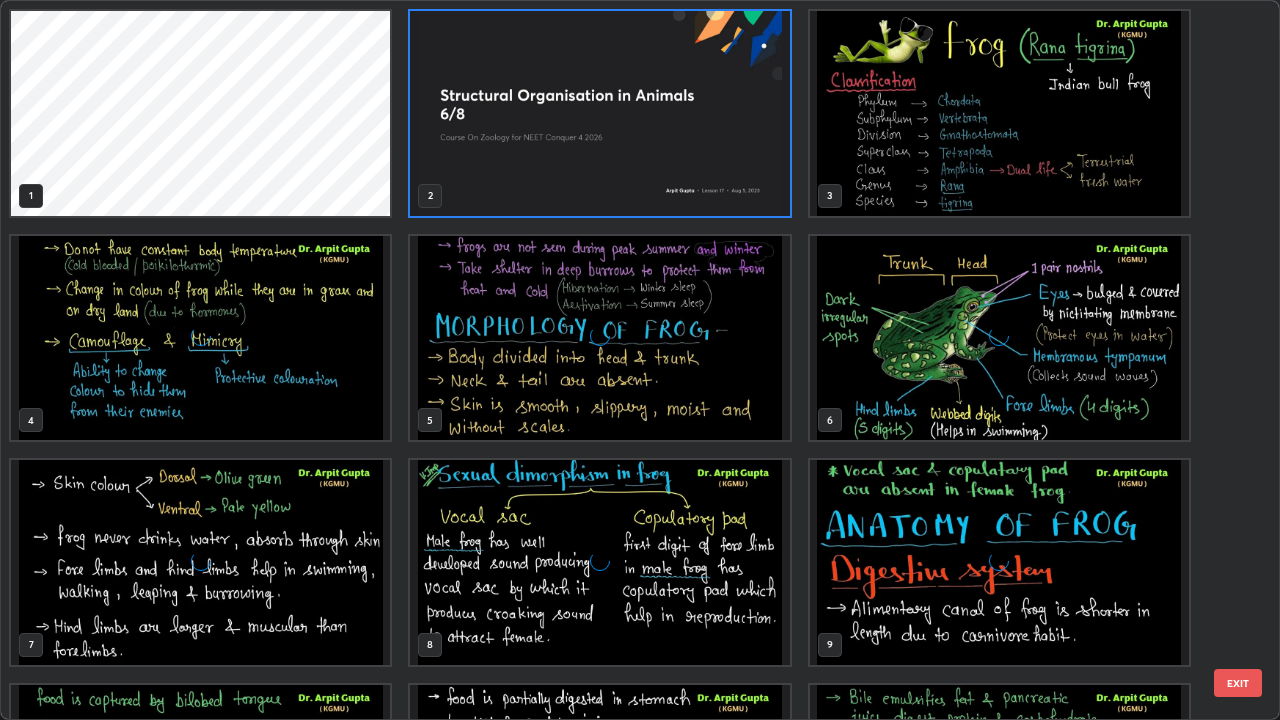 scroll, scrollTop: 7, scrollLeft: 11, axis: both 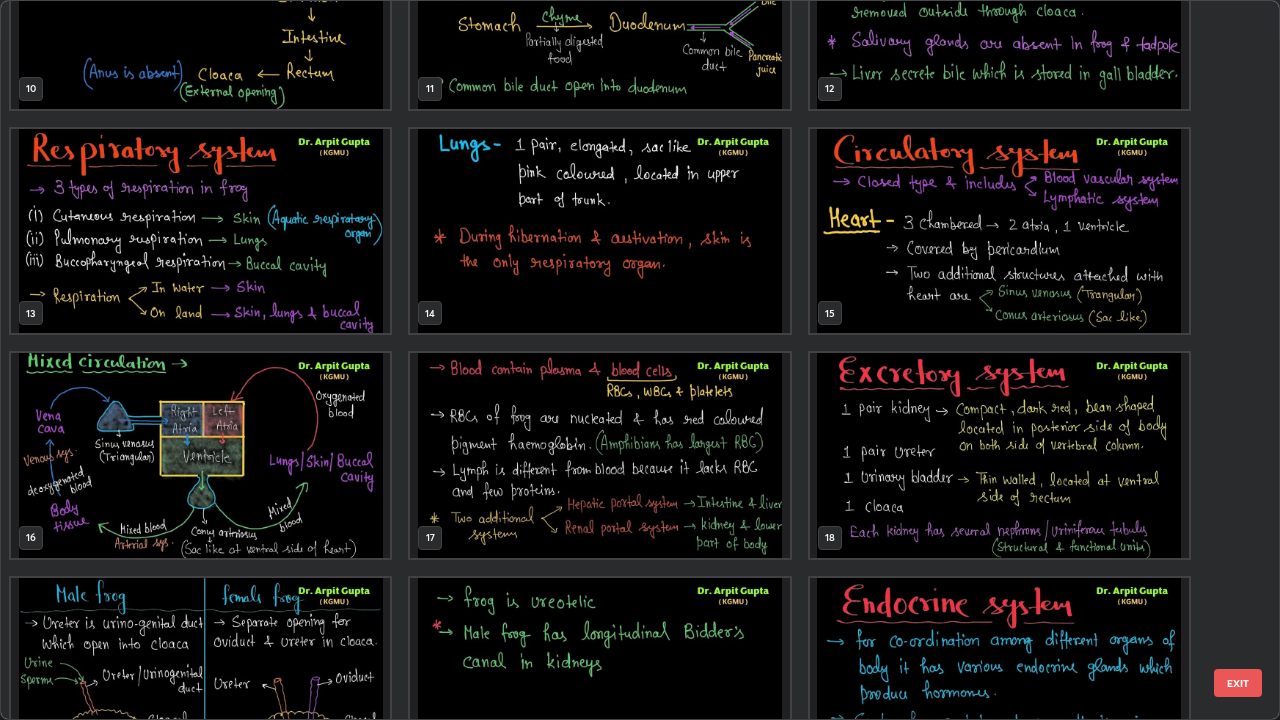 click at bounding box center (999, 455) 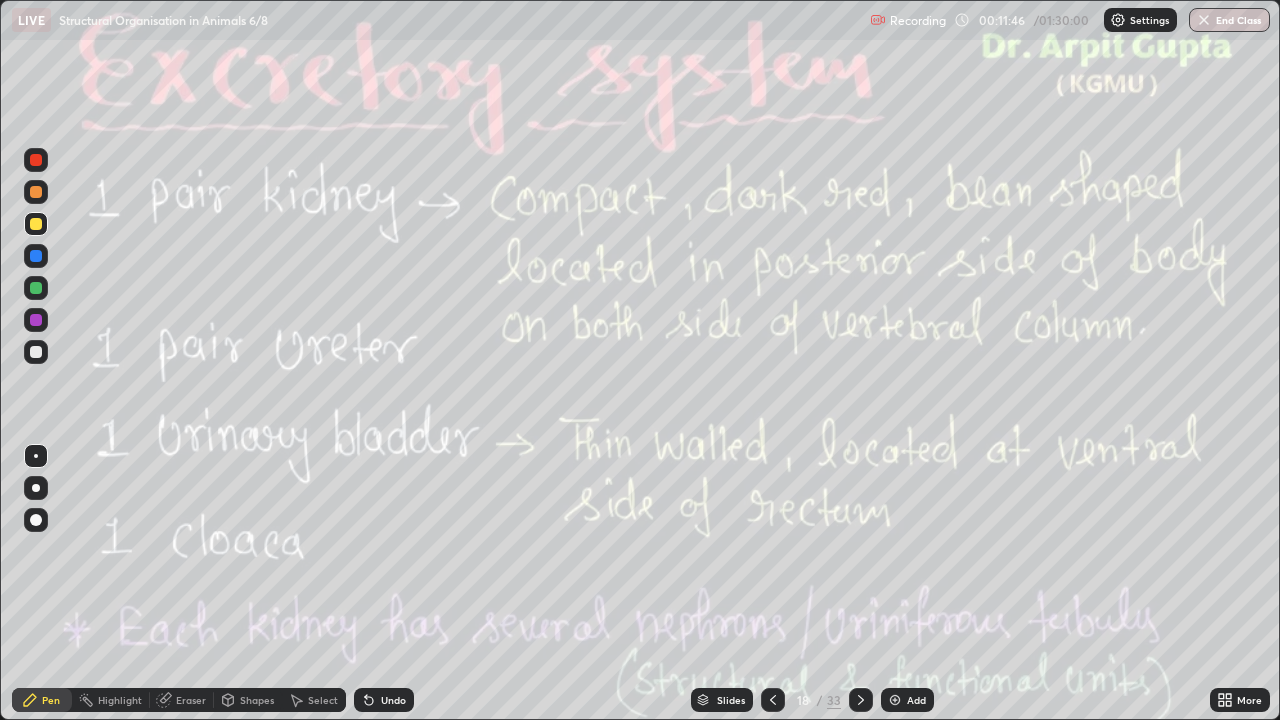 click 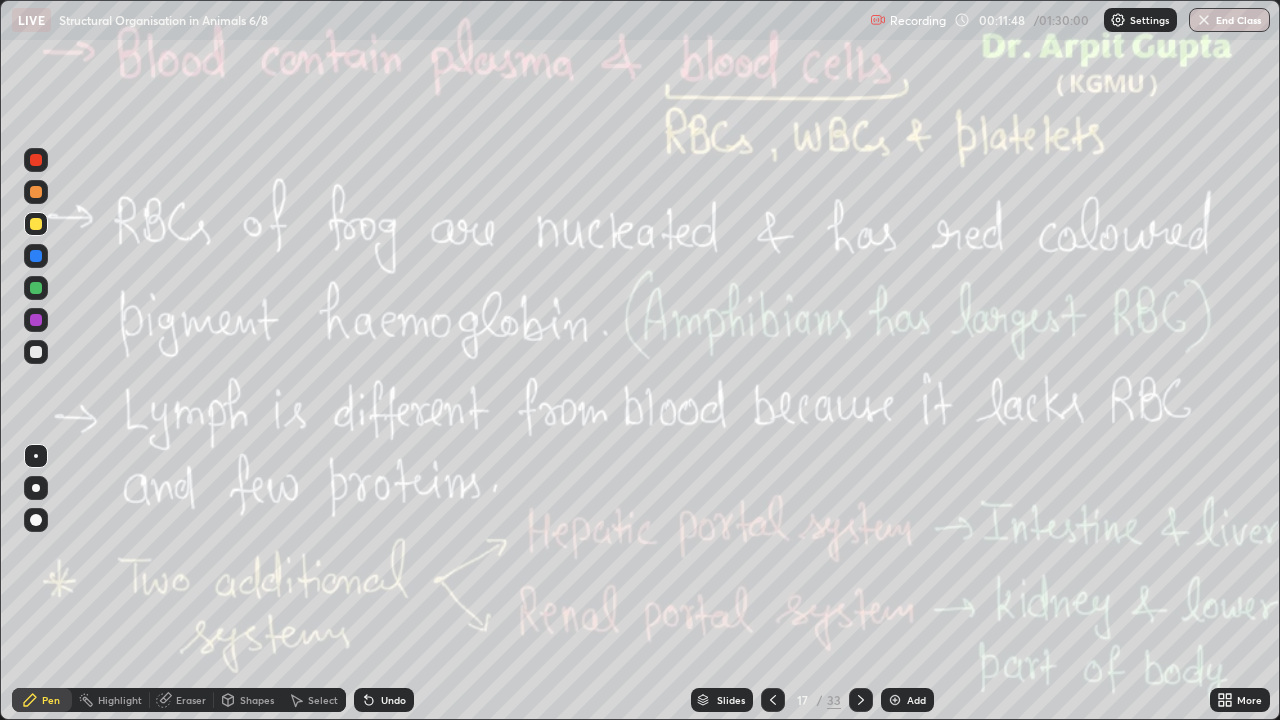 click 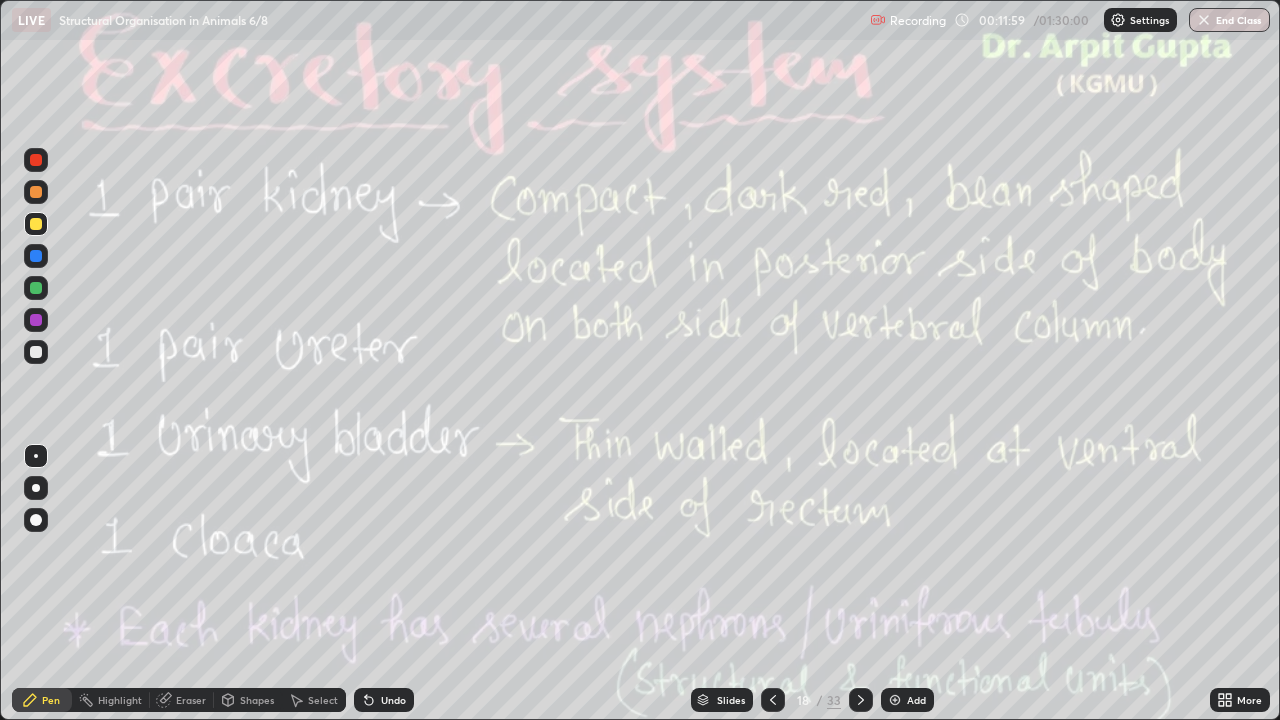 click at bounding box center (36, 488) 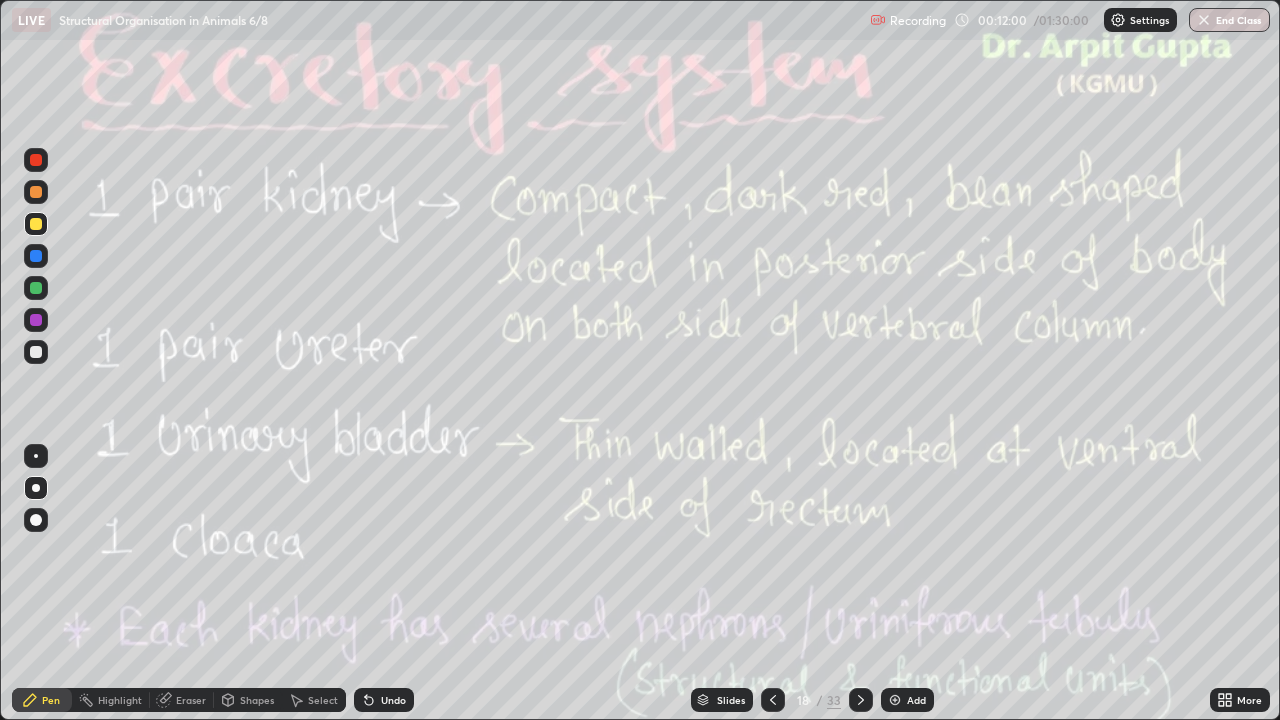 click 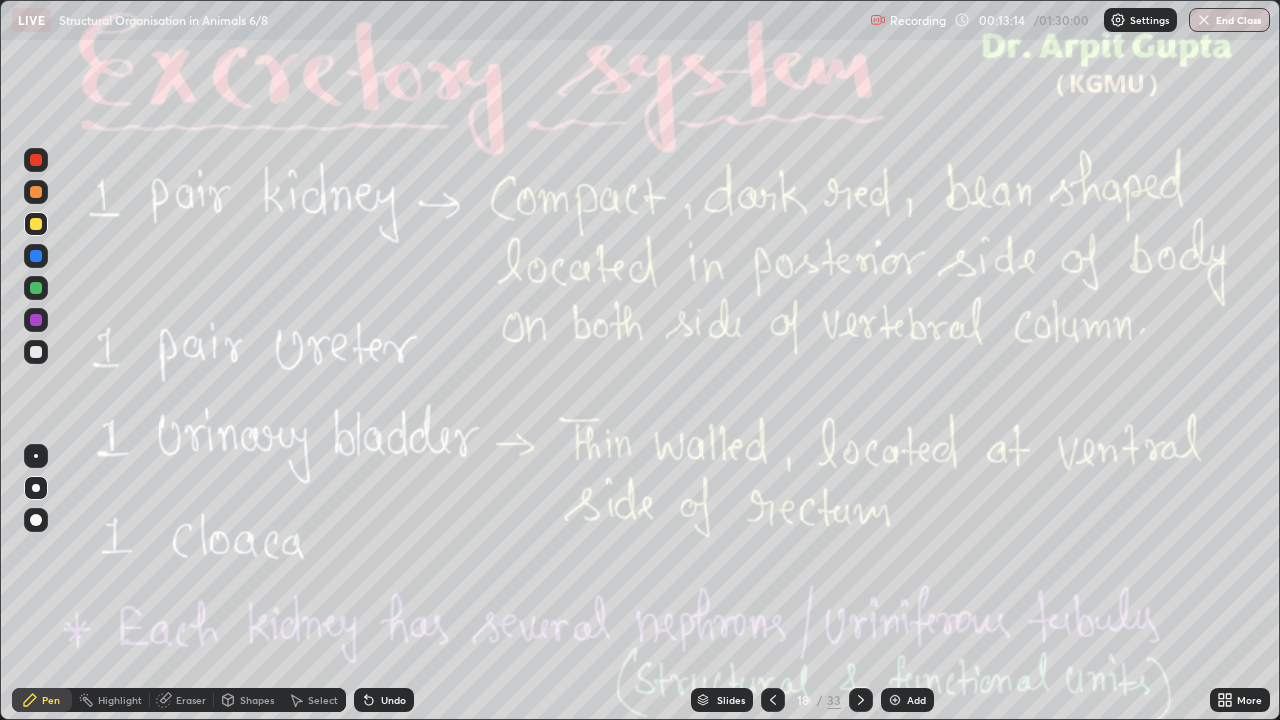 click on "Undo" at bounding box center [384, 700] 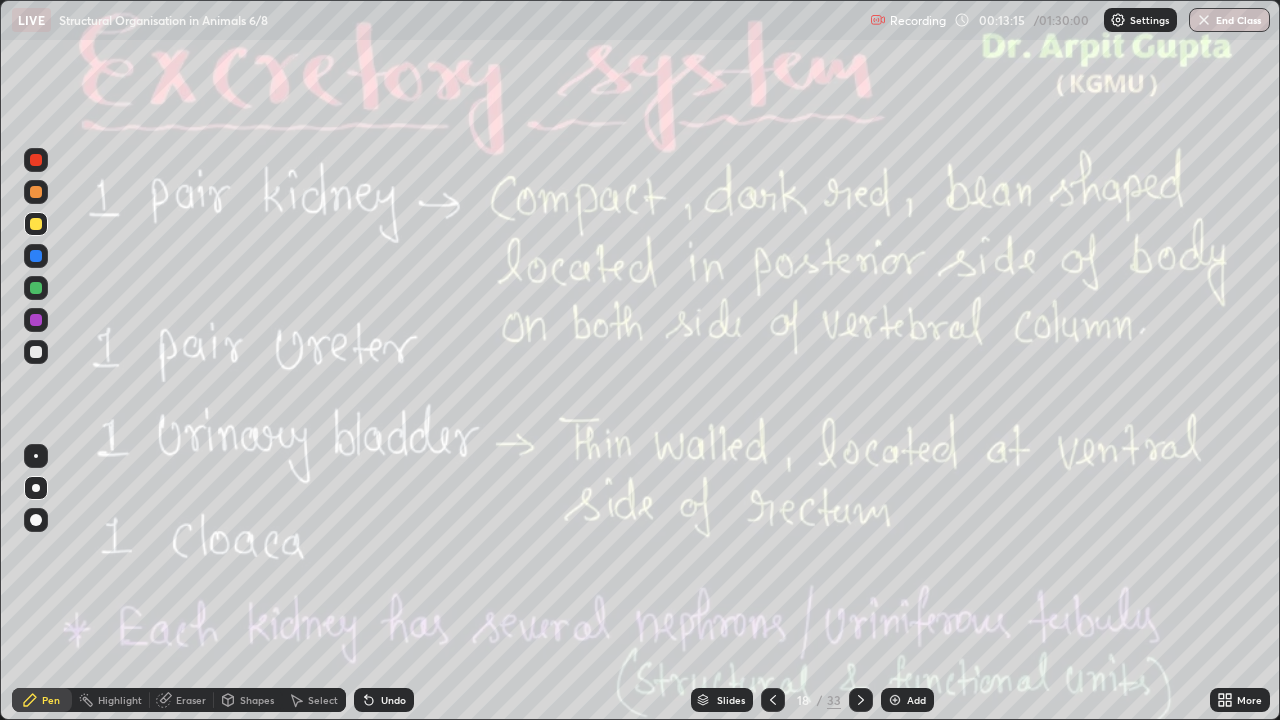 click at bounding box center (36, 352) 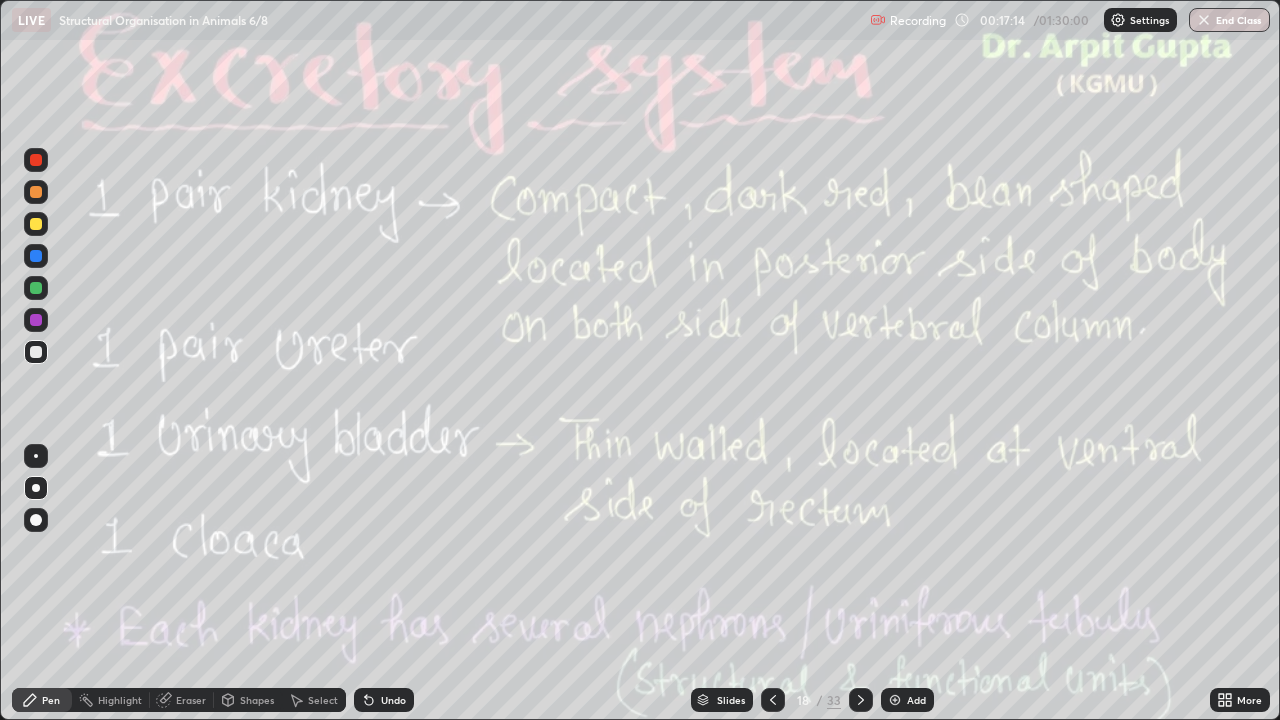 click 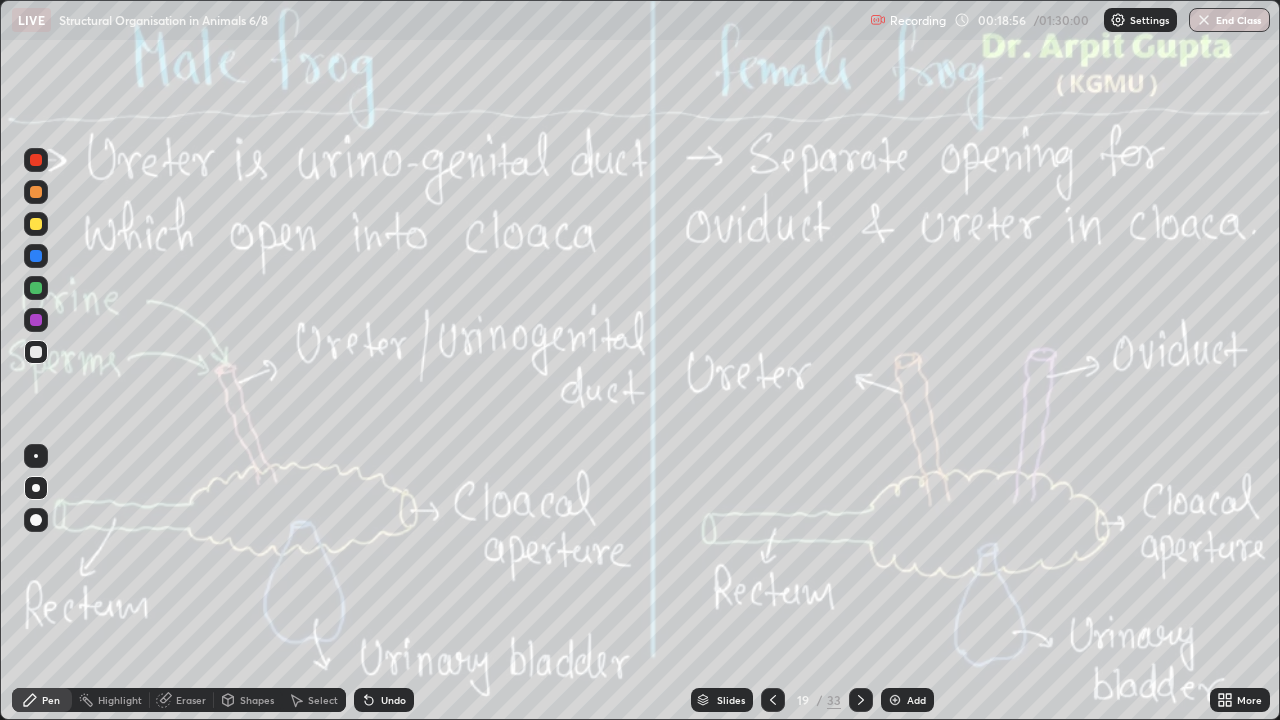 click at bounding box center (36, 224) 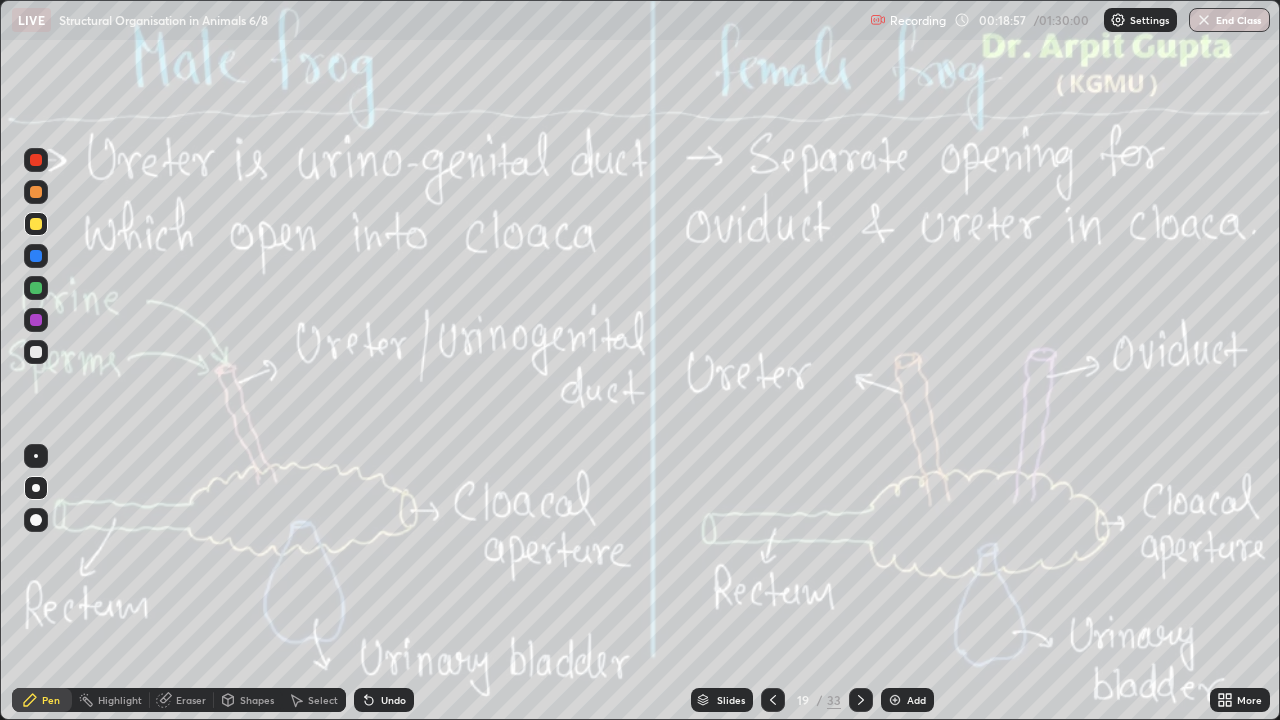 click at bounding box center [36, 456] 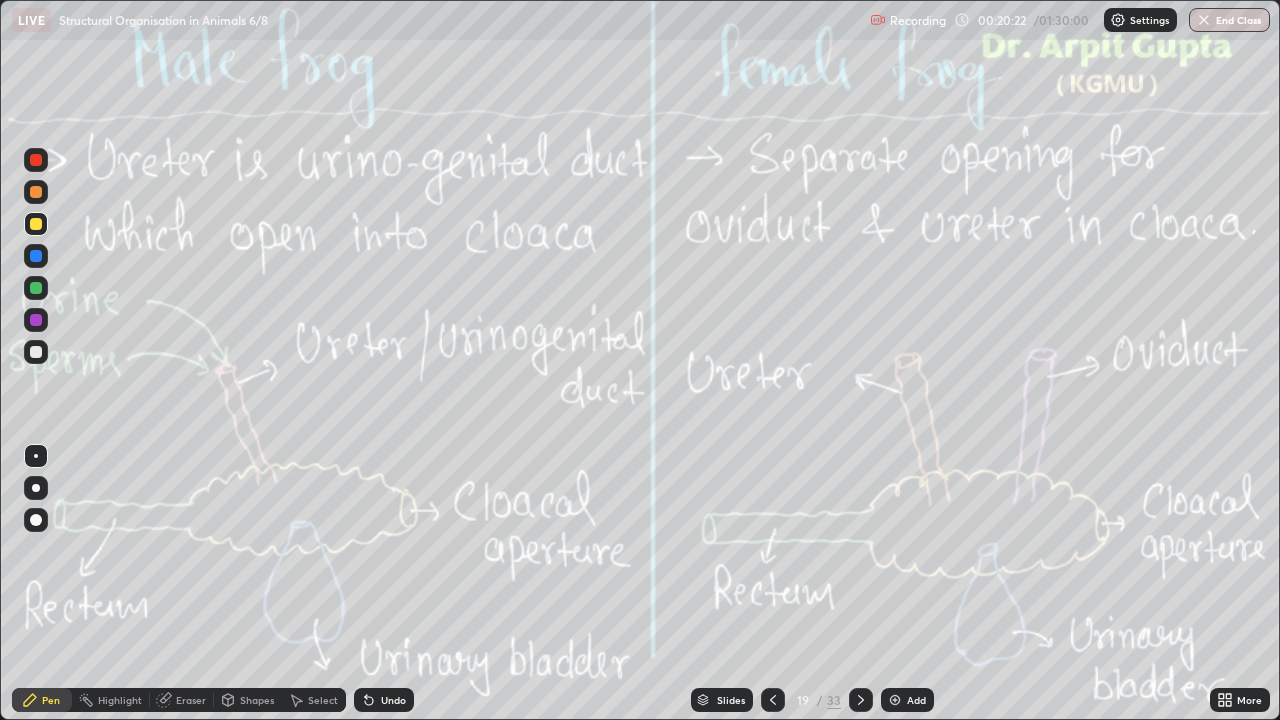 click on "Undo" at bounding box center (393, 700) 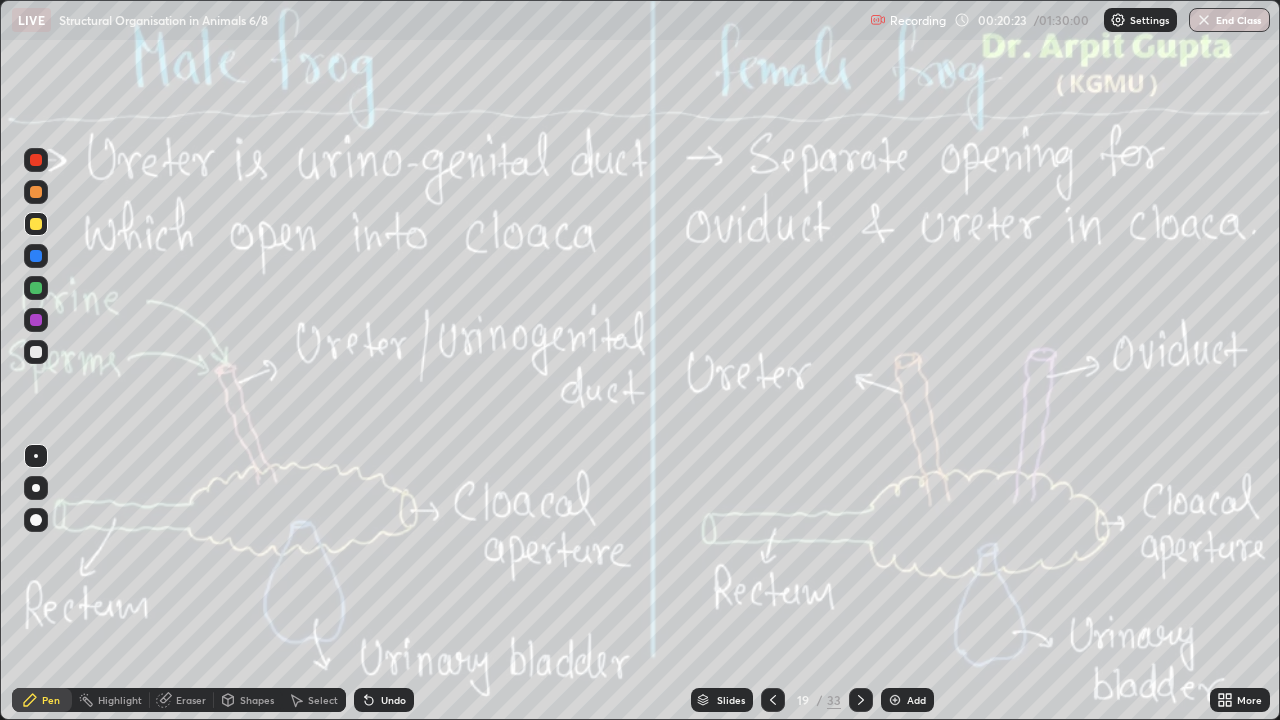 click on "Undo" at bounding box center (393, 700) 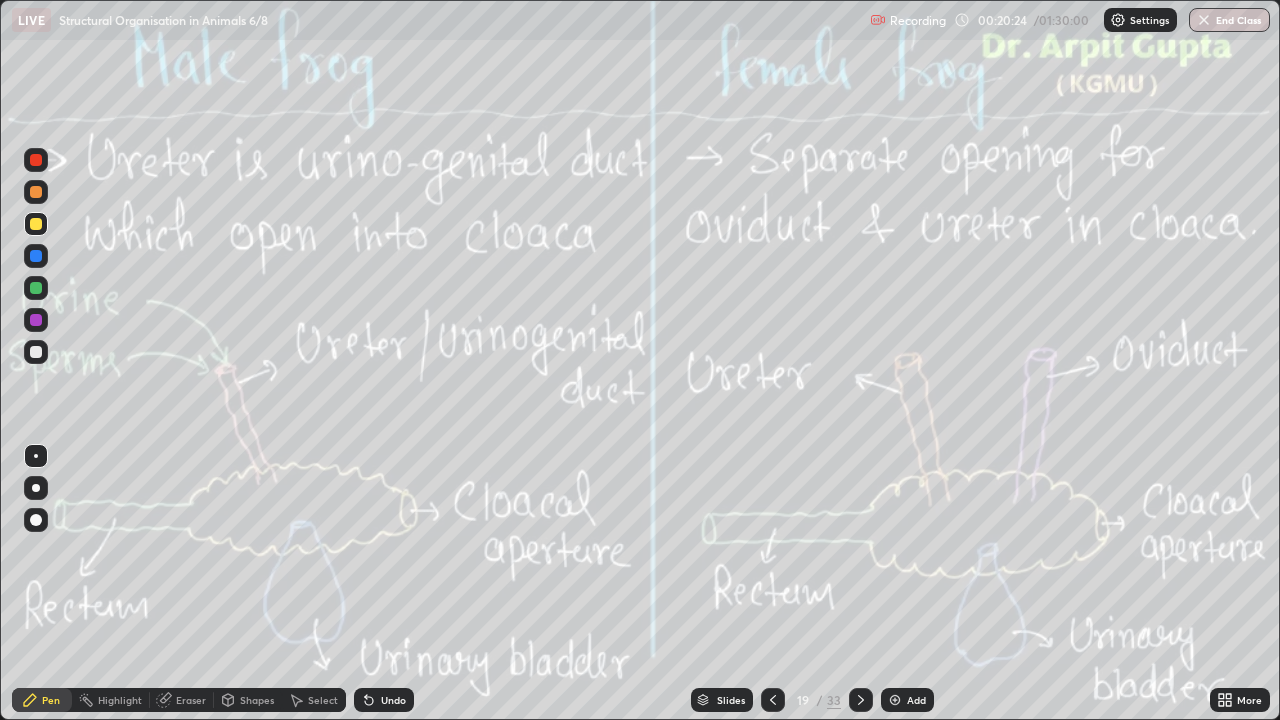 click on "Undo" at bounding box center (393, 700) 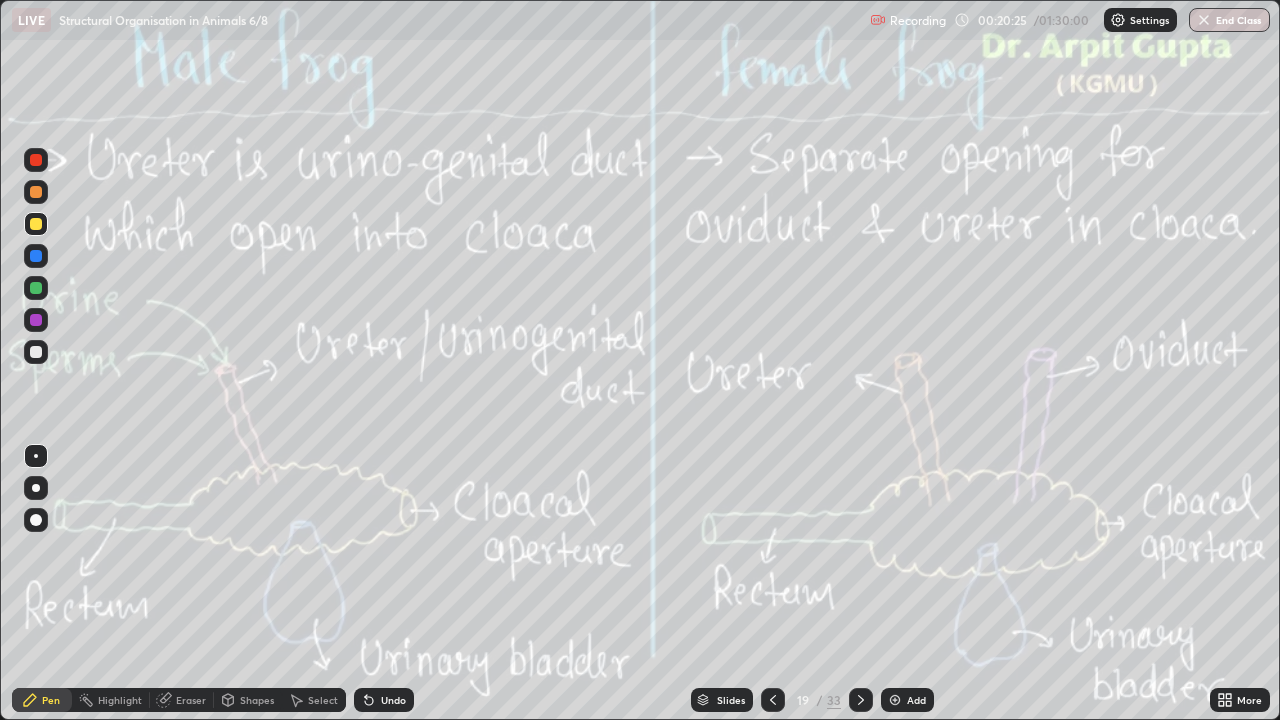 click on "Undo" at bounding box center (393, 700) 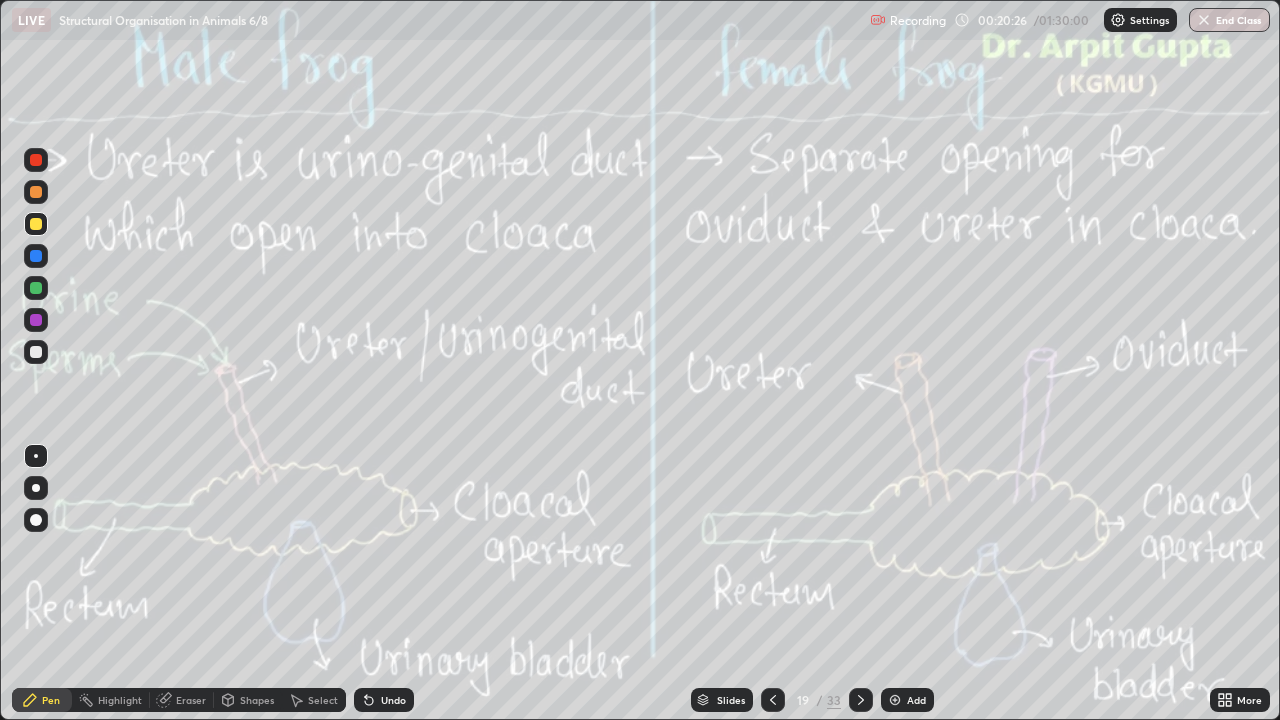 click on "Undo" at bounding box center (384, 700) 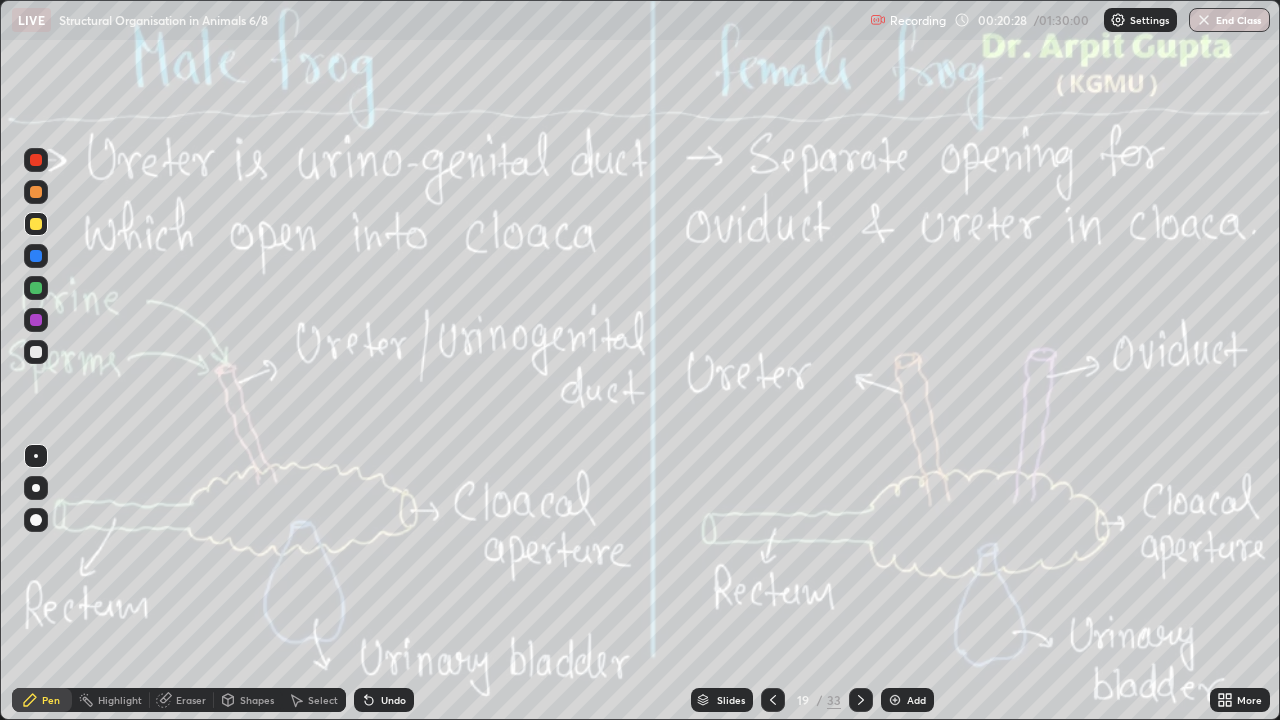 click on "Undo" at bounding box center (393, 700) 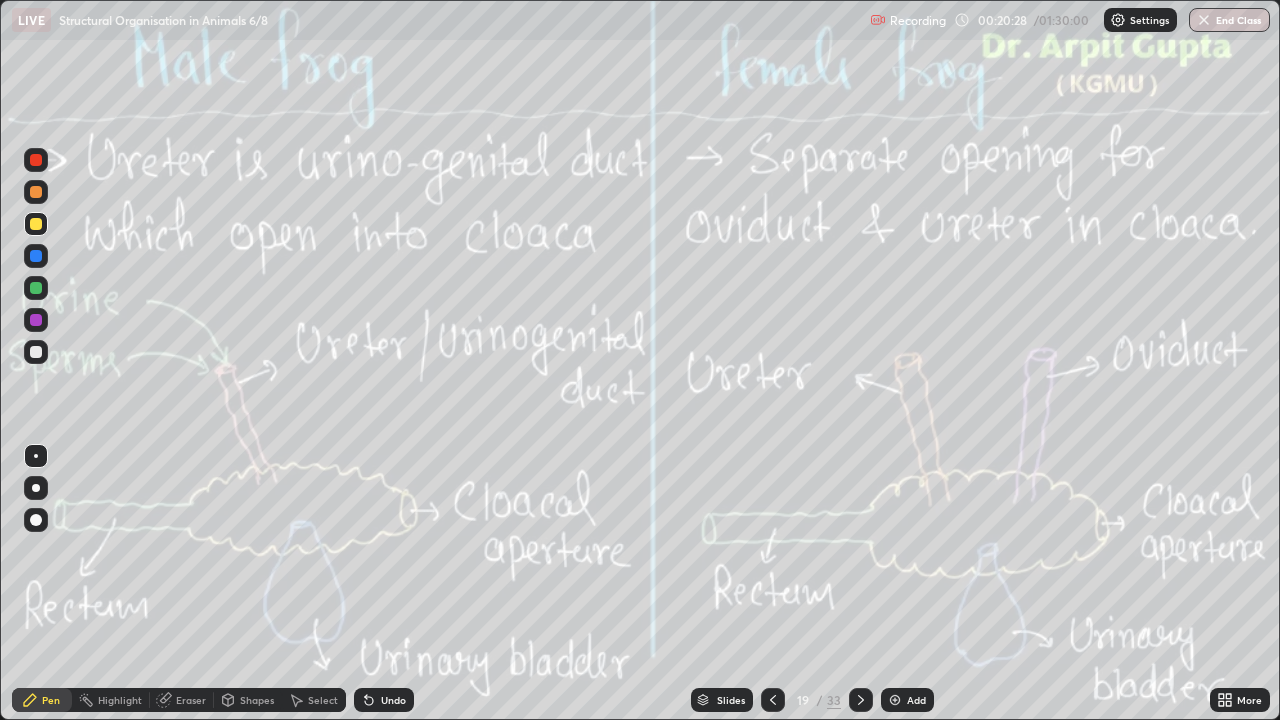 click on "Undo" at bounding box center [384, 700] 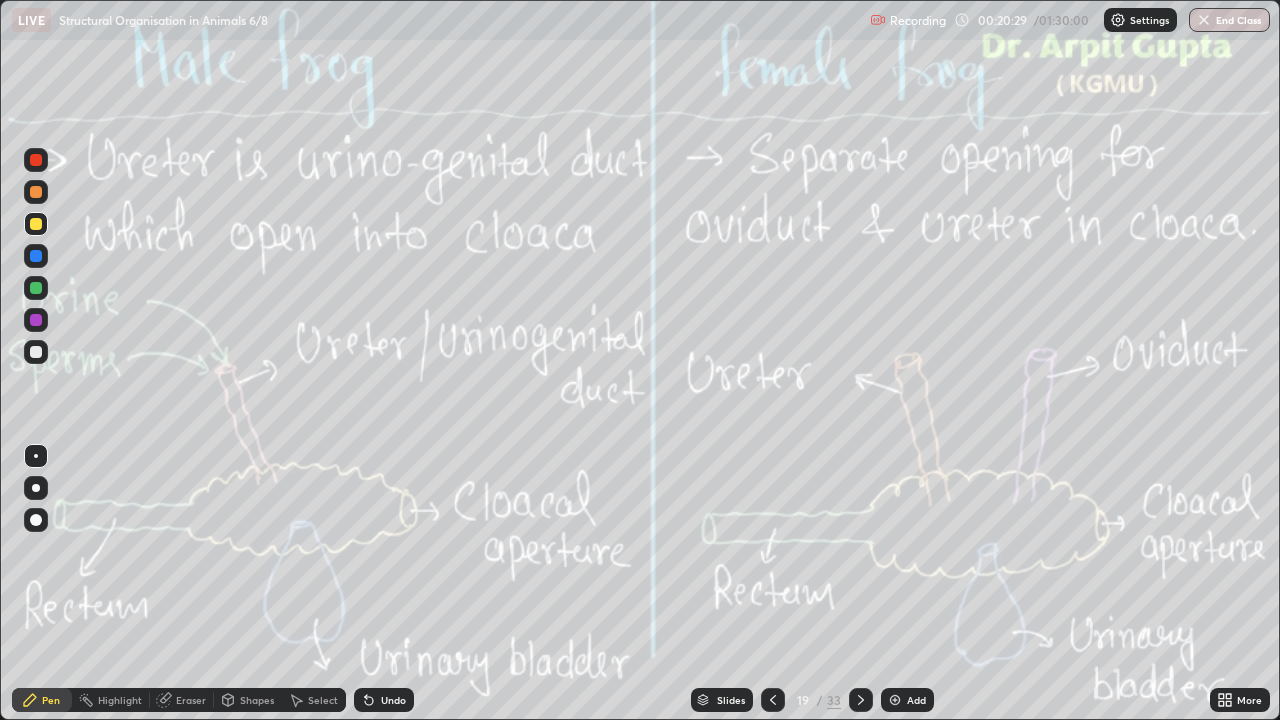 click on "Undo" at bounding box center (393, 700) 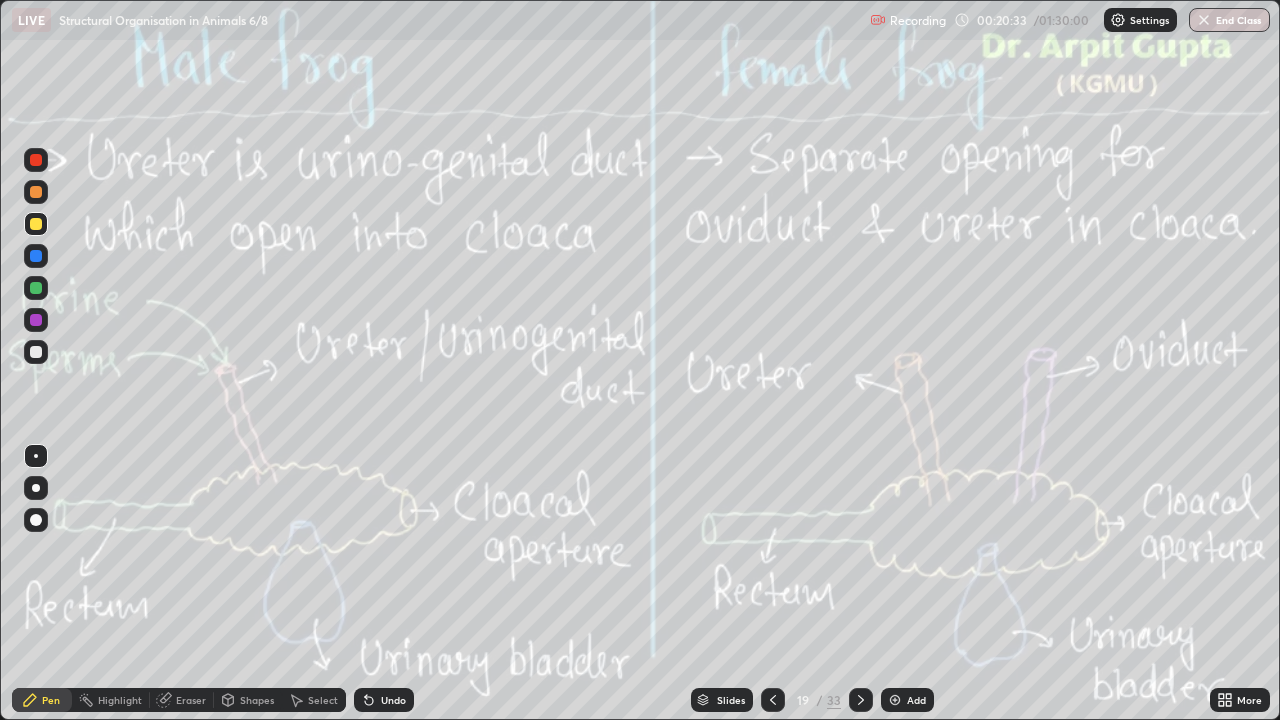 click at bounding box center [36, 224] 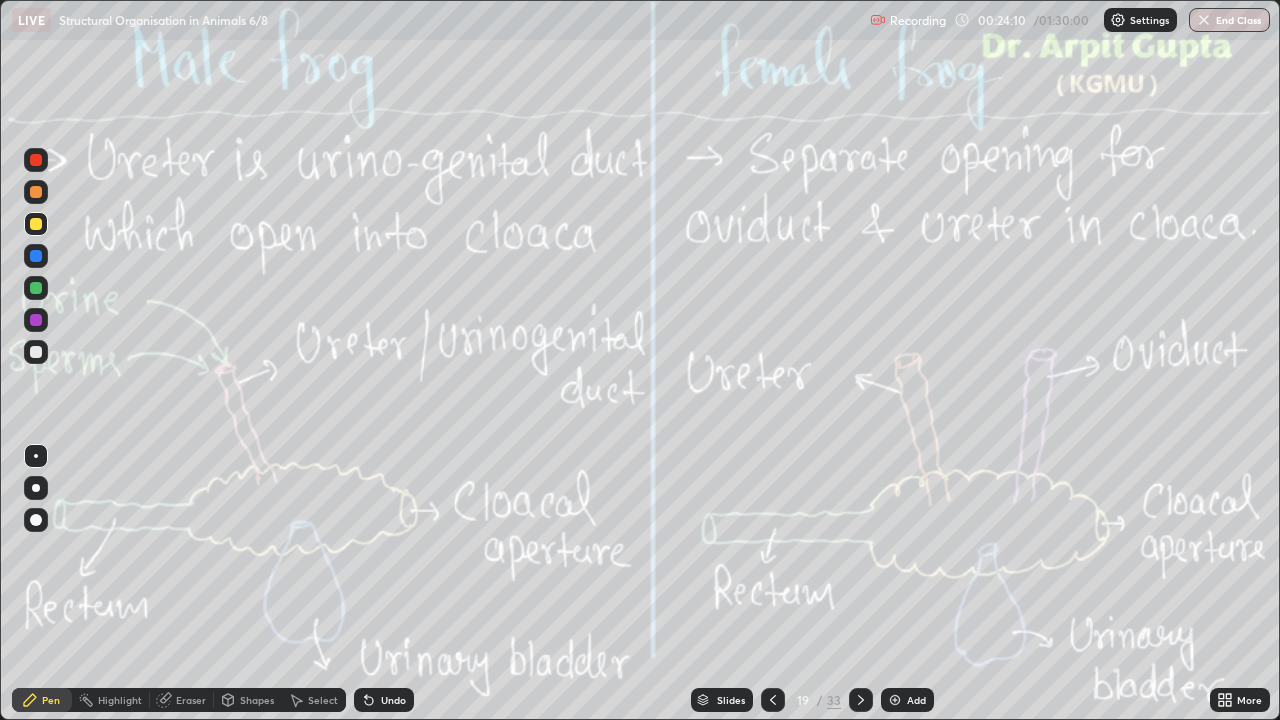 click 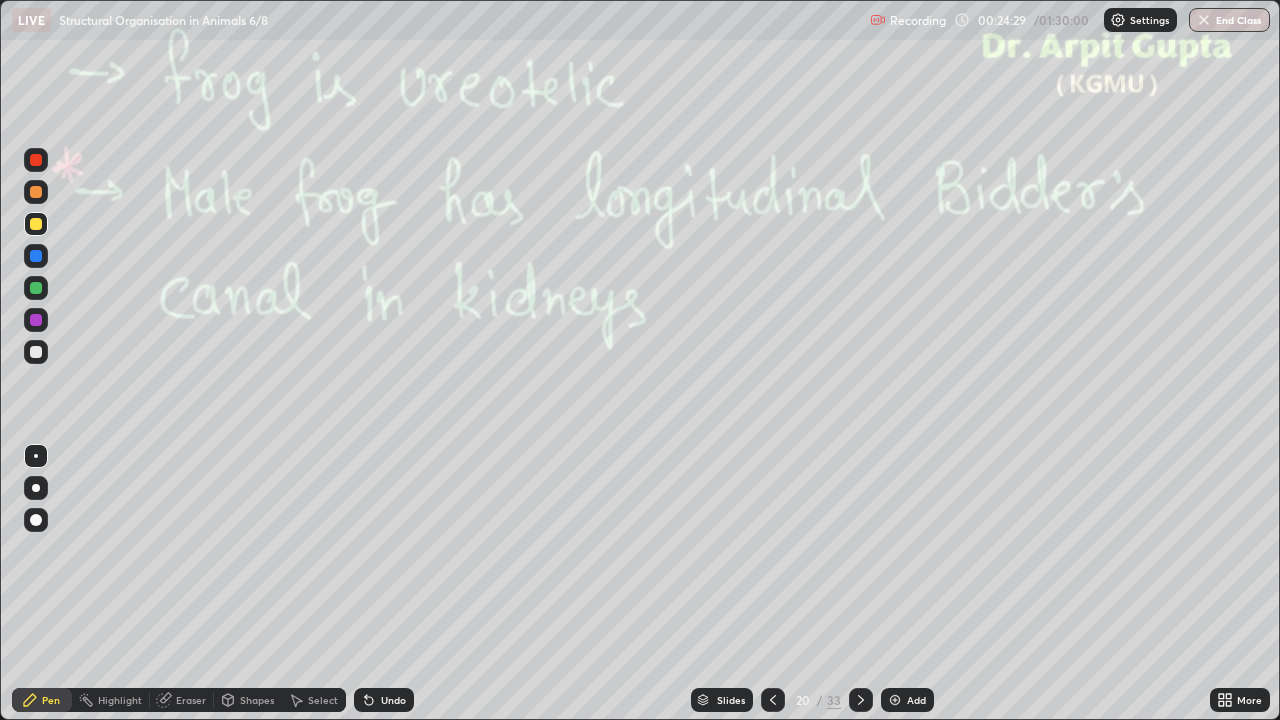 click on "Undo" at bounding box center (384, 700) 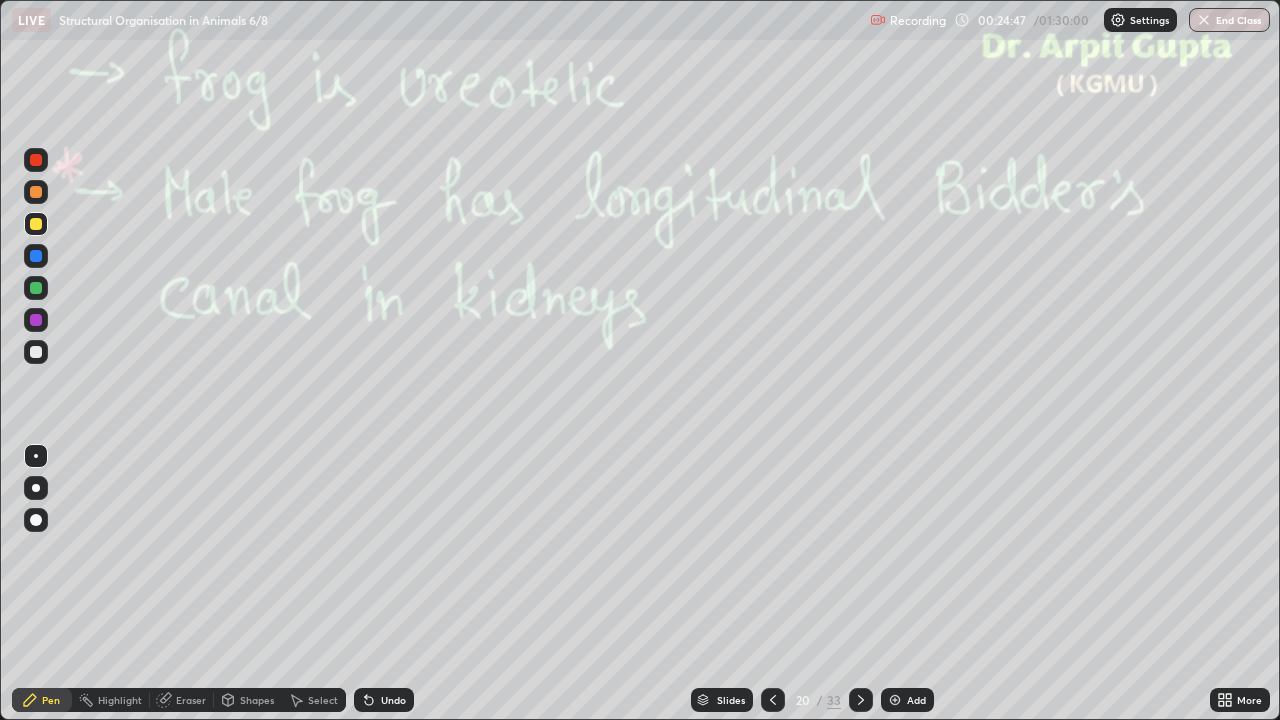 click on "Undo" at bounding box center [393, 700] 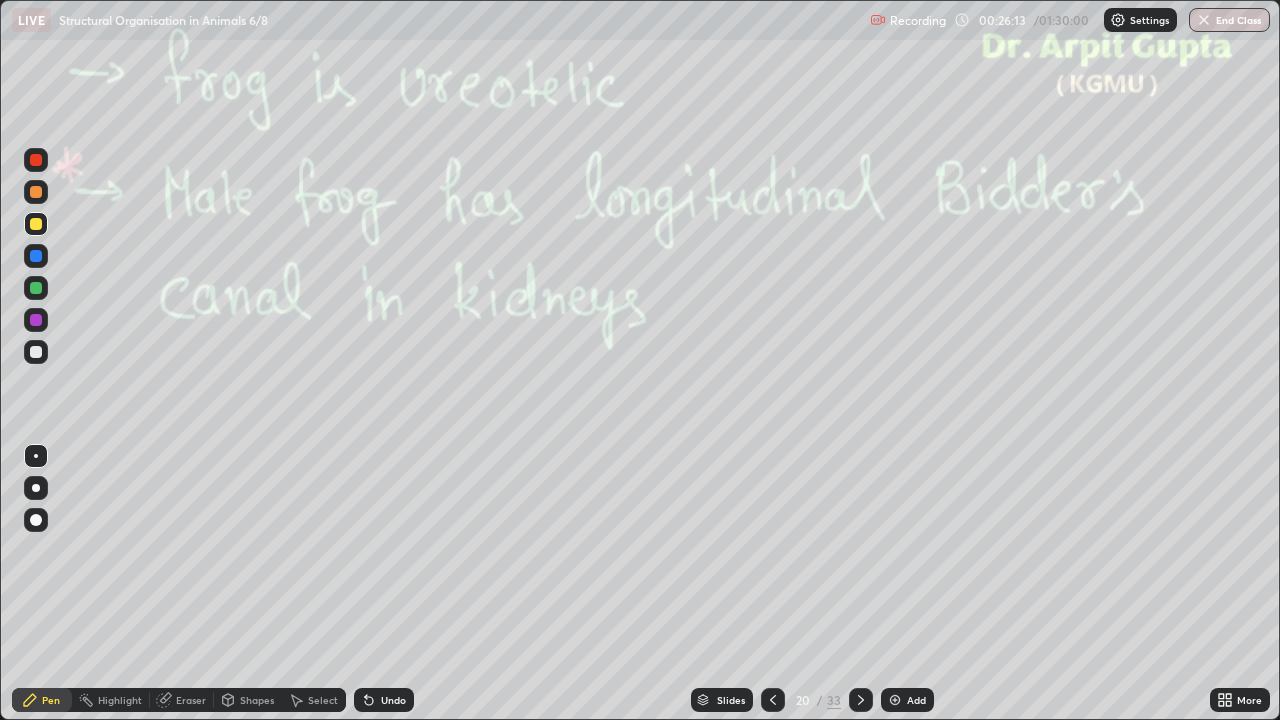 click at bounding box center (861, 700) 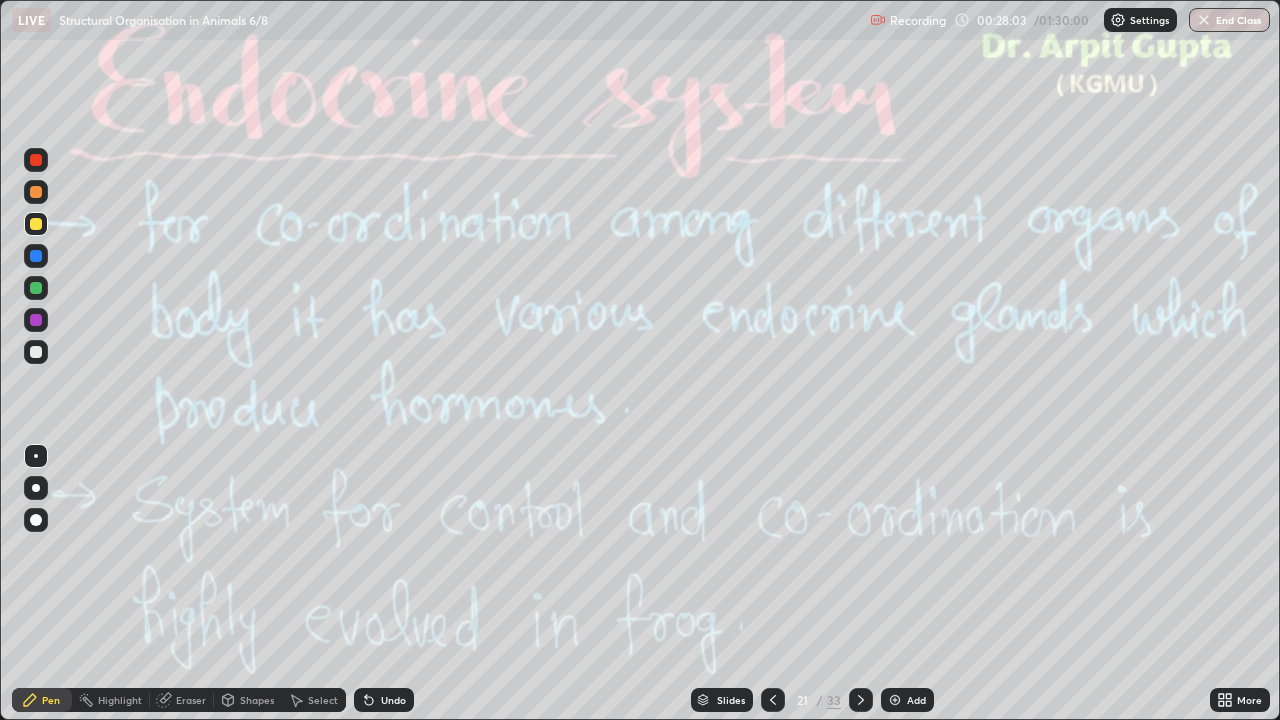 click at bounding box center (861, 700) 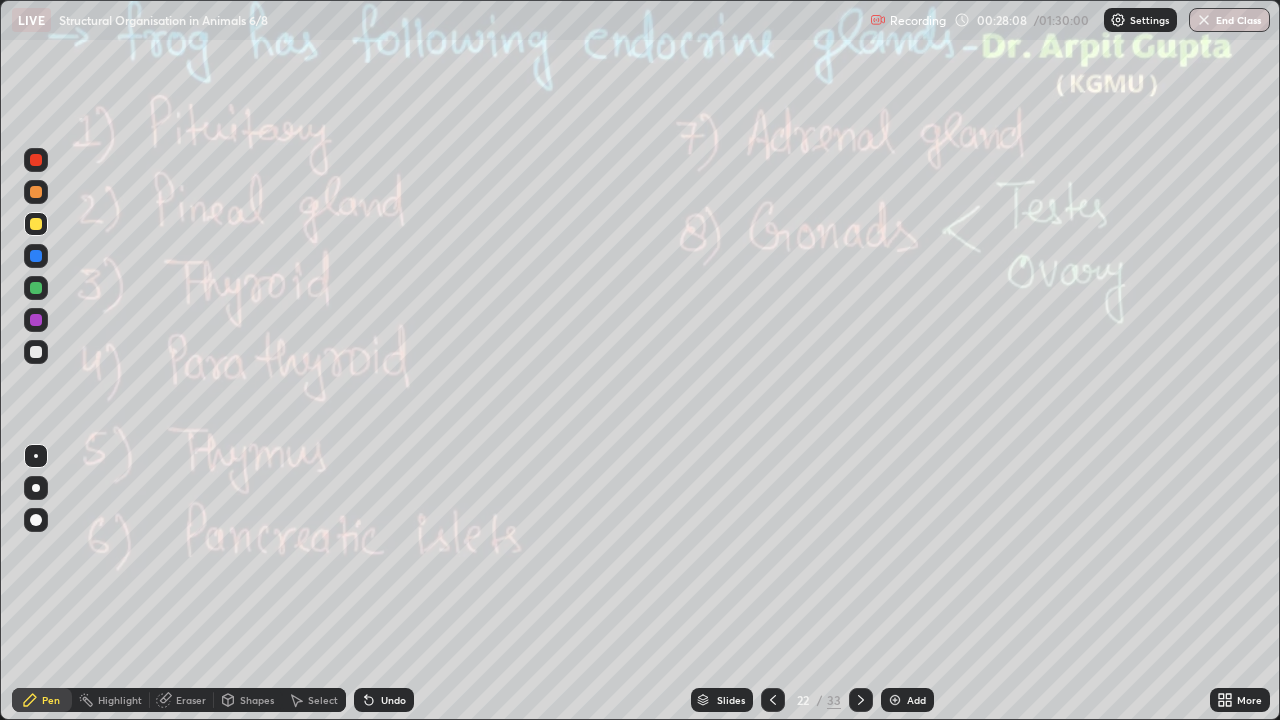 click 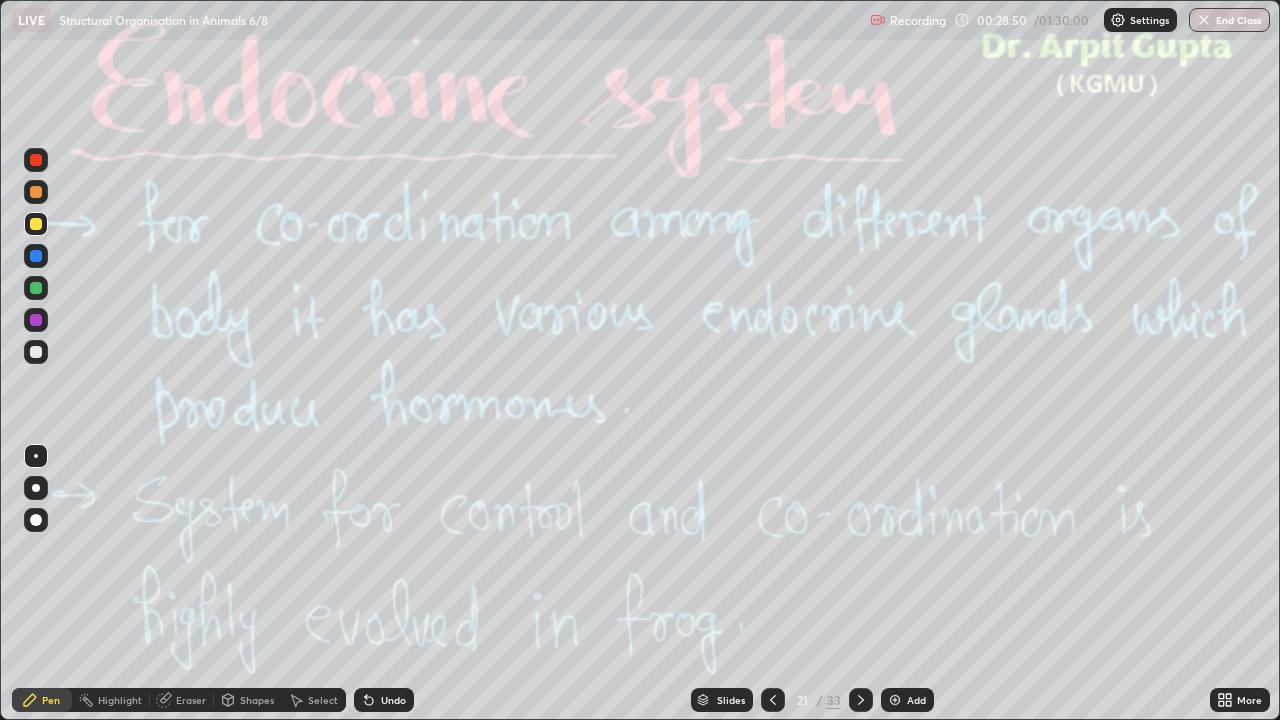 click on "Undo" at bounding box center [393, 700] 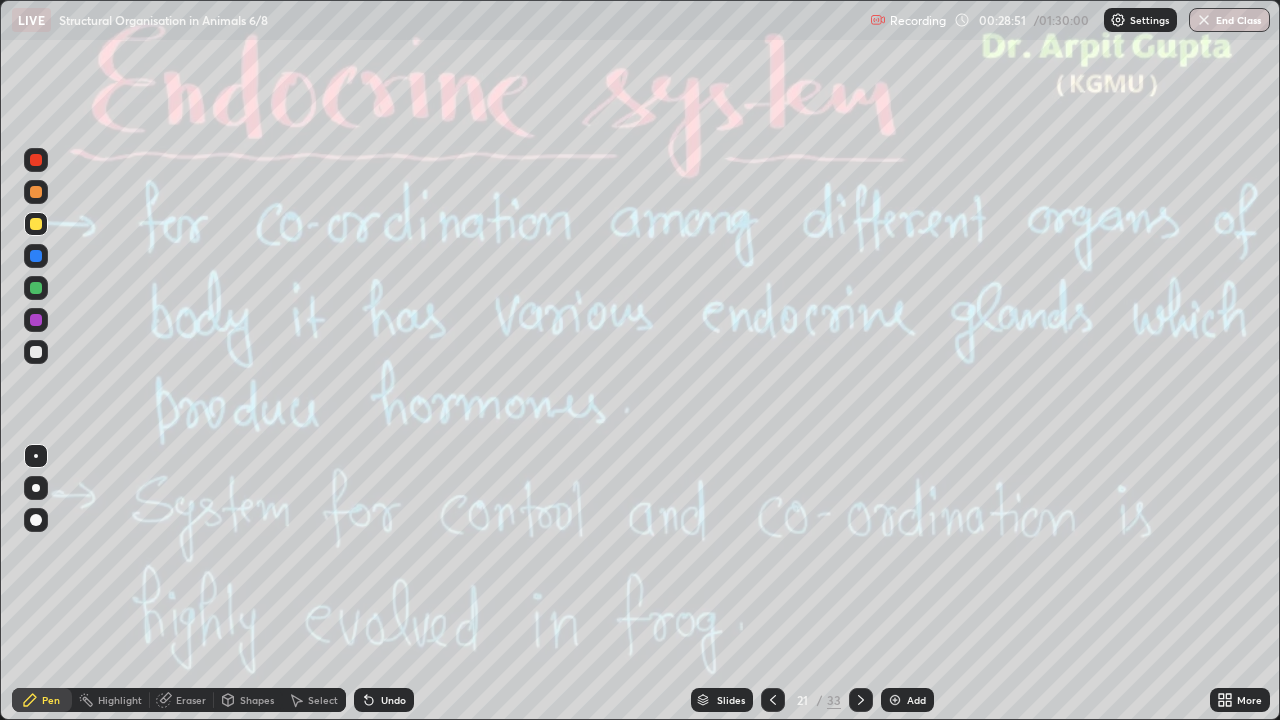 click on "Undo" at bounding box center (393, 700) 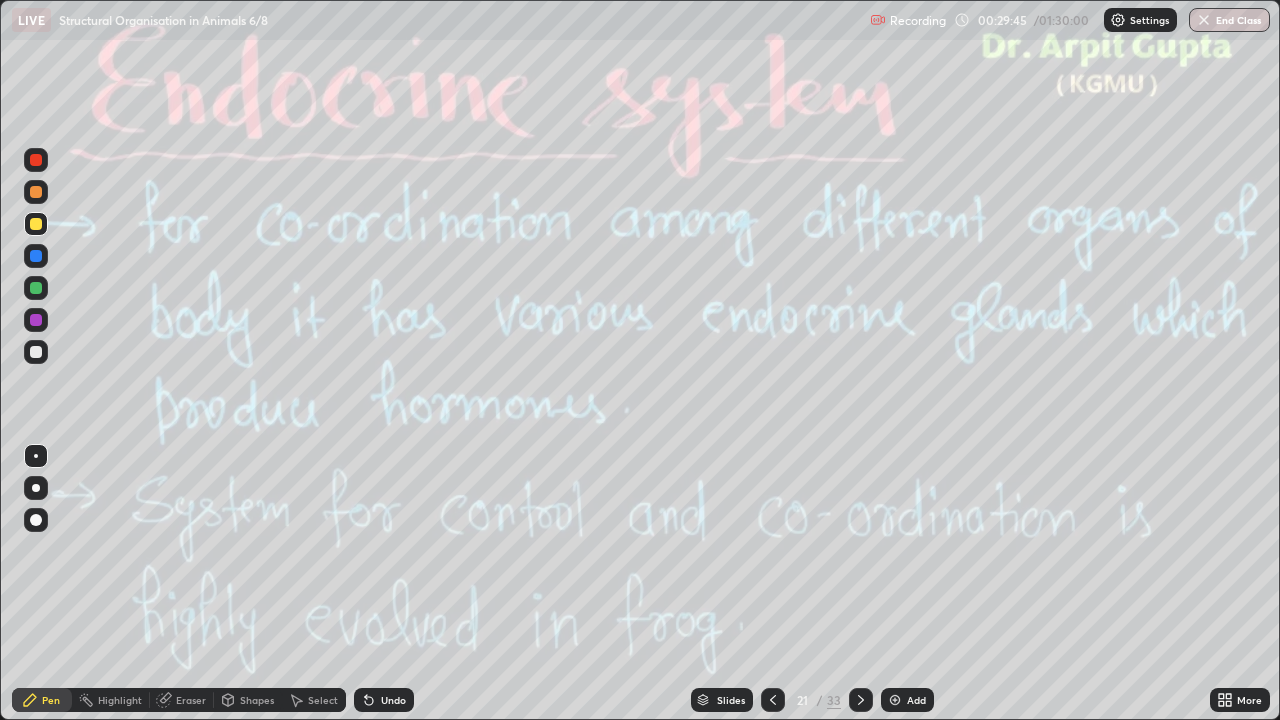 click 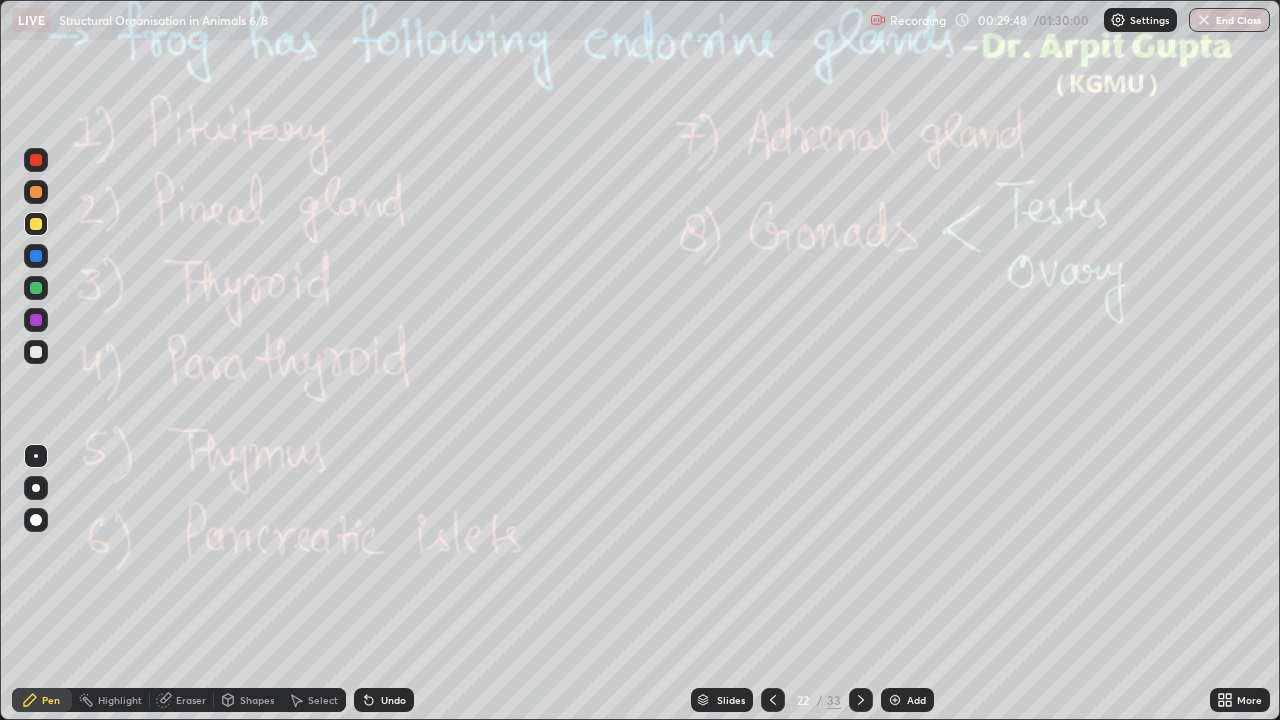 click 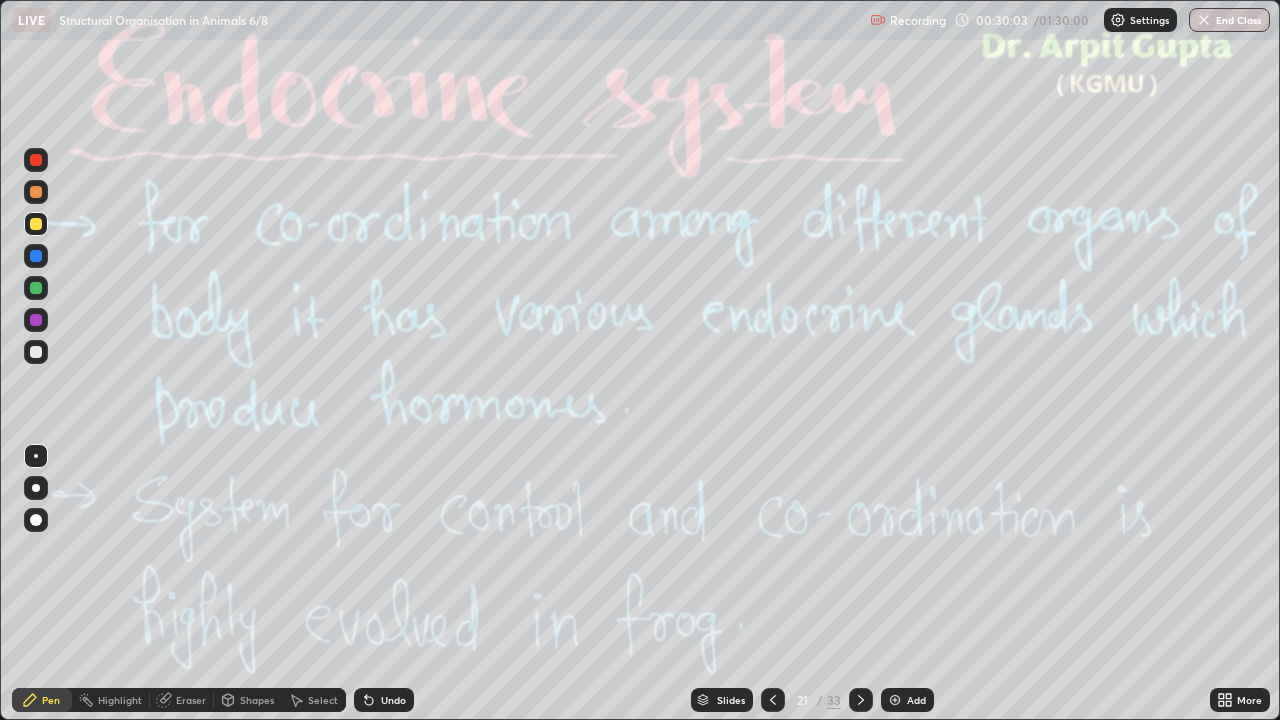 click 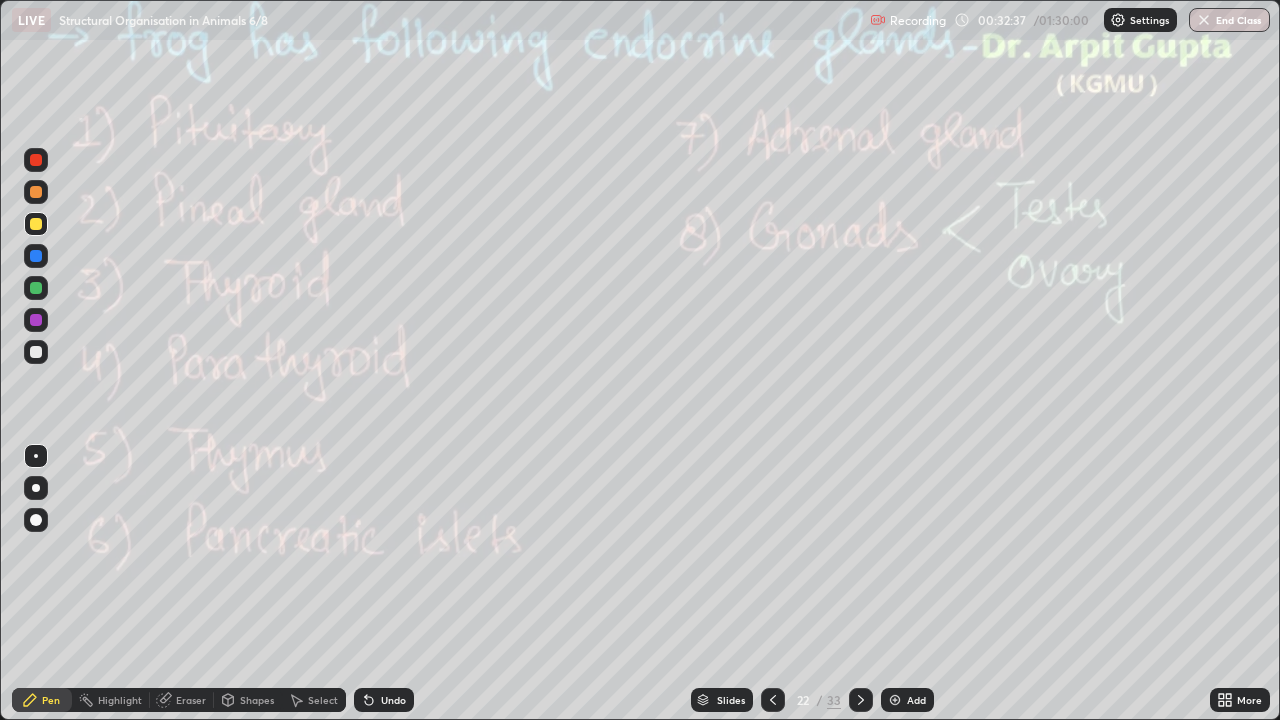 click 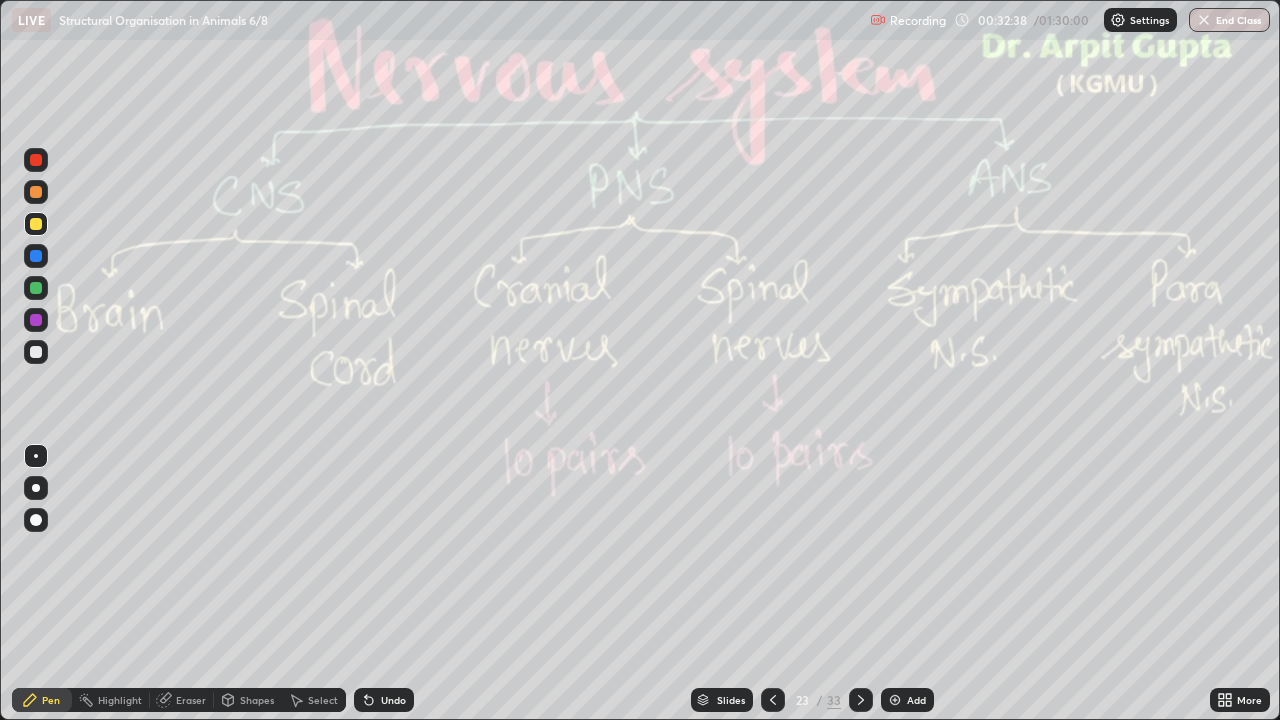 click 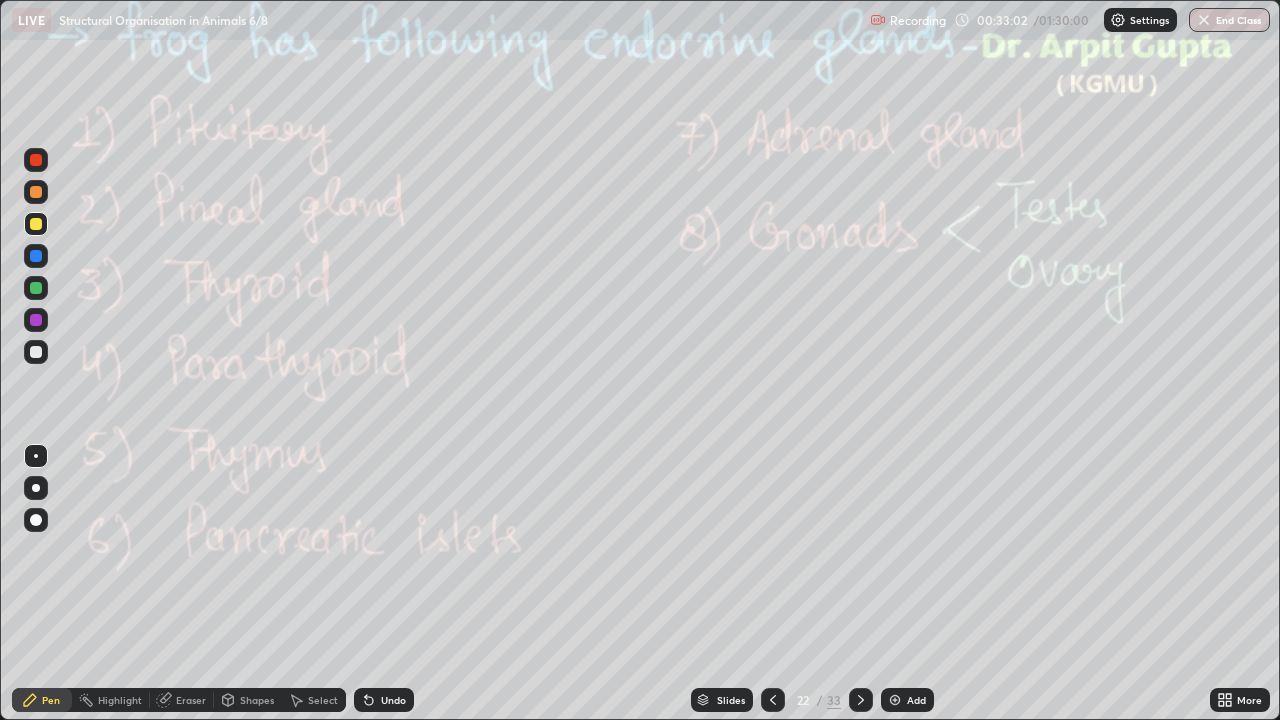 click 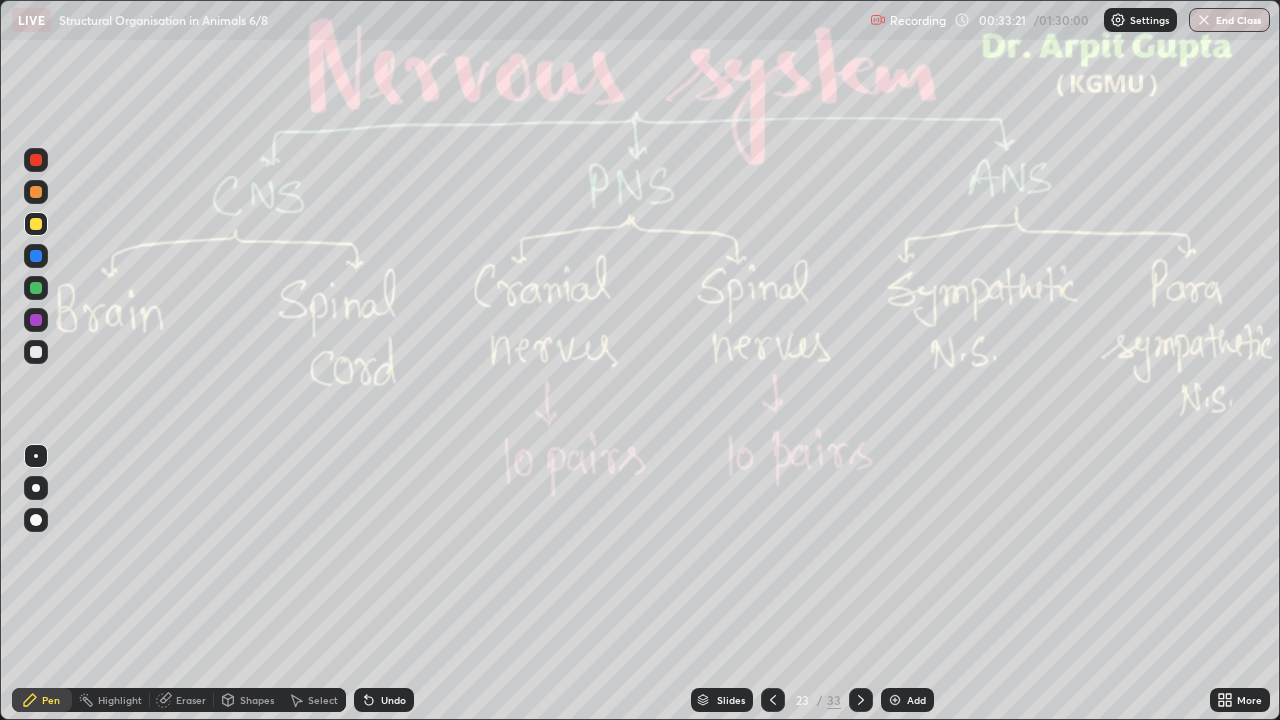 click on "Undo" at bounding box center [393, 700] 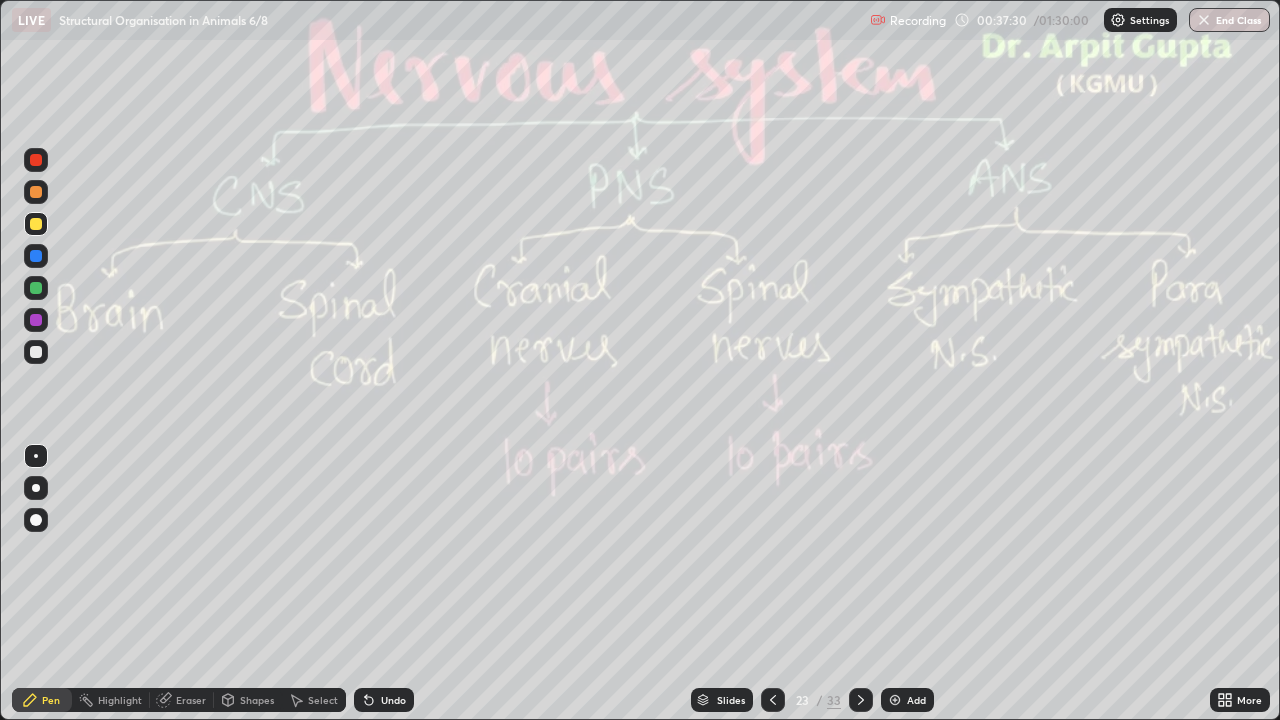 click 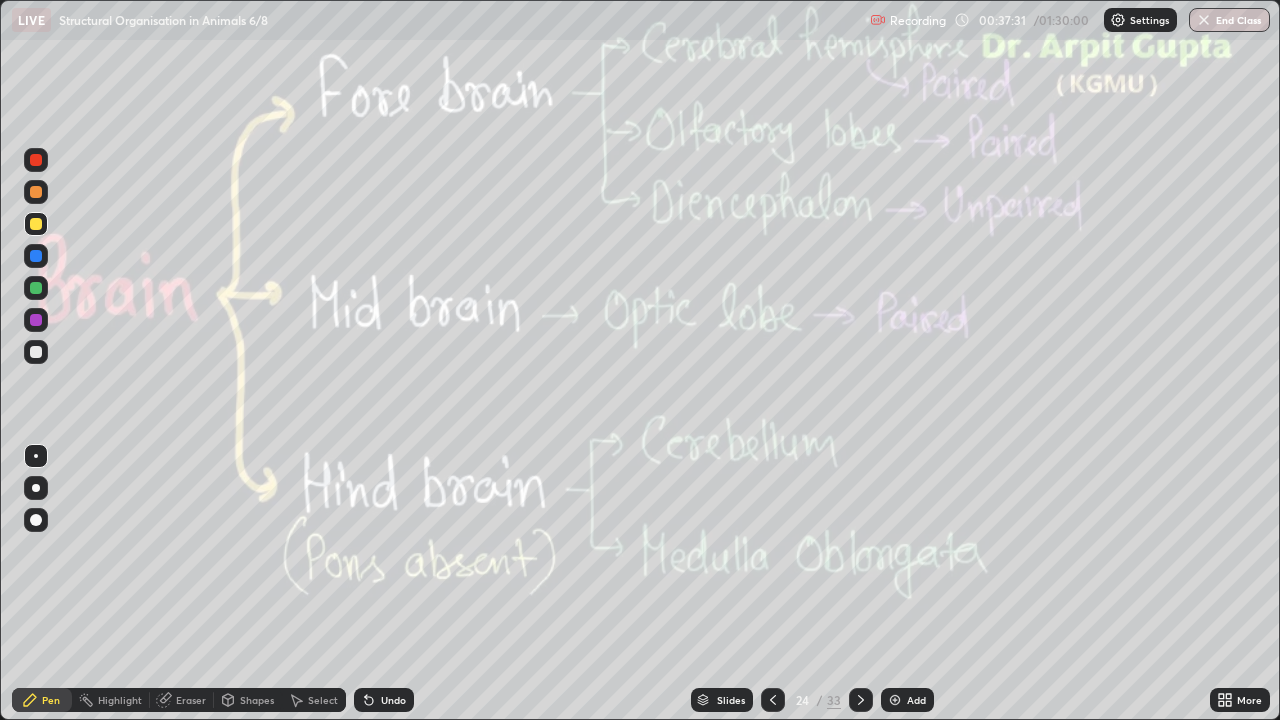 click 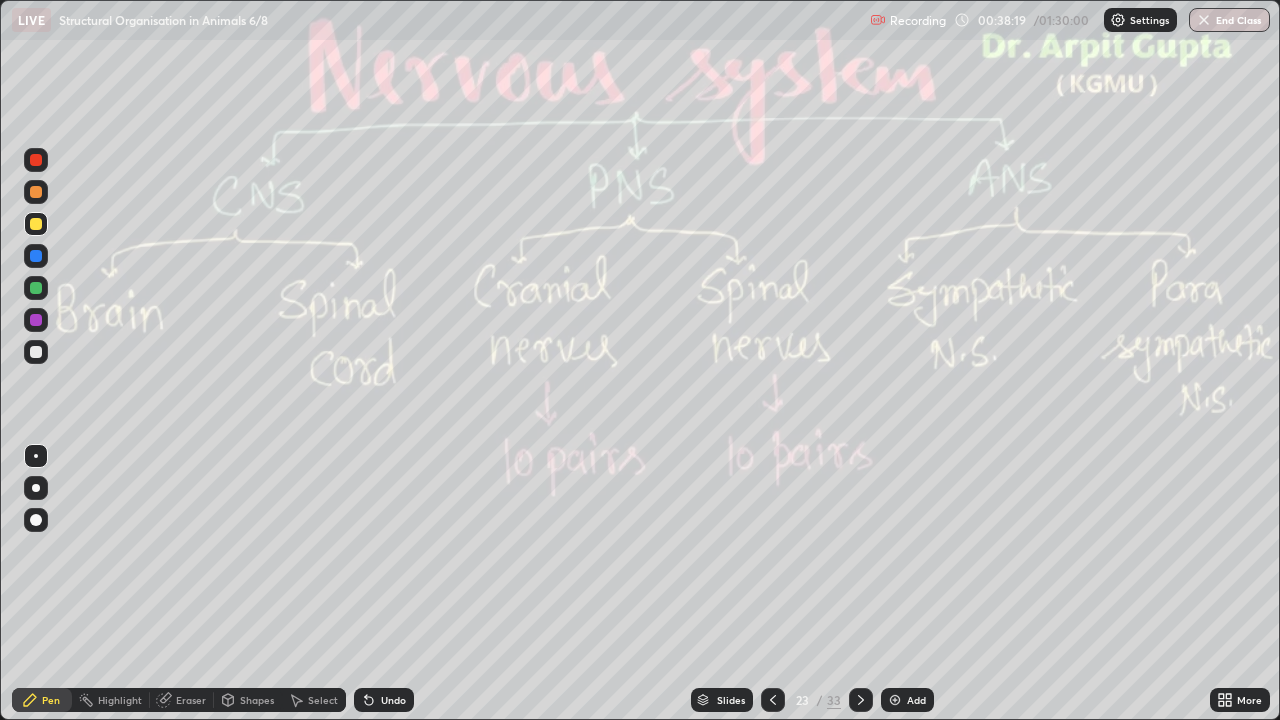 click 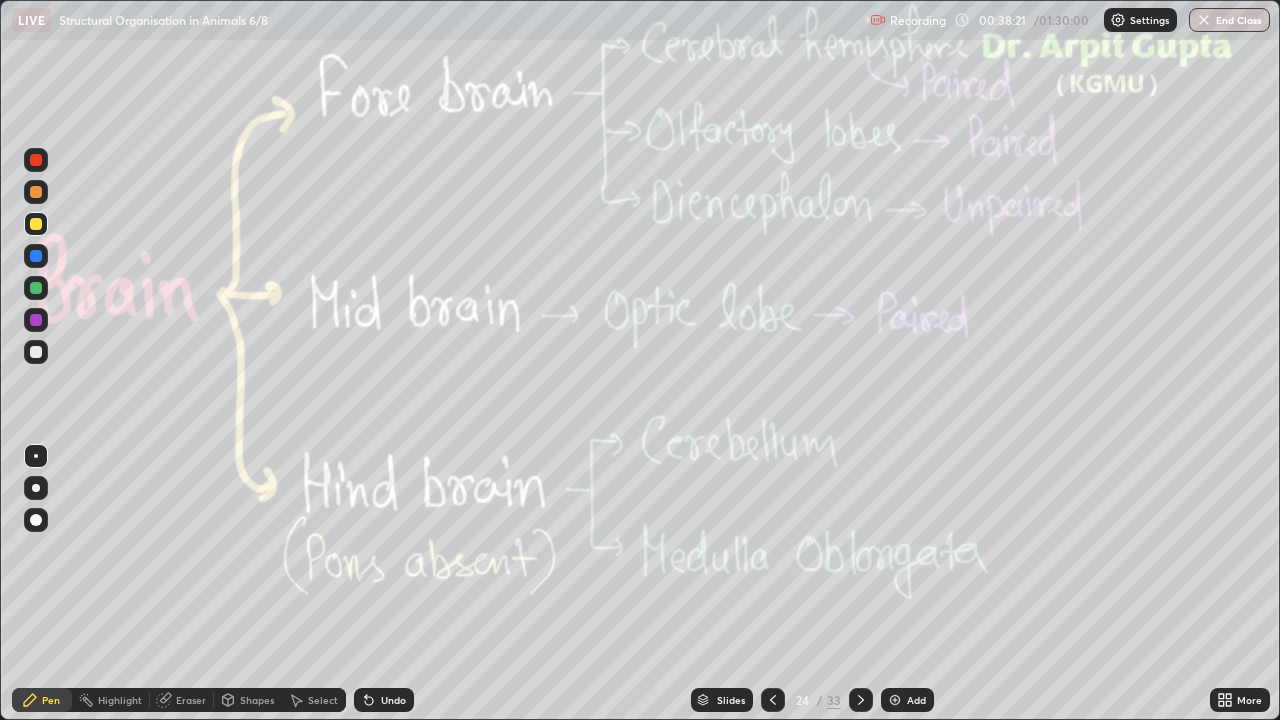 click 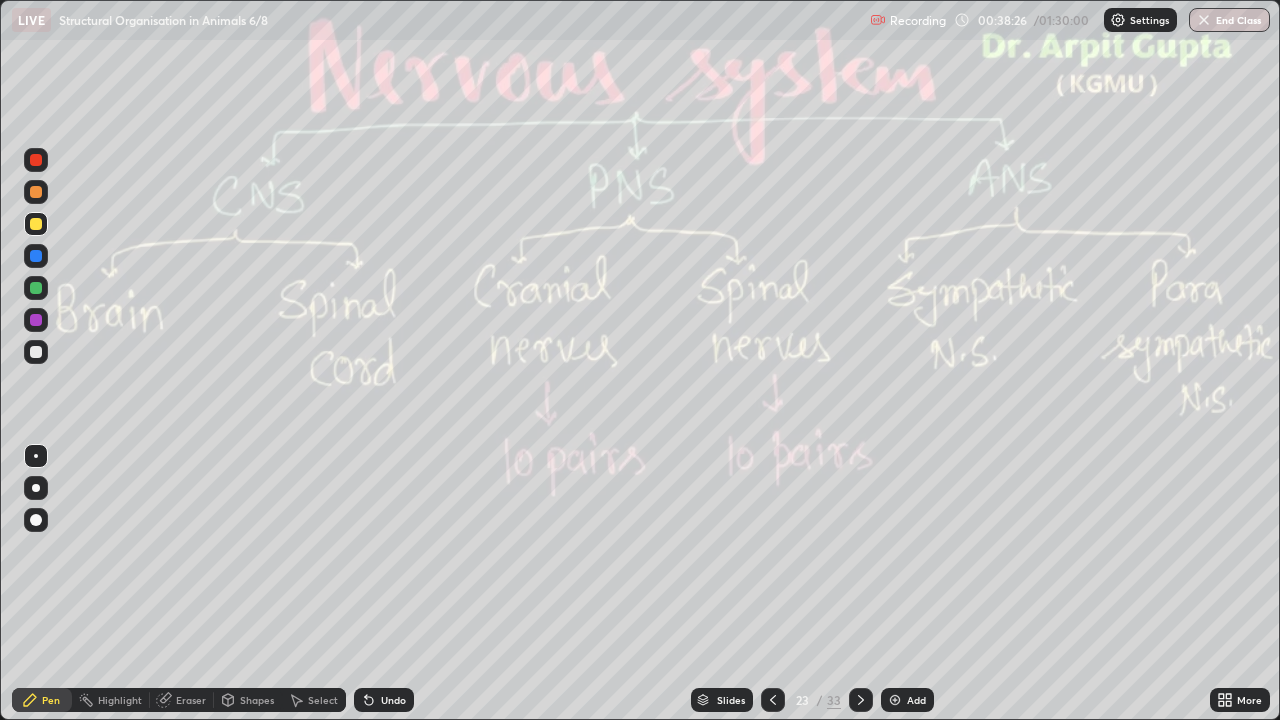 click on "Undo" at bounding box center [393, 700] 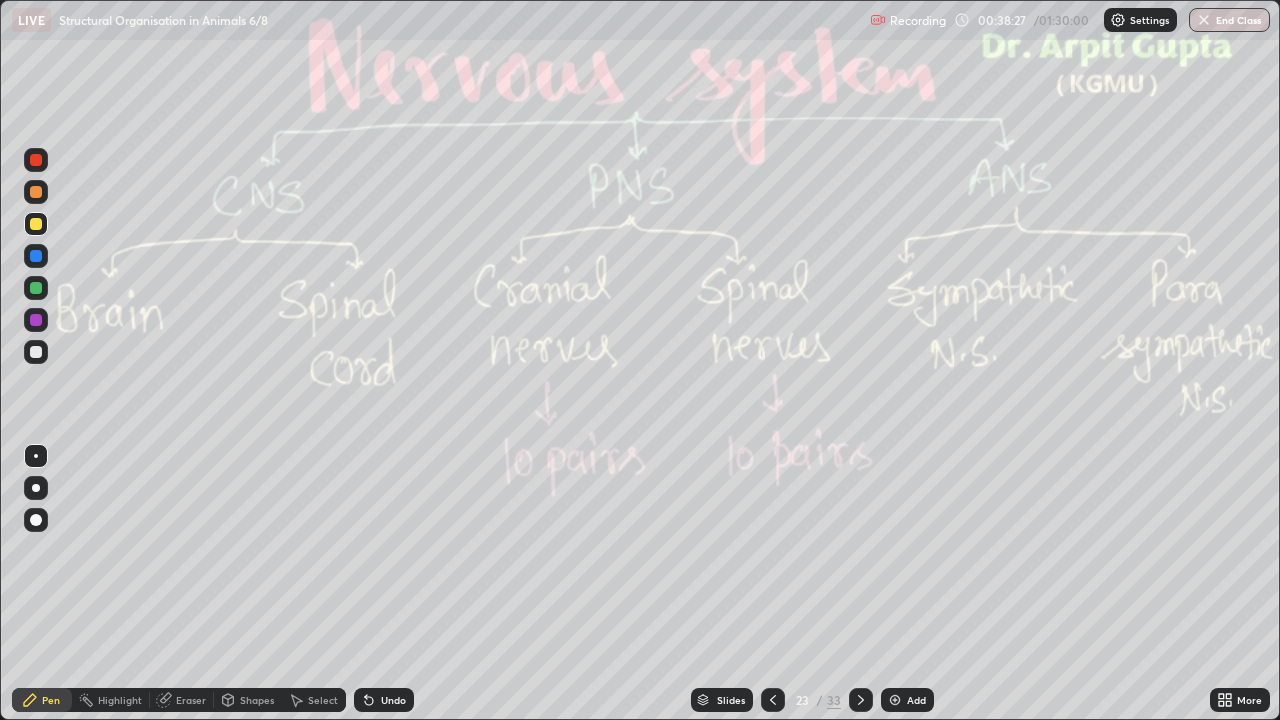 click 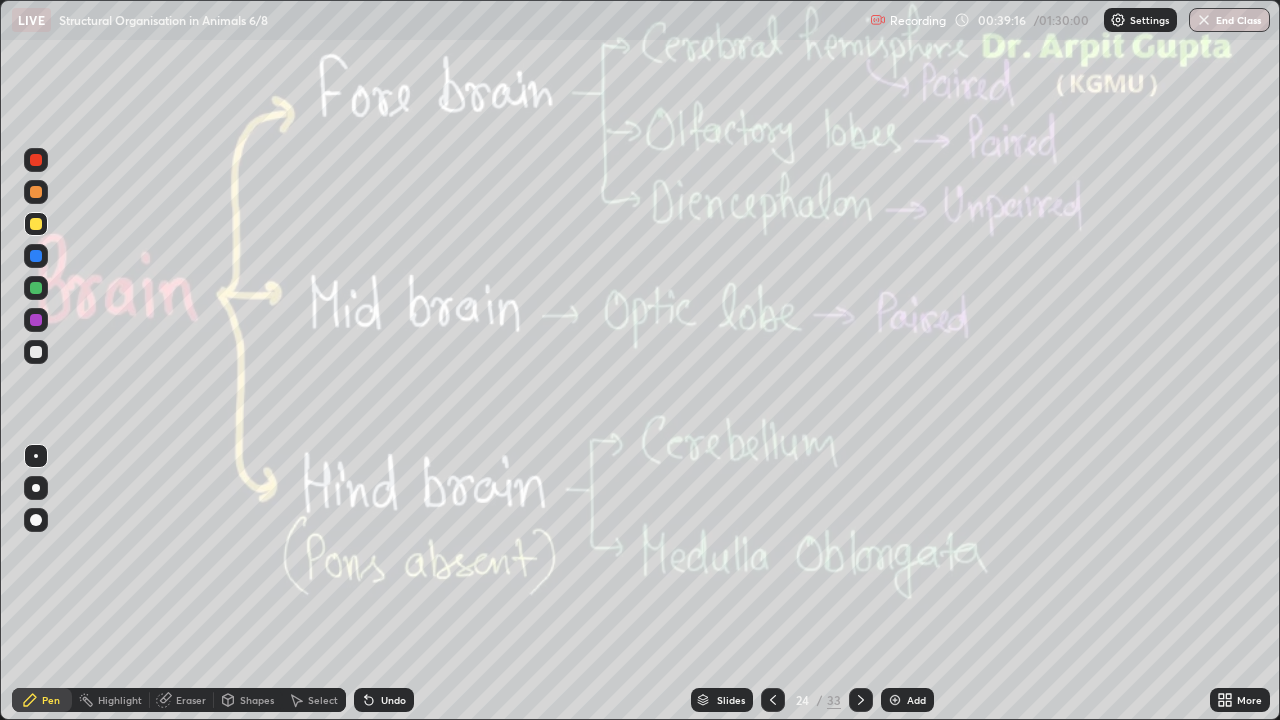 click on "Undo" at bounding box center (384, 700) 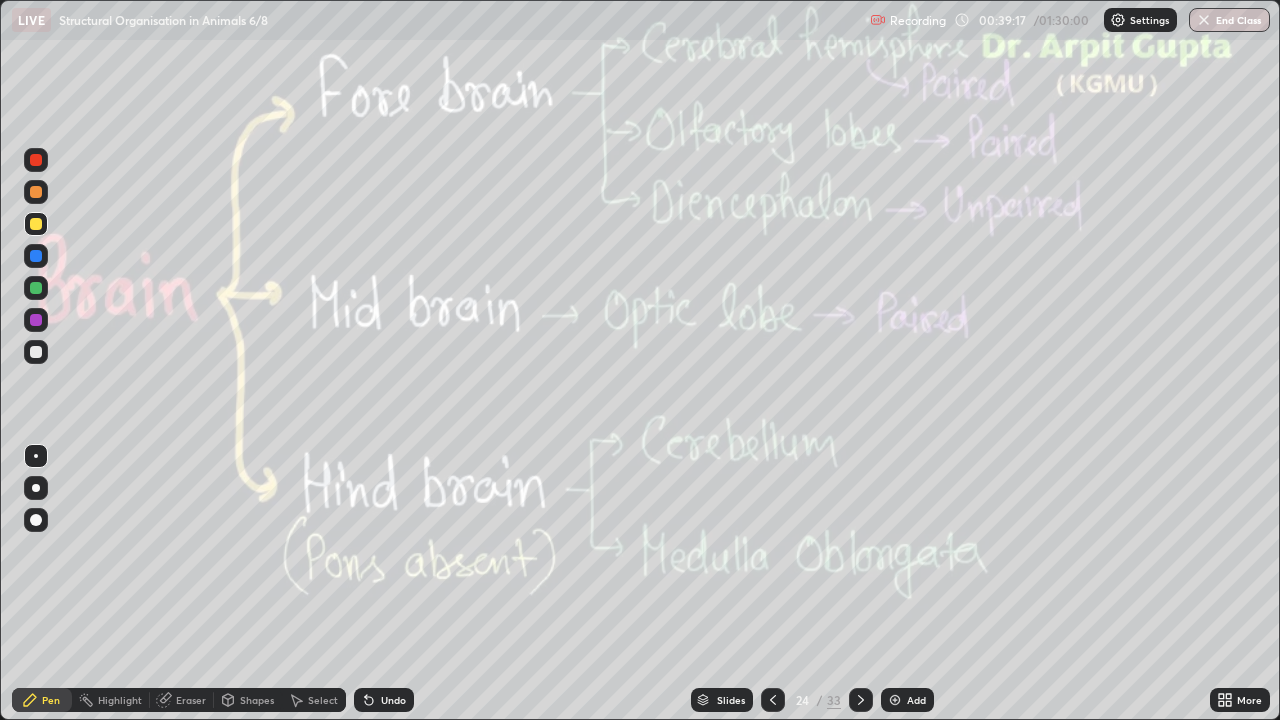 click on "Undo" at bounding box center (393, 700) 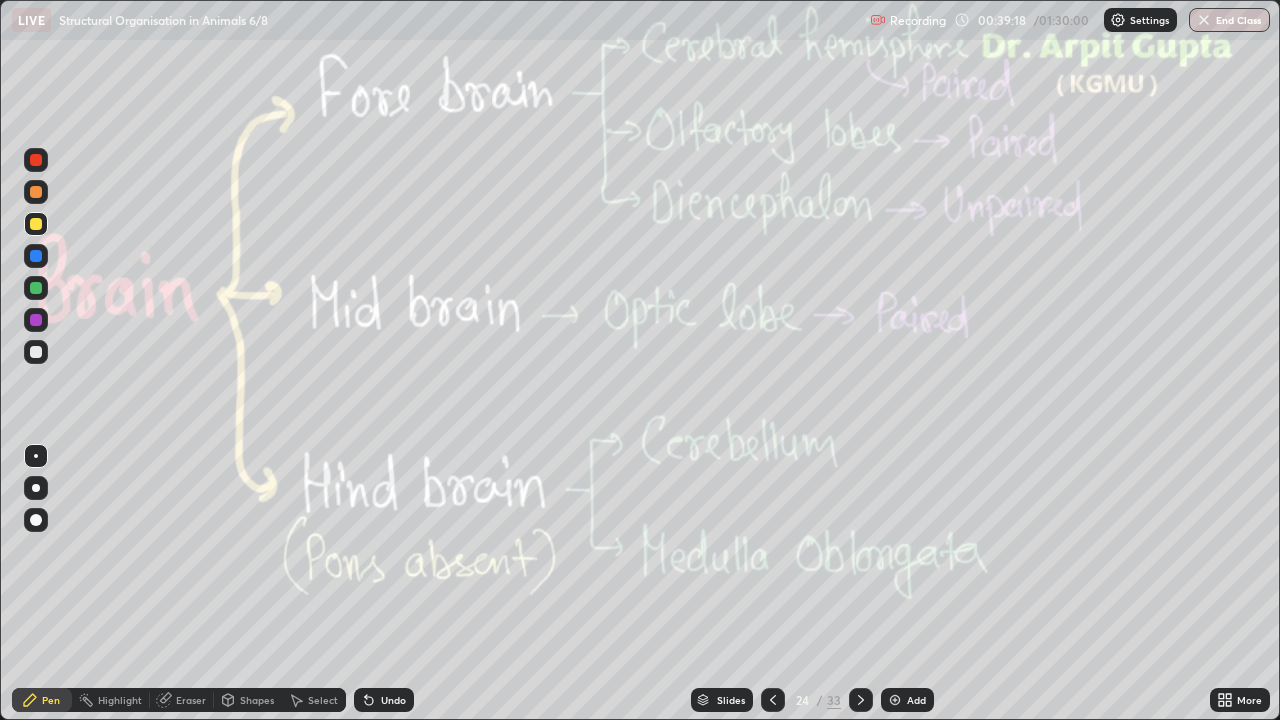 click on "Undo" at bounding box center (393, 700) 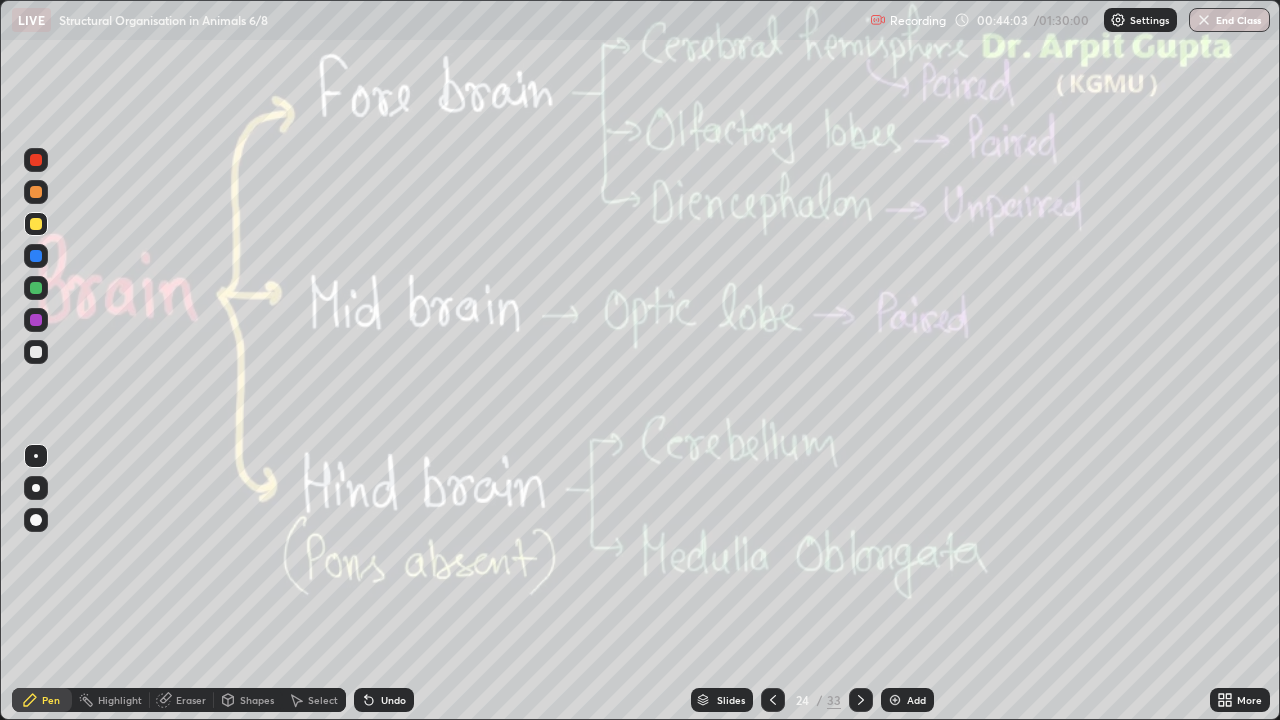 click on "Eraser" at bounding box center [191, 700] 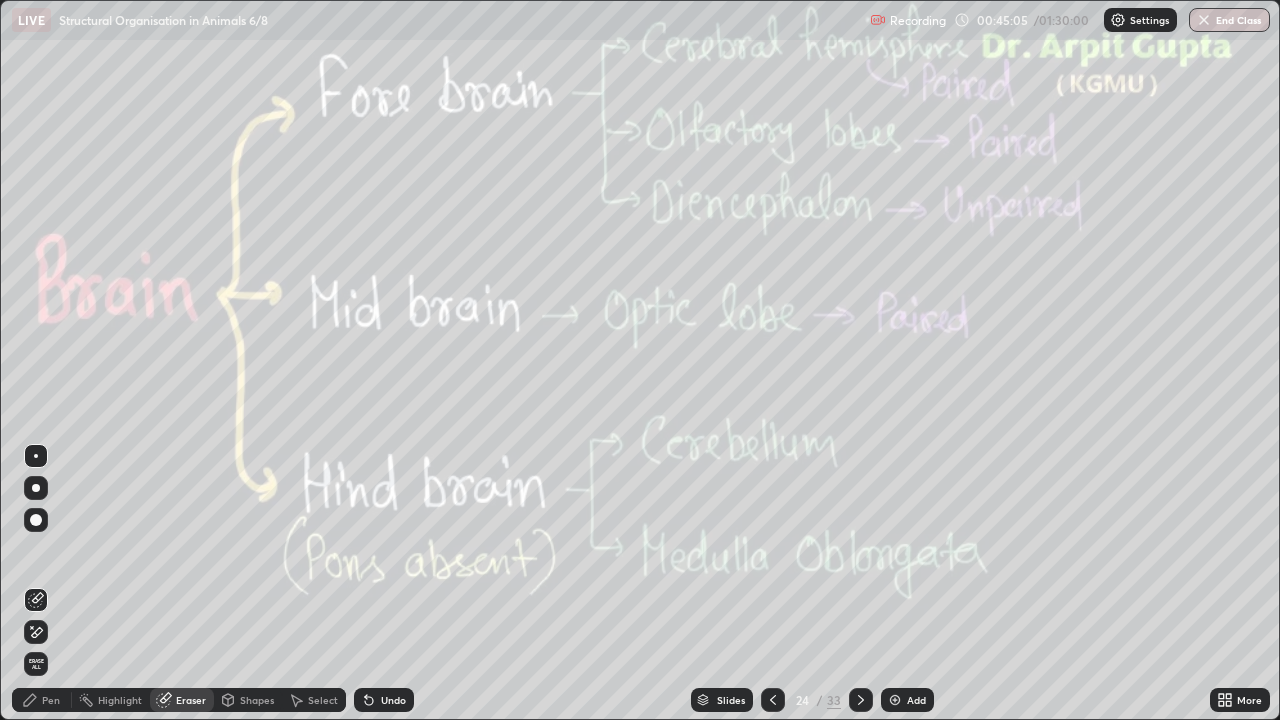 click on "Pen" at bounding box center [51, 700] 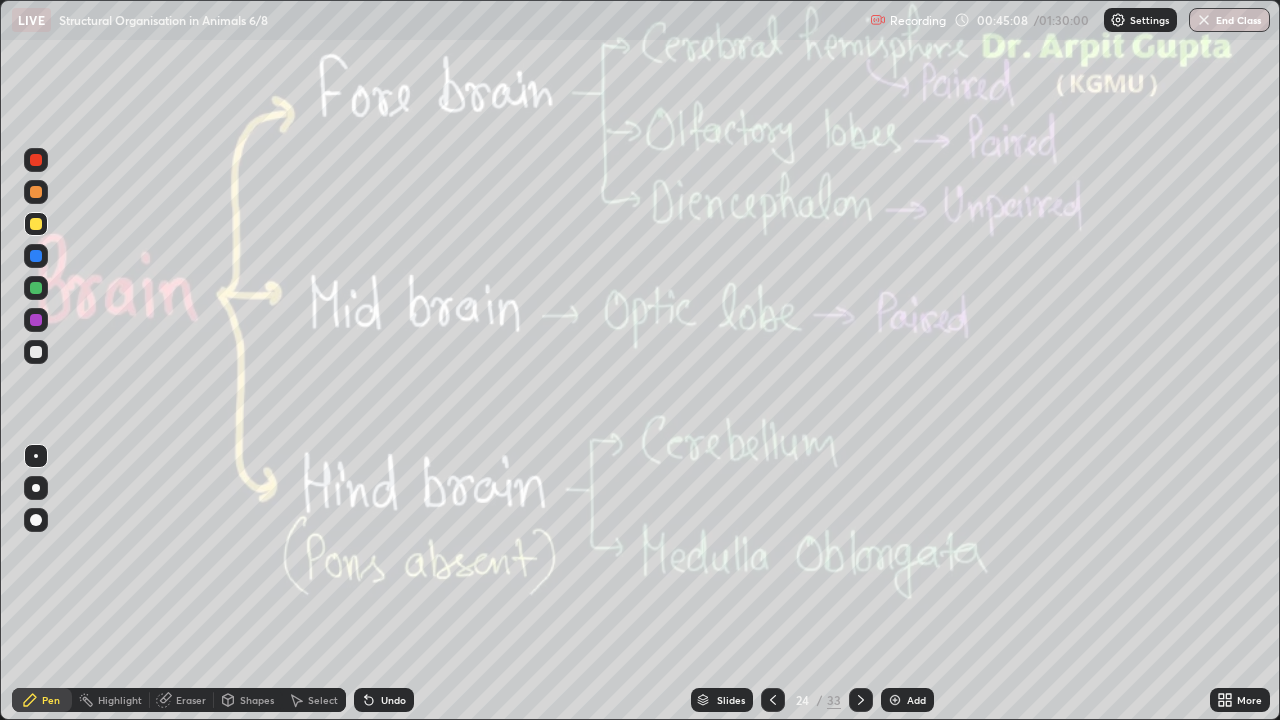 click 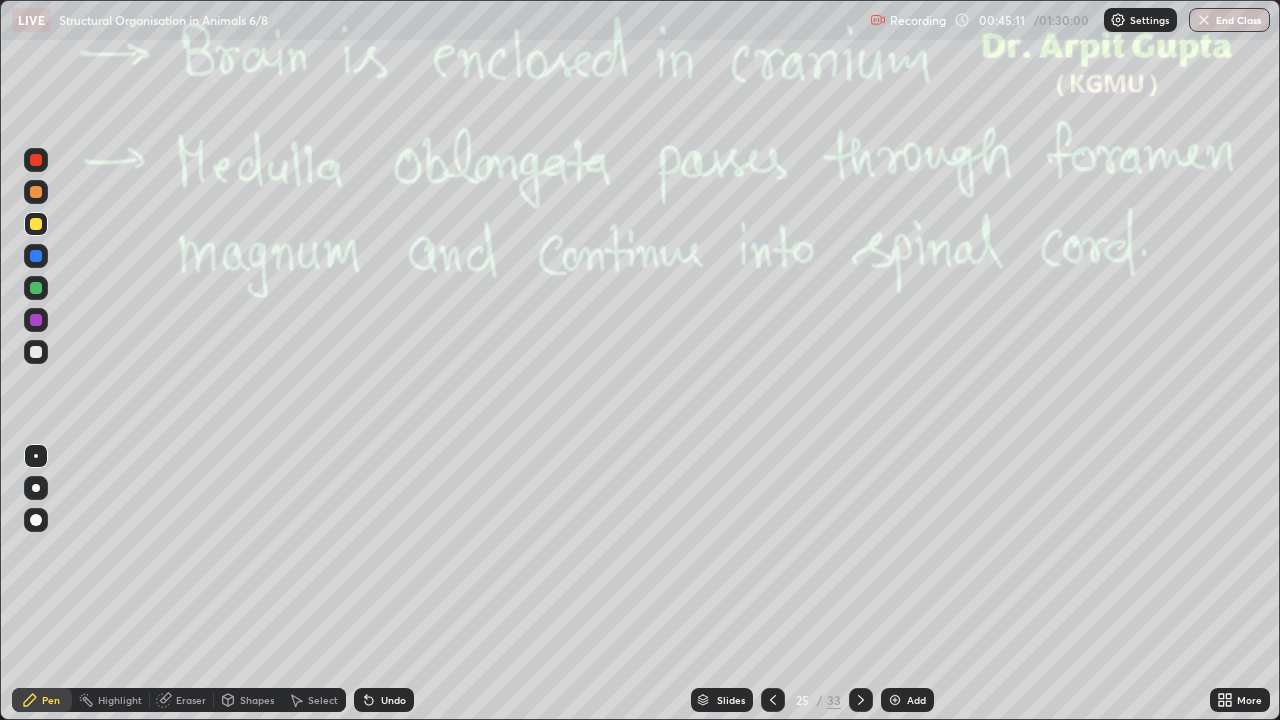 click 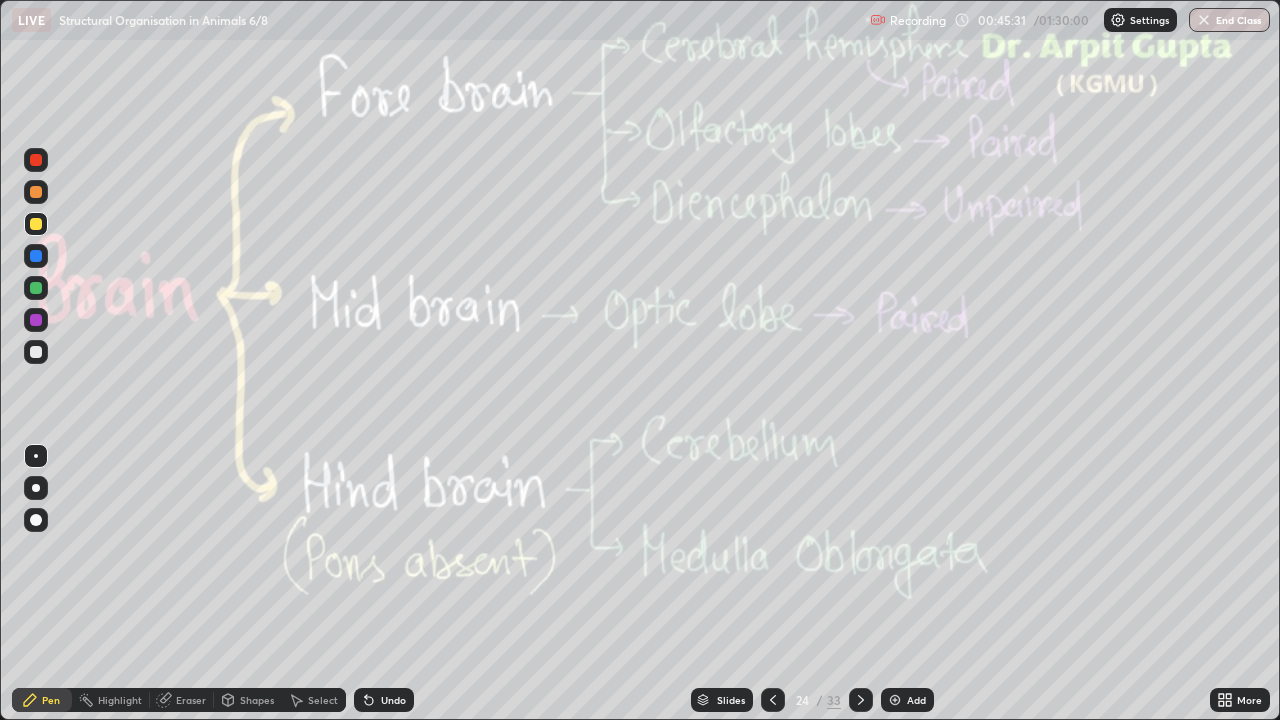 click 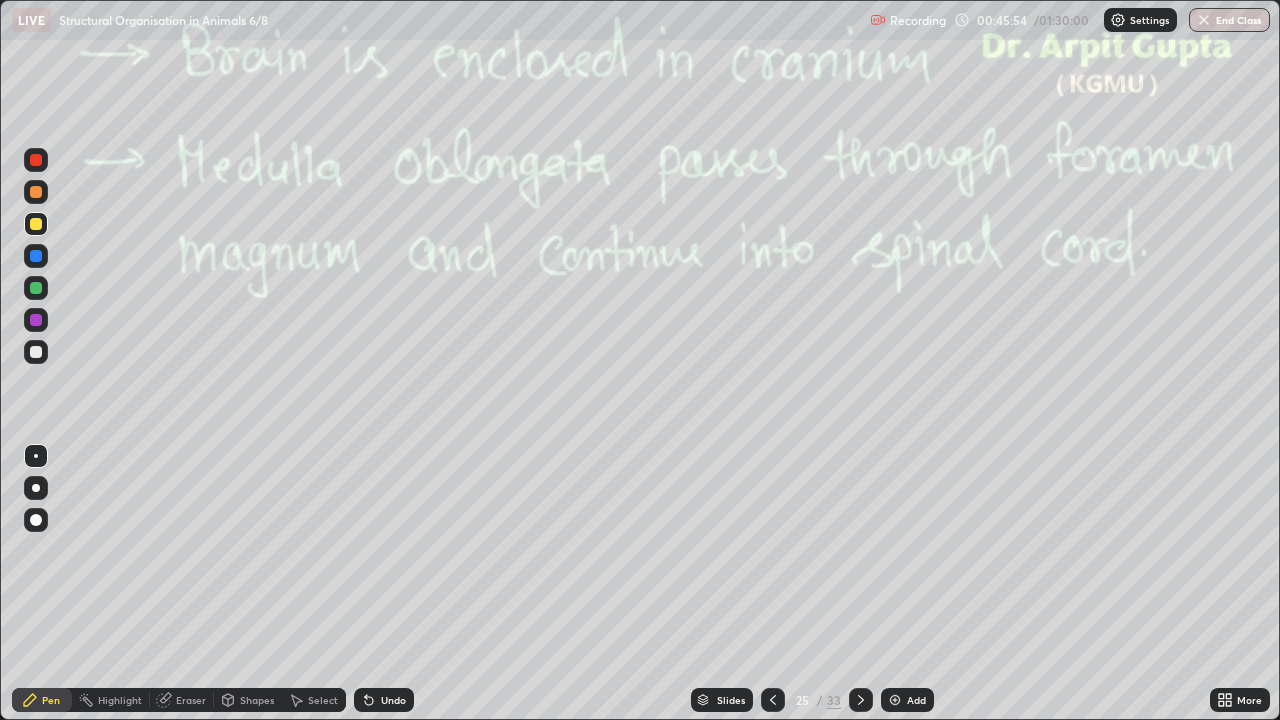 click at bounding box center [773, 700] 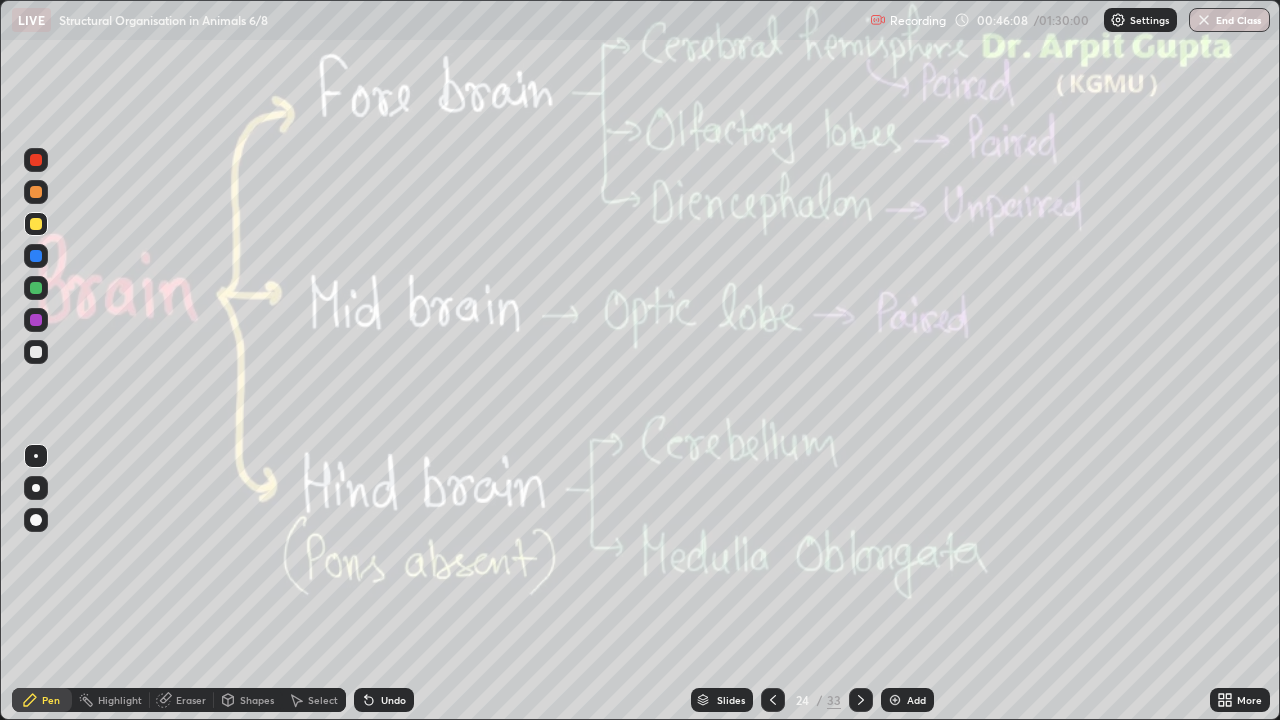 click 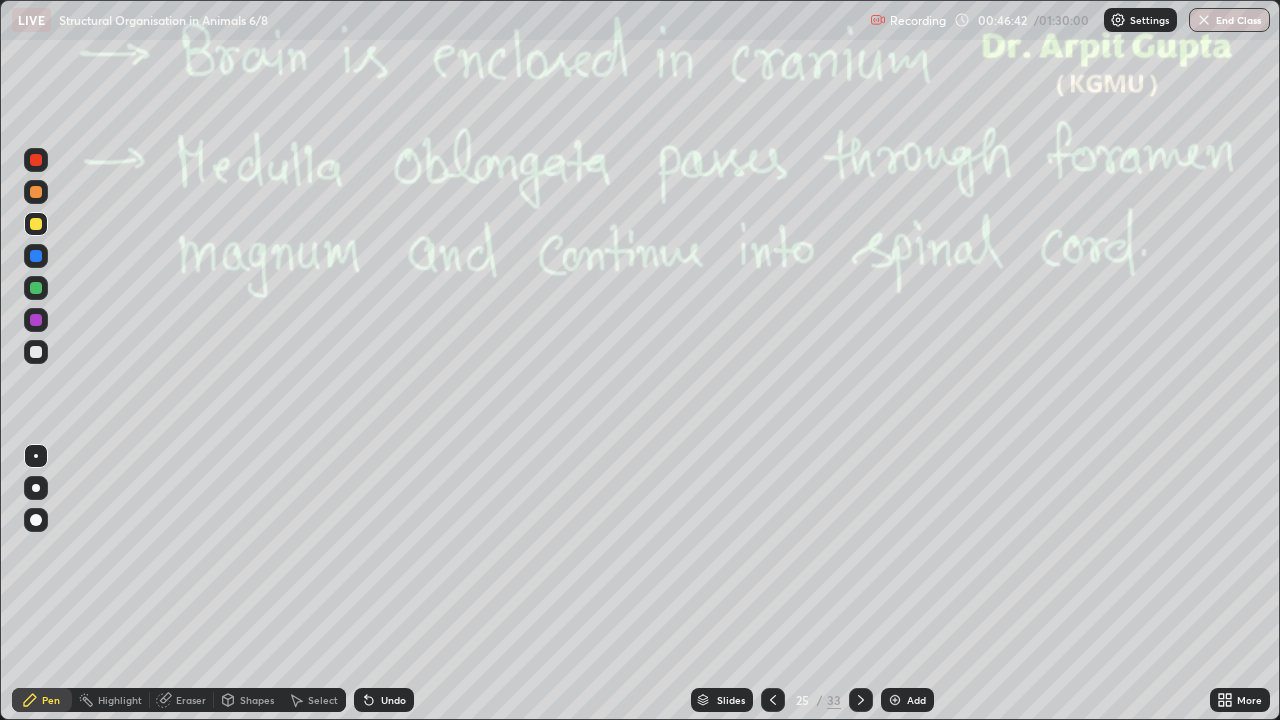 click at bounding box center [36, 352] 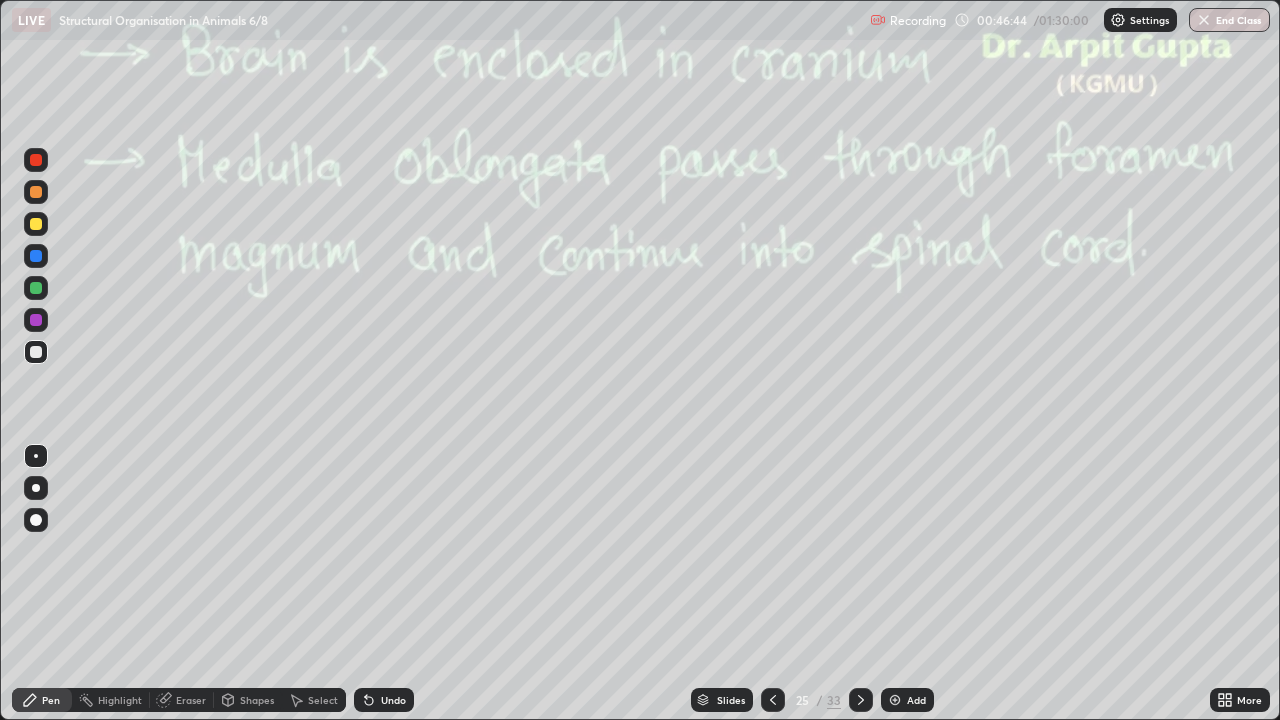 click on "Undo" at bounding box center (393, 700) 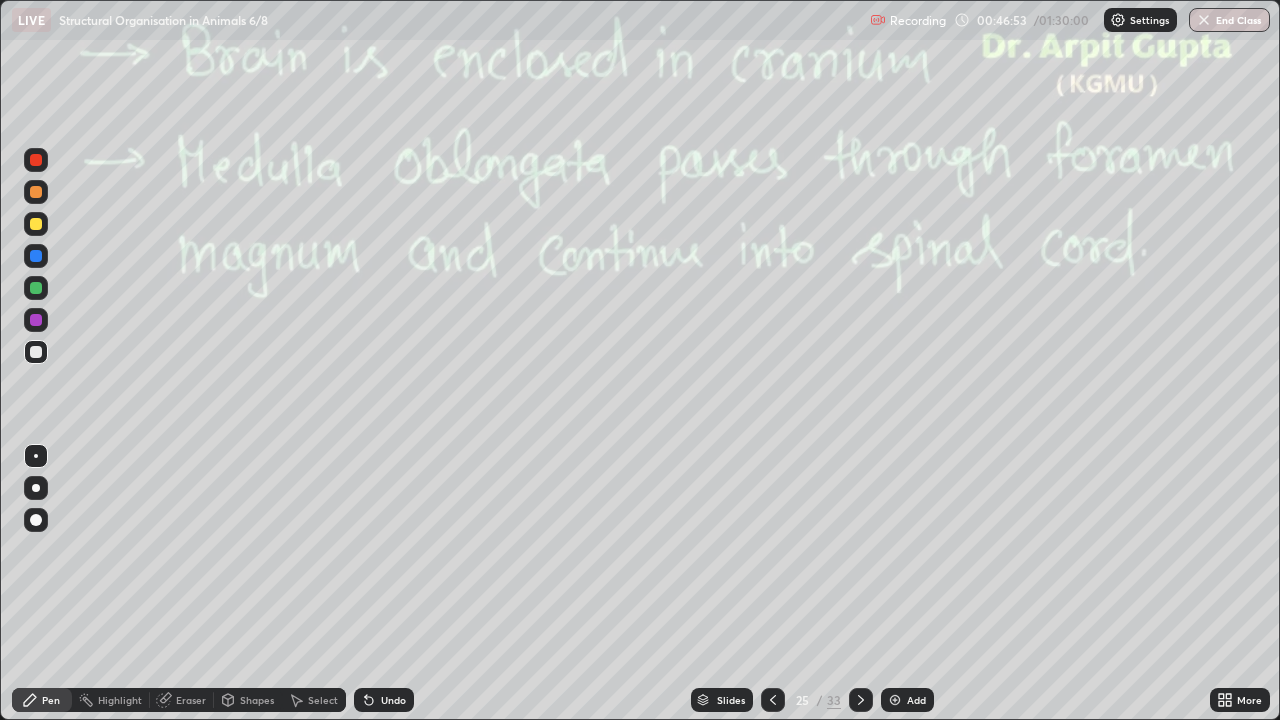 click on "Eraser" at bounding box center (191, 700) 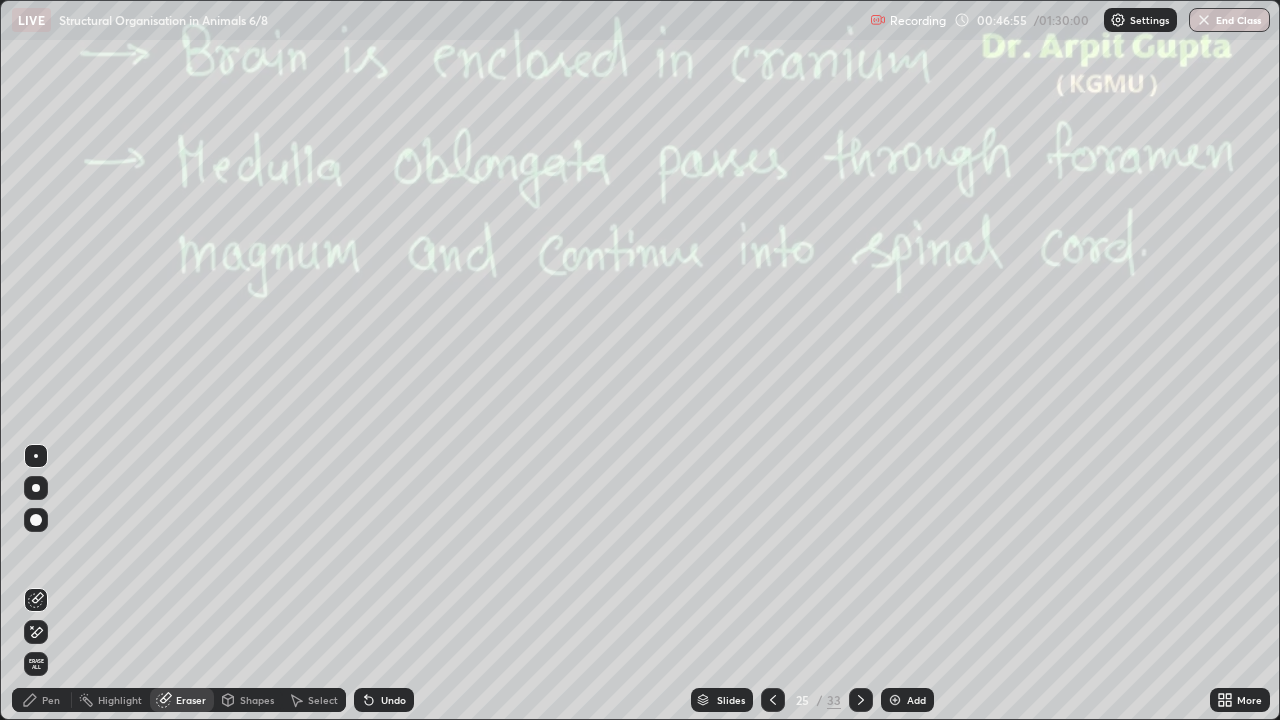 click on "Pen" at bounding box center (42, 700) 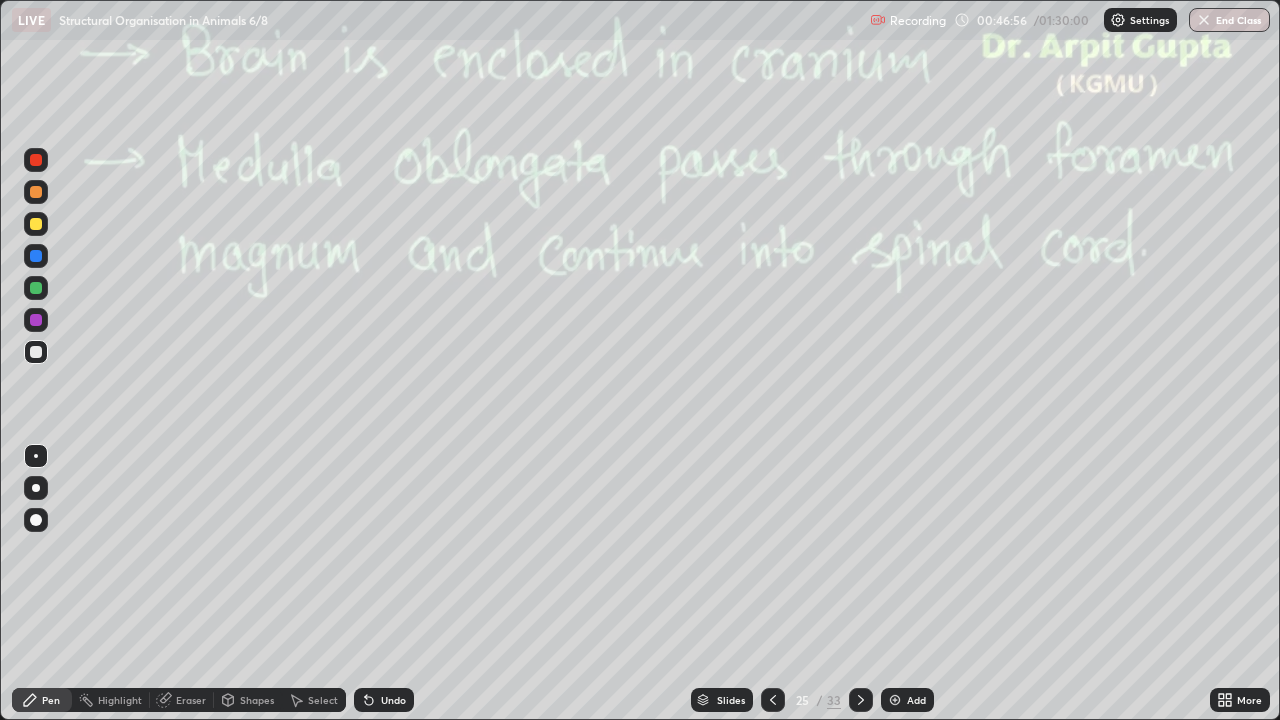 click at bounding box center (36, 288) 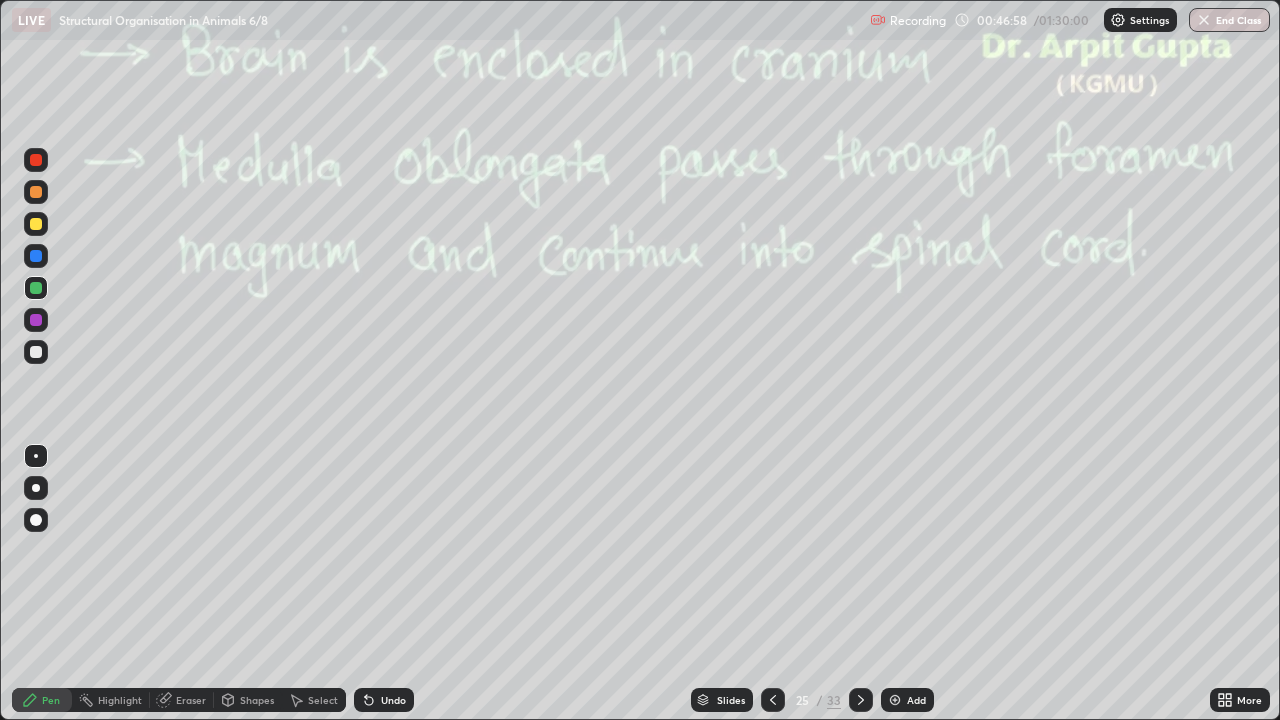 click at bounding box center (36, 352) 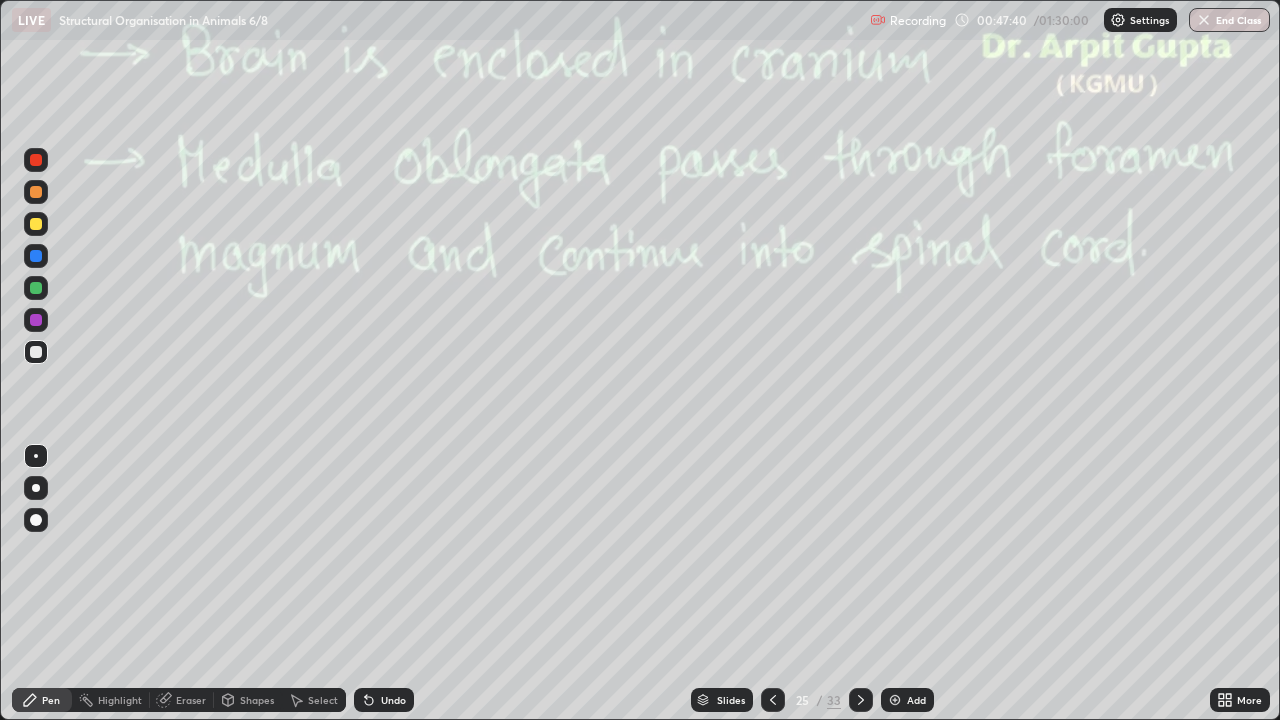 click on "Undo" at bounding box center (384, 700) 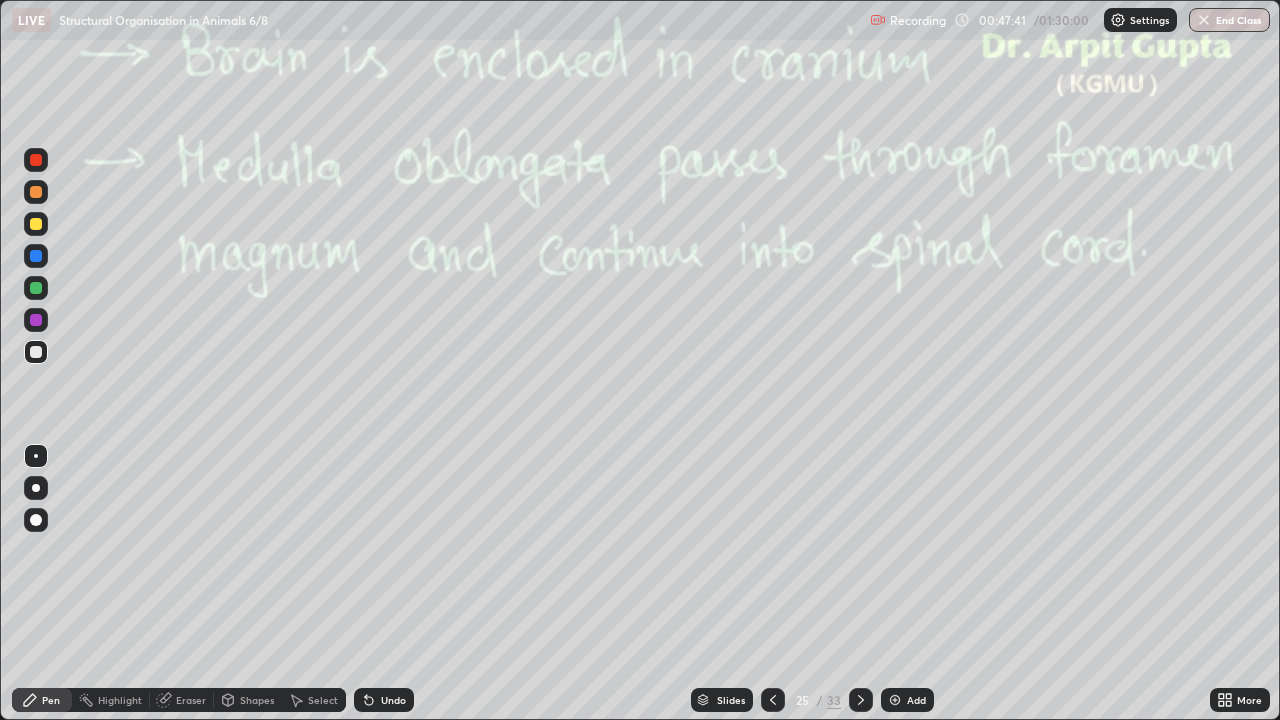 click on "Undo" at bounding box center (384, 700) 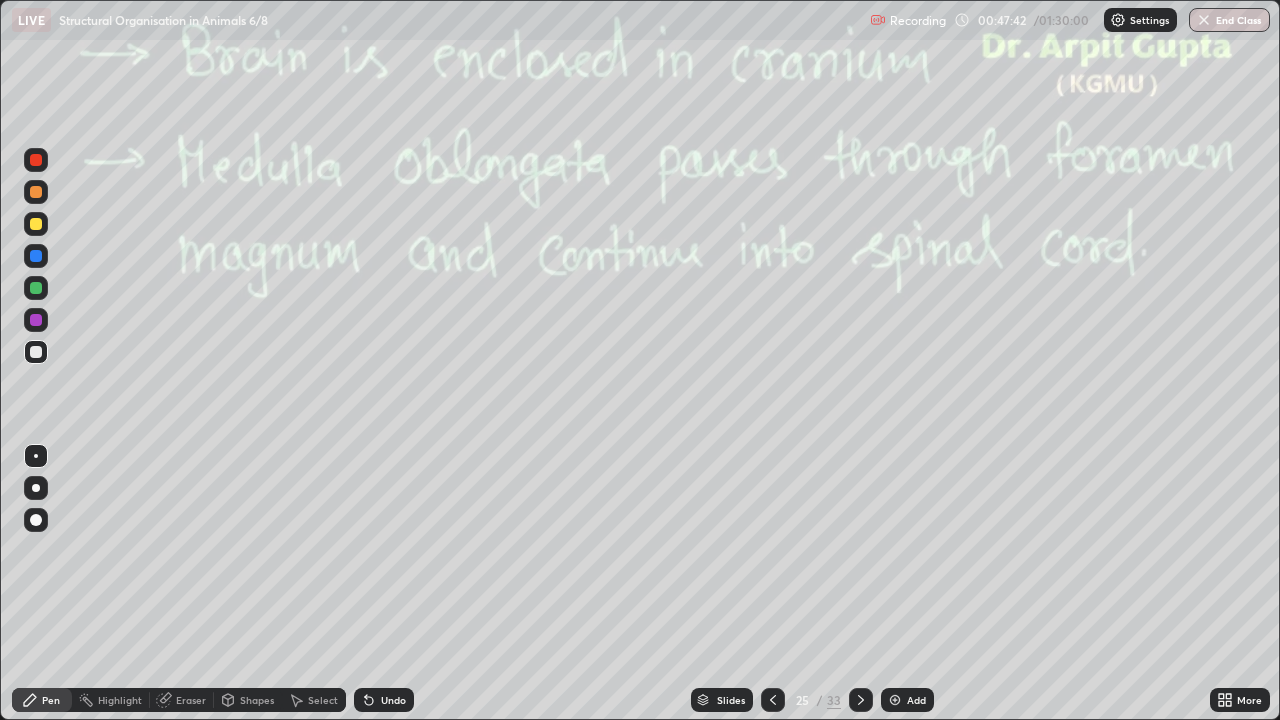 click on "Undo" at bounding box center [393, 700] 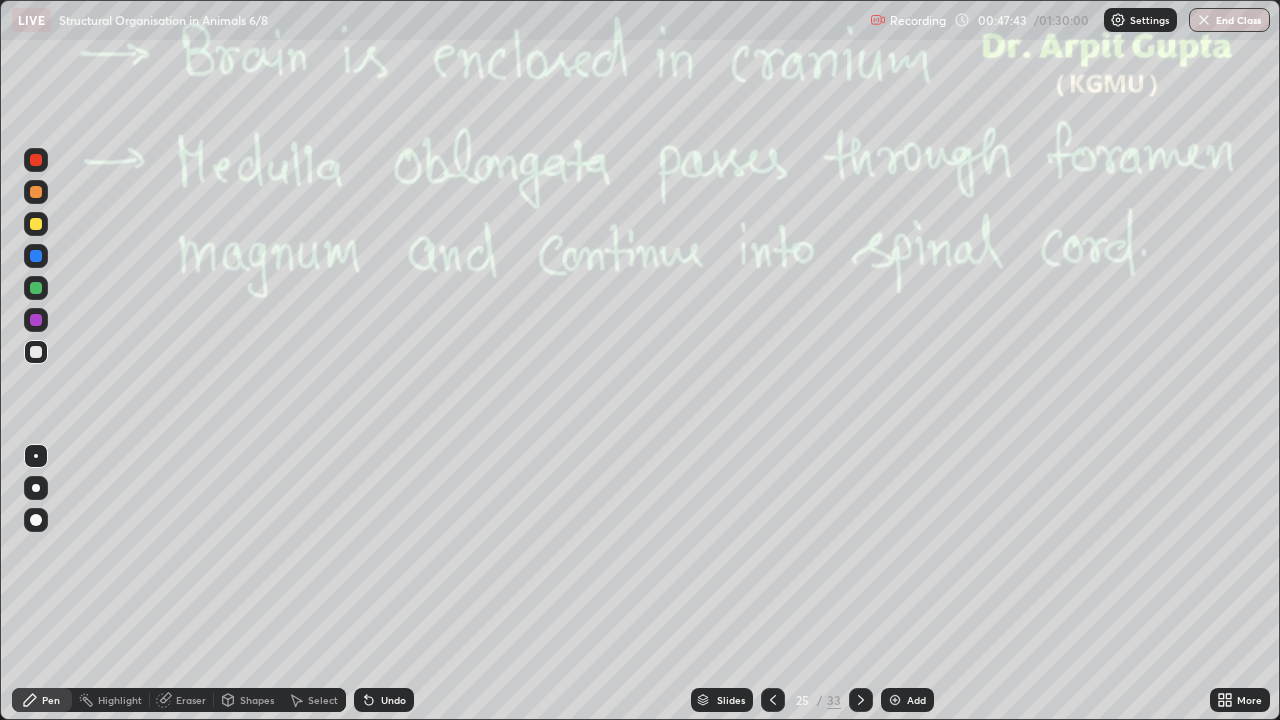 click on "Undo" at bounding box center (384, 700) 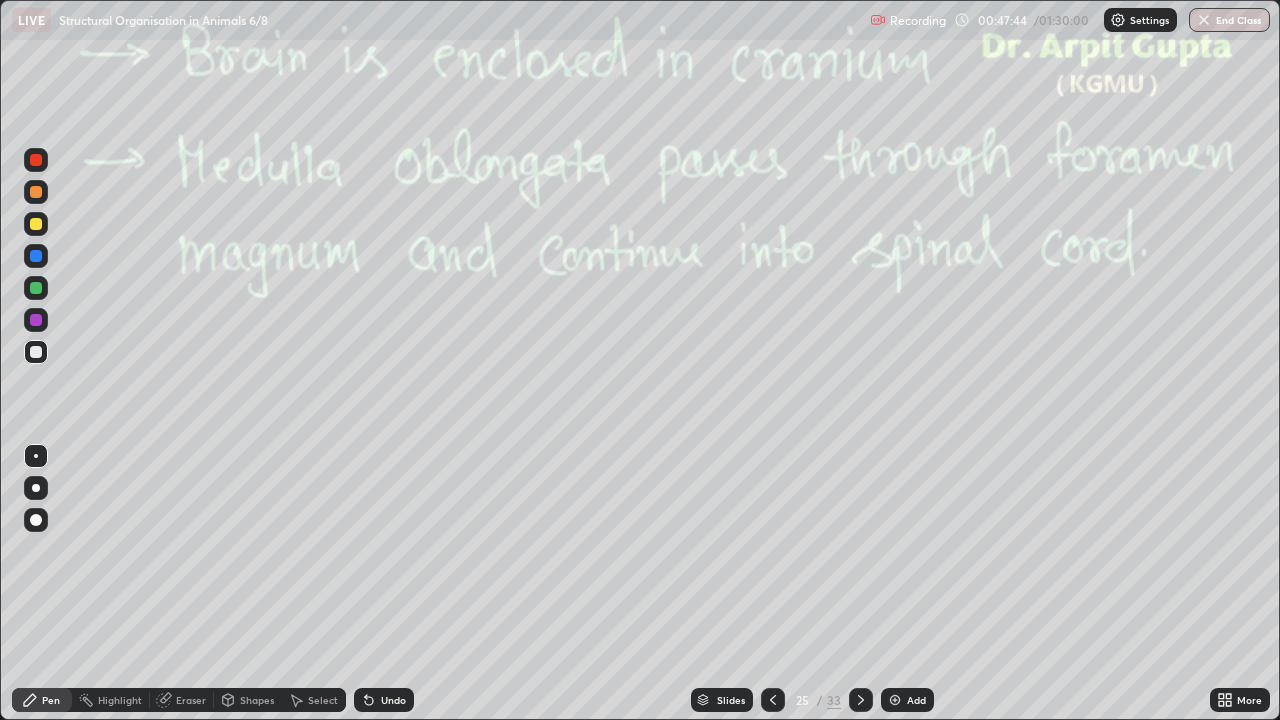 click on "Pen" at bounding box center [51, 700] 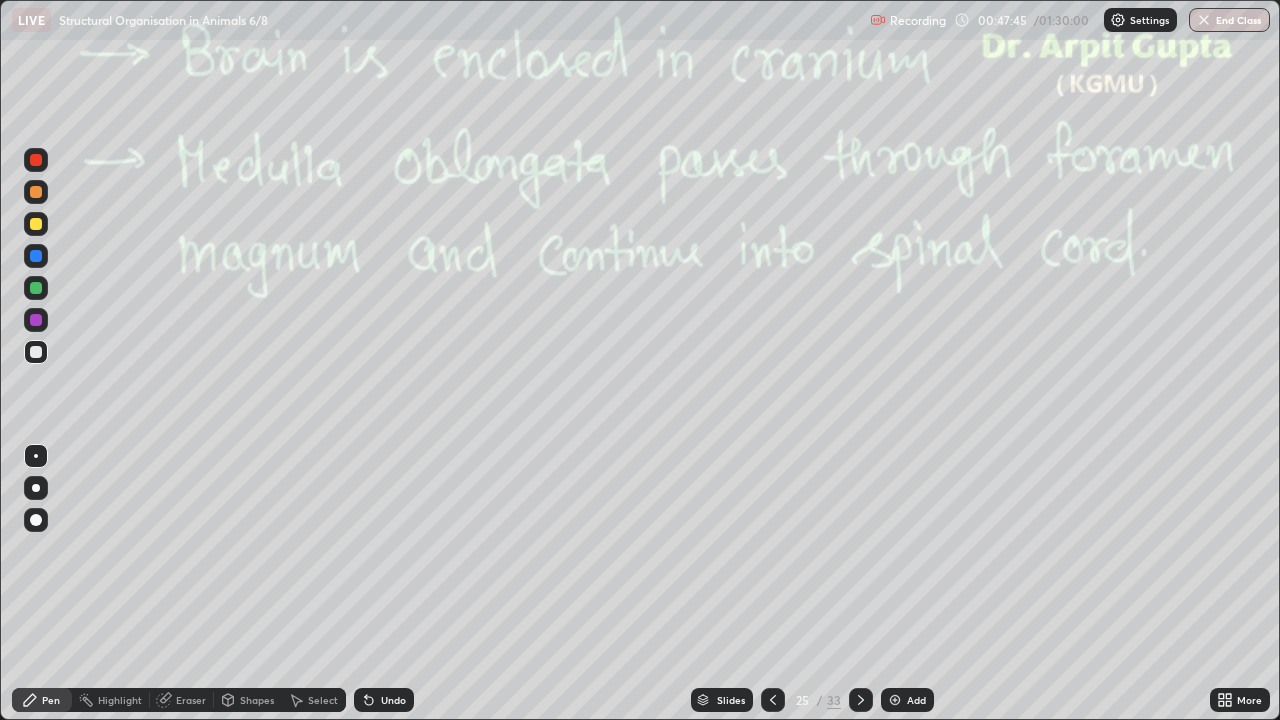 click at bounding box center (36, 224) 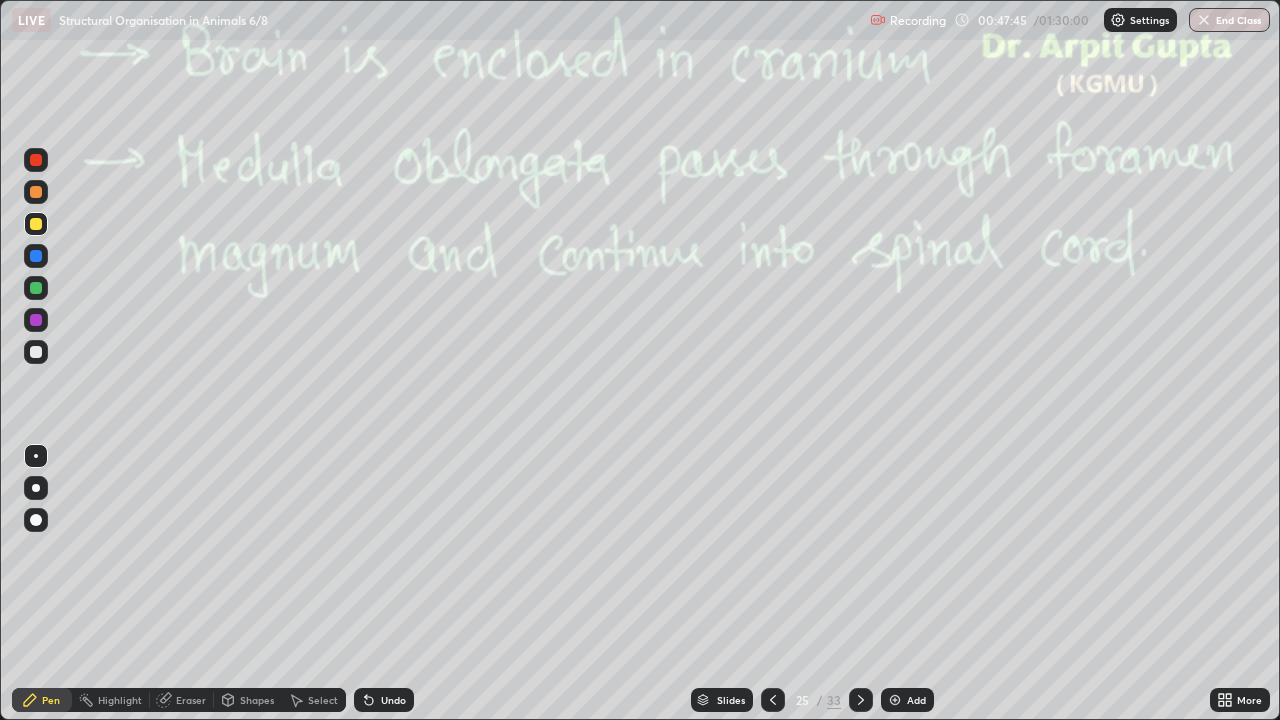 click at bounding box center [36, 224] 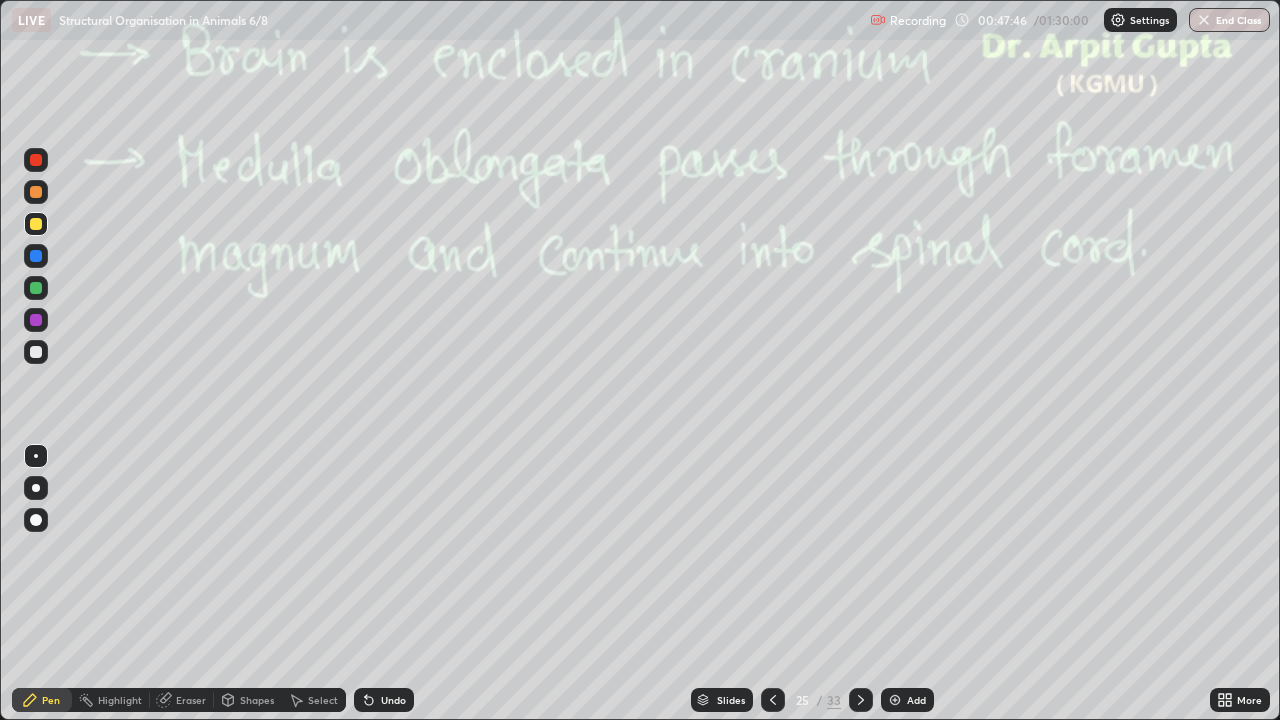 click at bounding box center [36, 352] 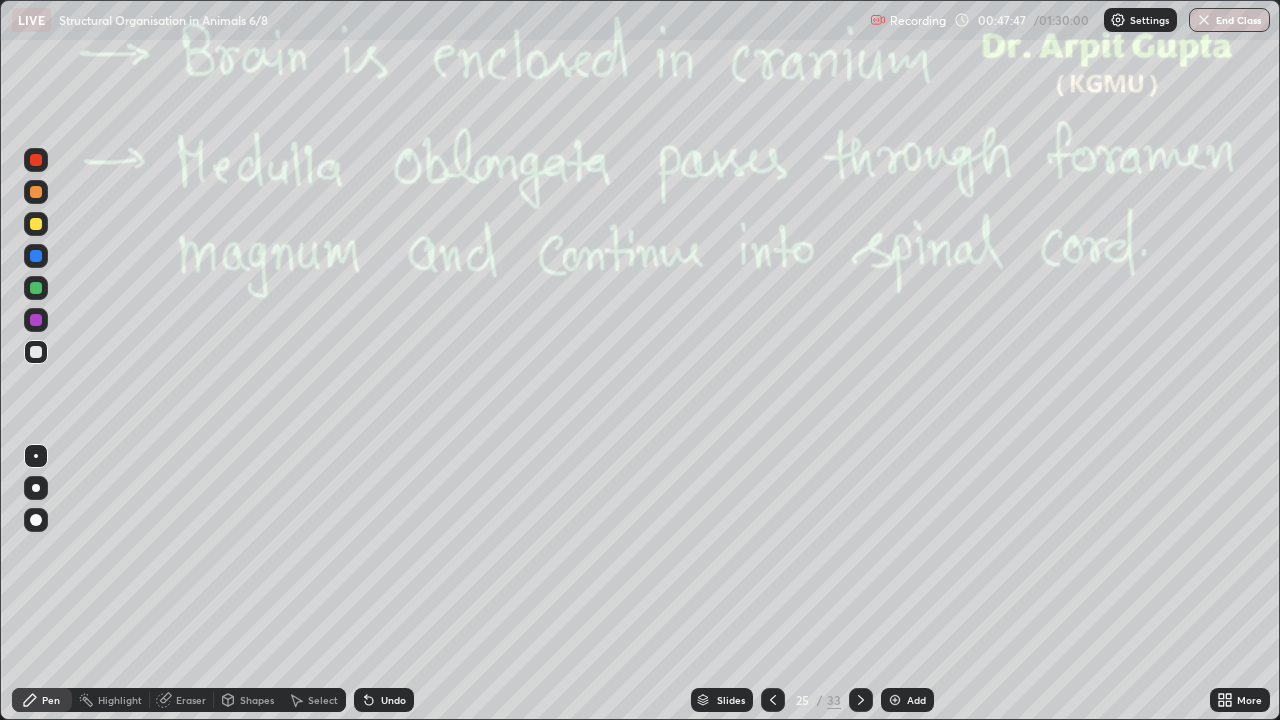 click on "Shapes" at bounding box center (257, 700) 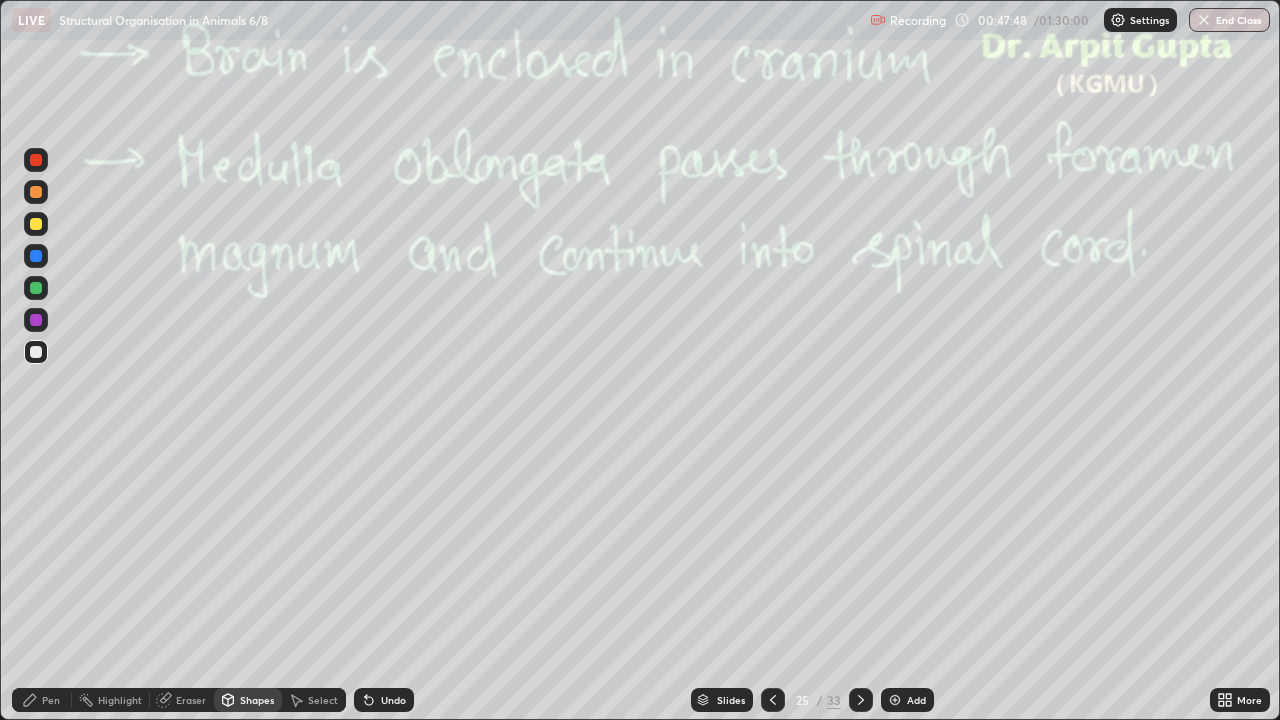 click on "Pen" at bounding box center (51, 700) 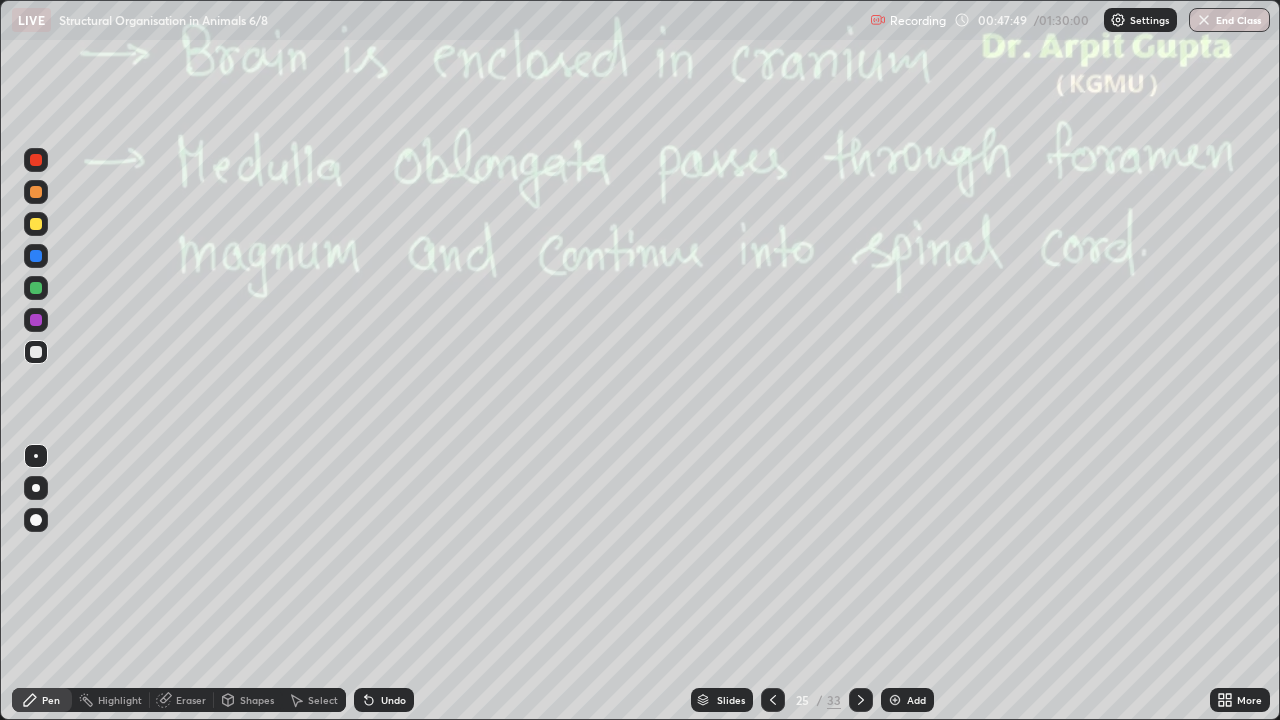 click at bounding box center (36, 488) 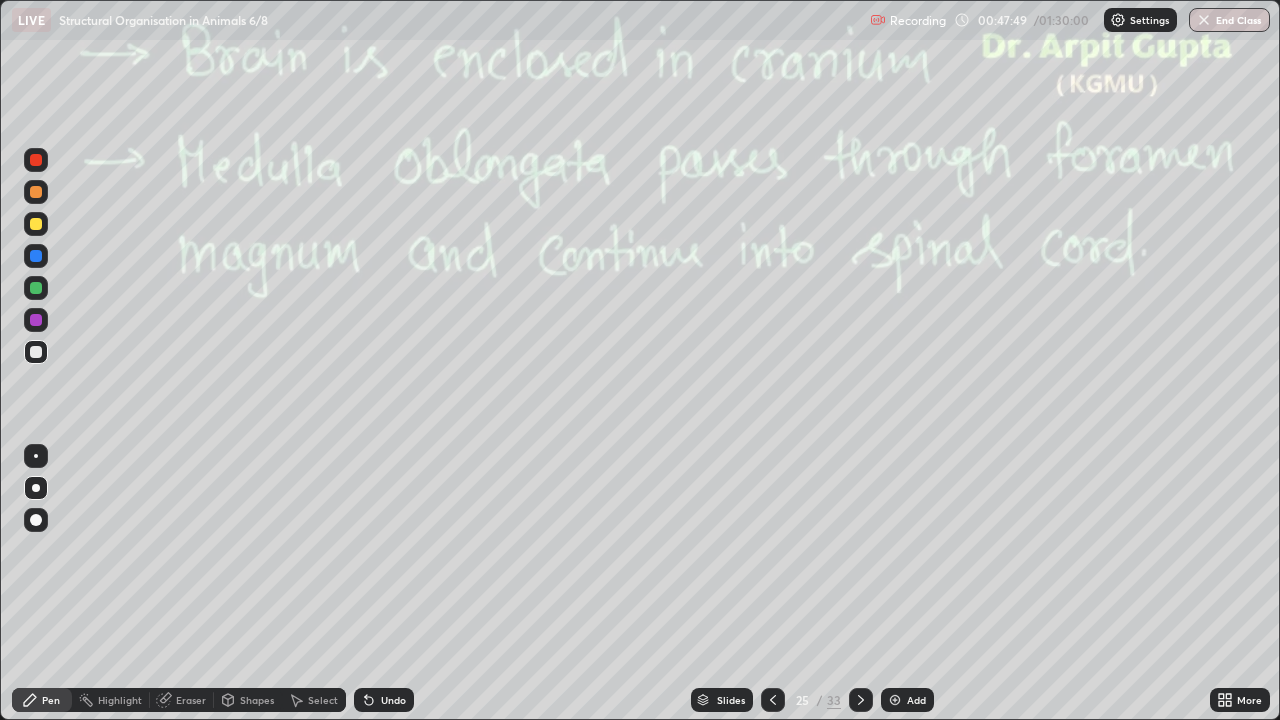 click on "Shapes" at bounding box center [257, 700] 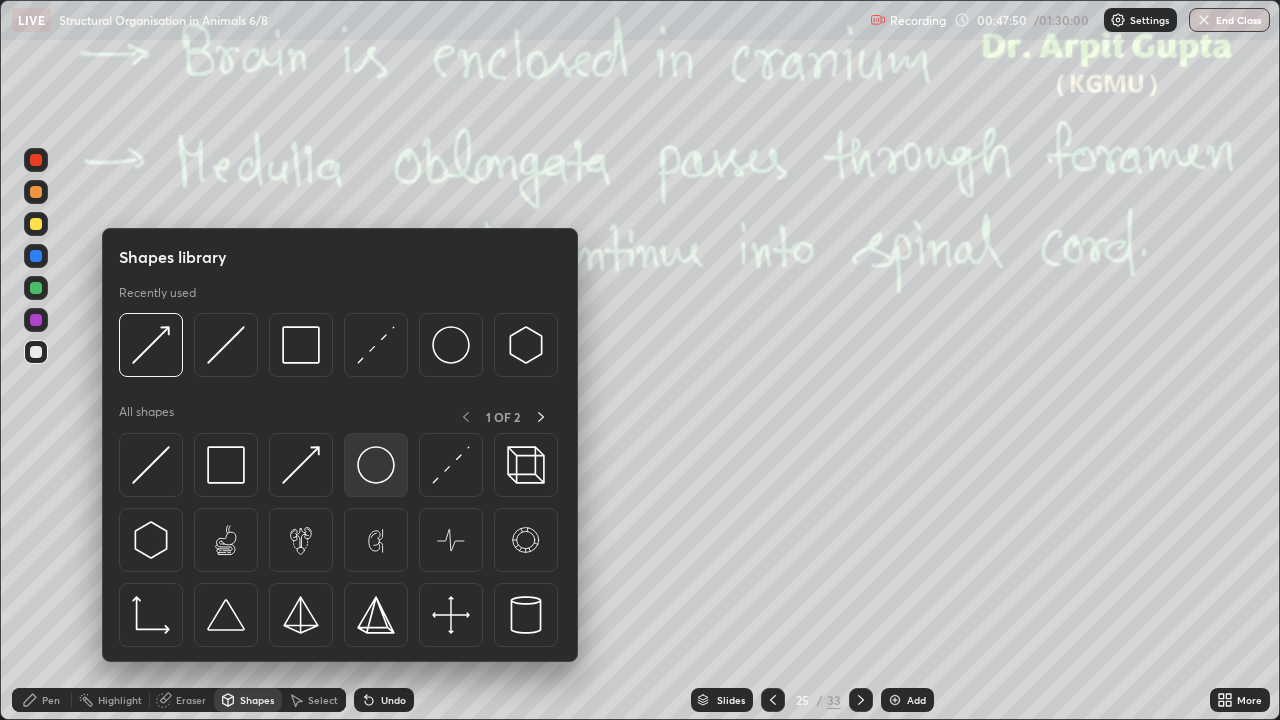 click at bounding box center (376, 465) 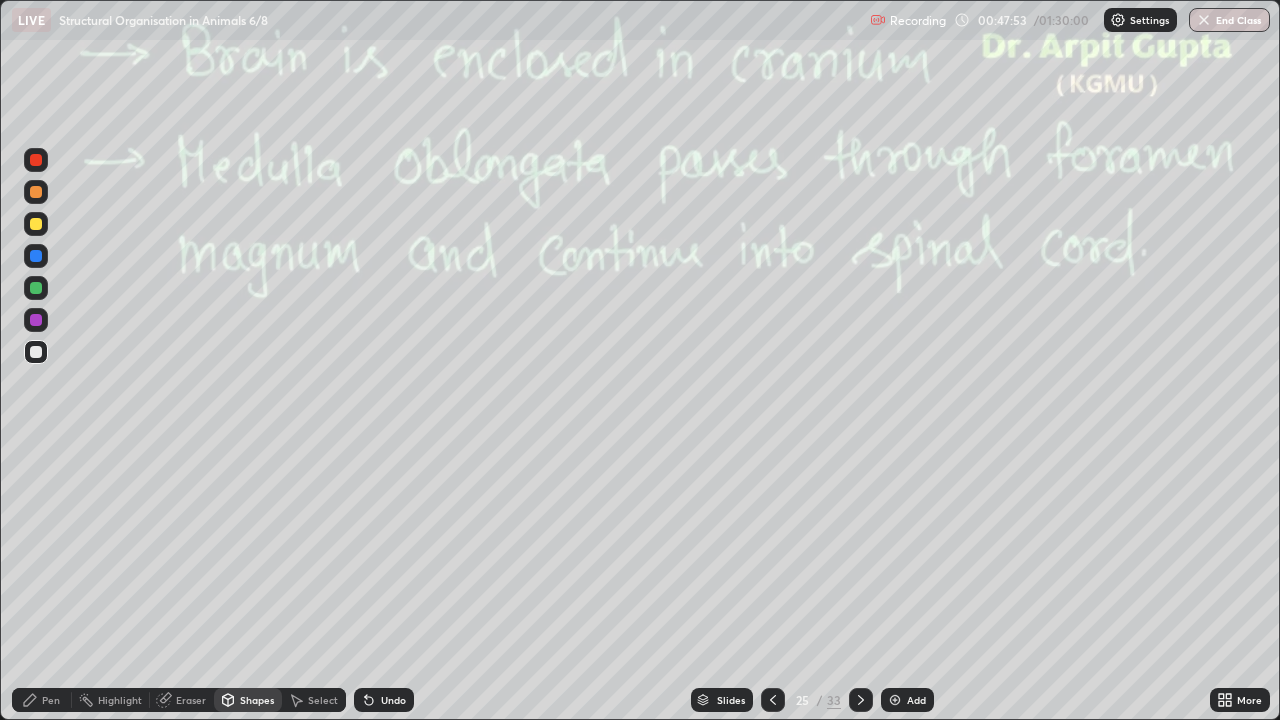click at bounding box center (36, 288) 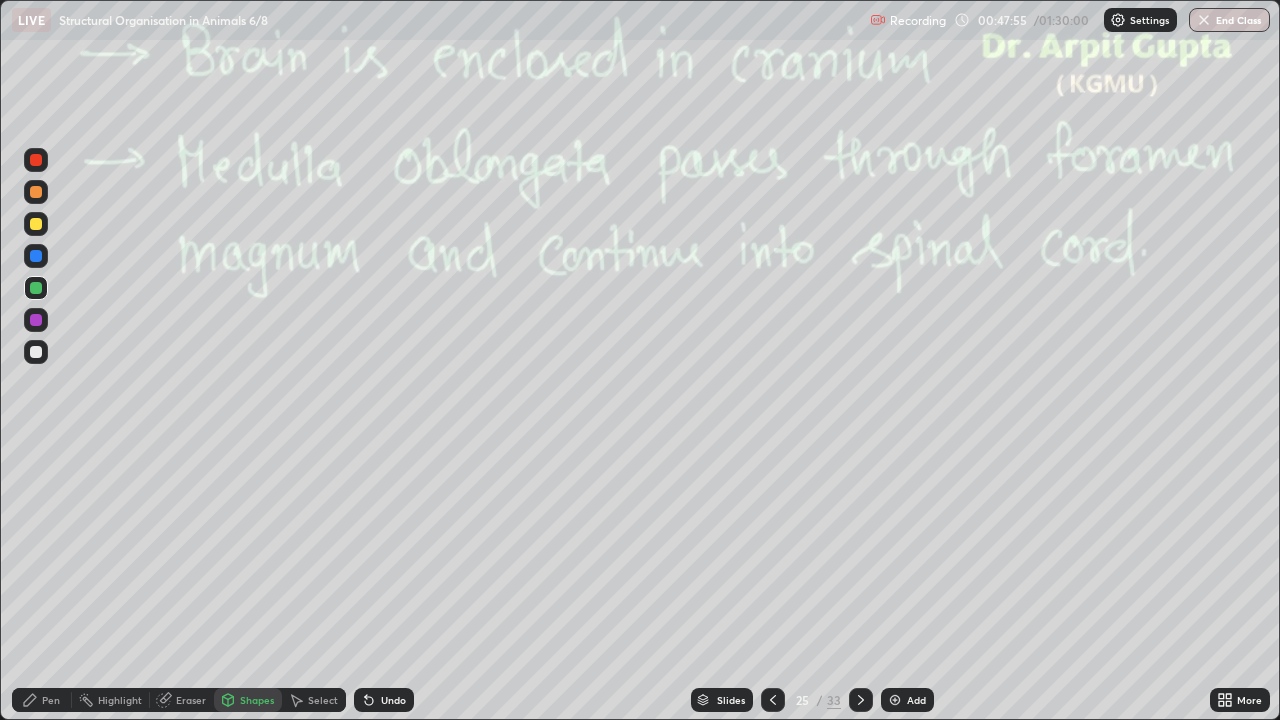 click at bounding box center (36, 352) 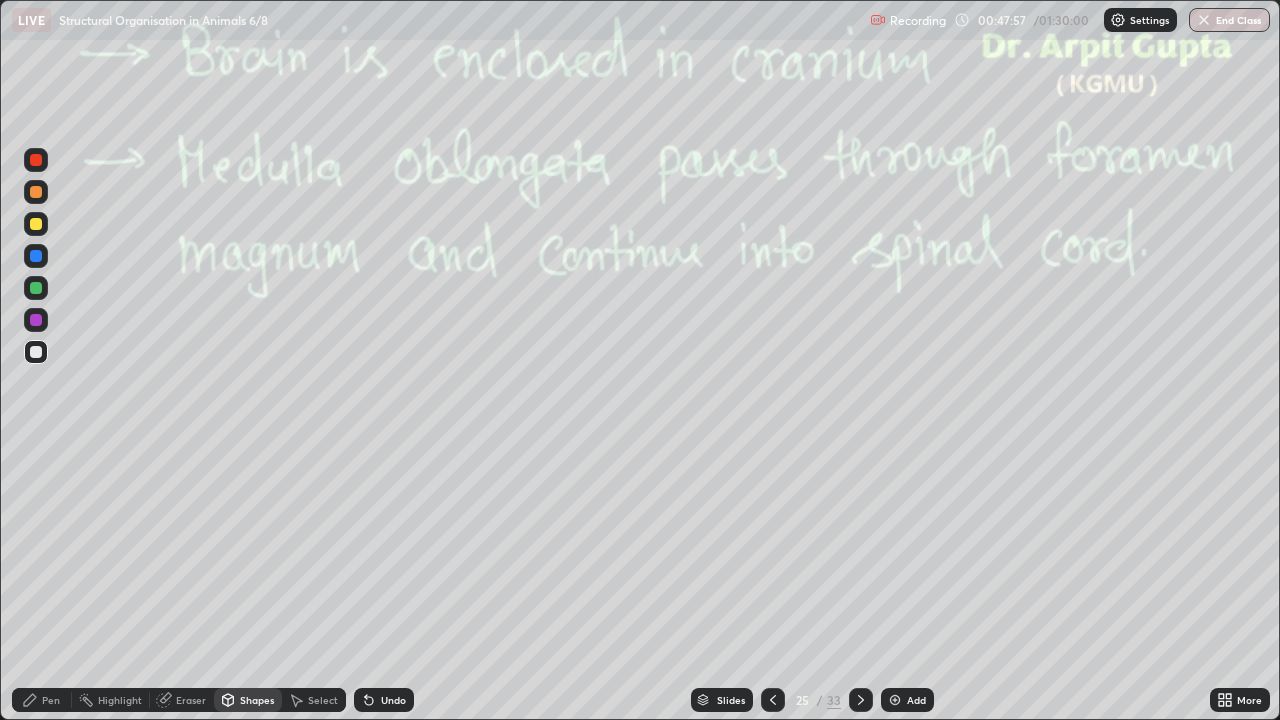 click on "Pen" at bounding box center [42, 700] 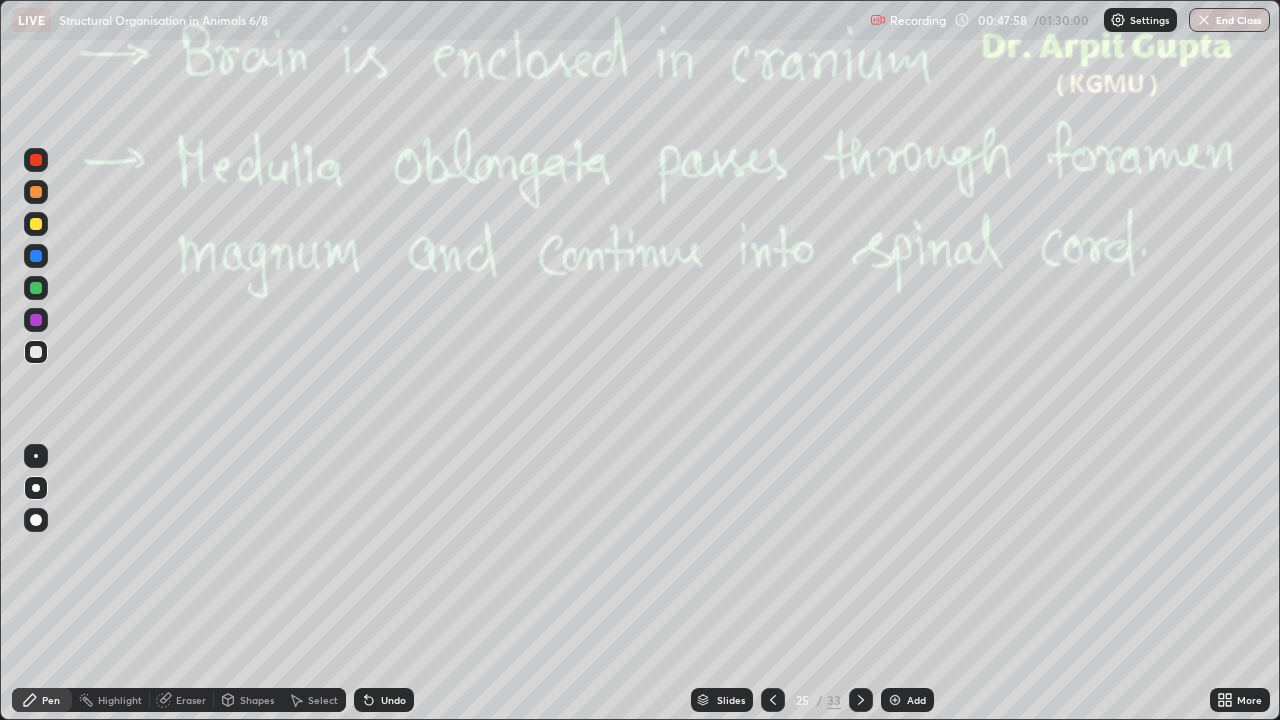 click at bounding box center [36, 352] 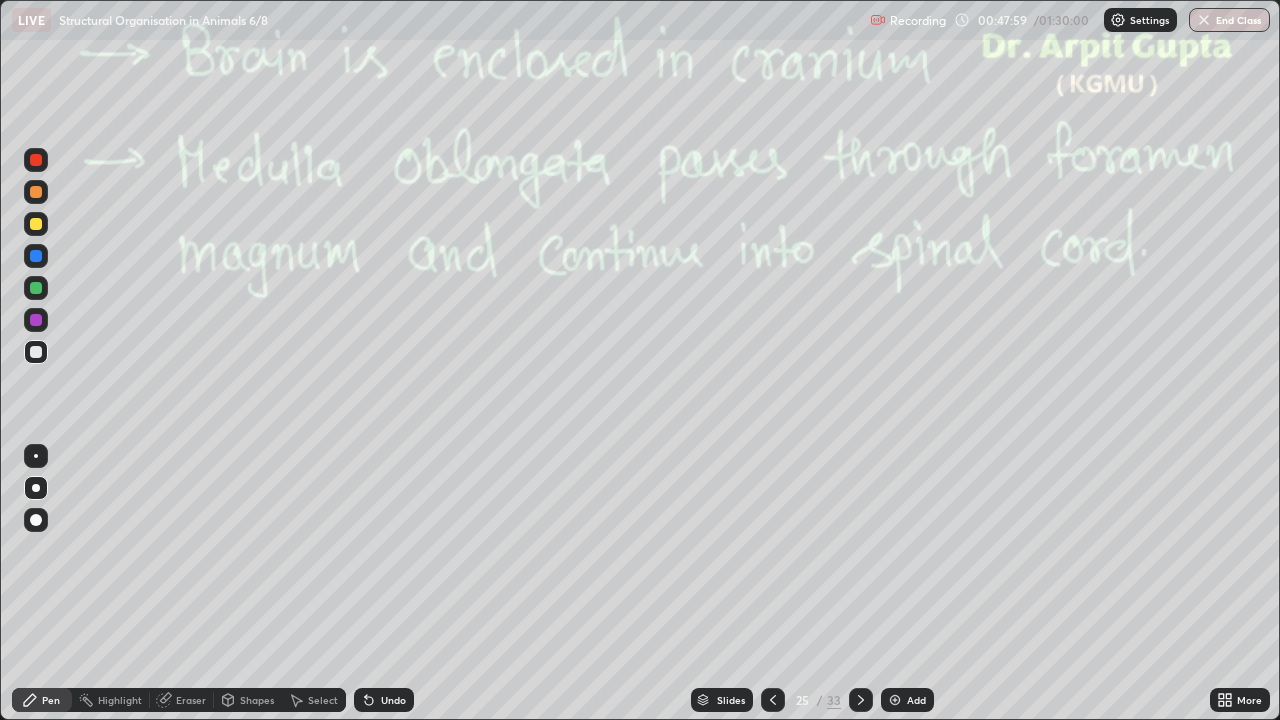 click at bounding box center (36, 456) 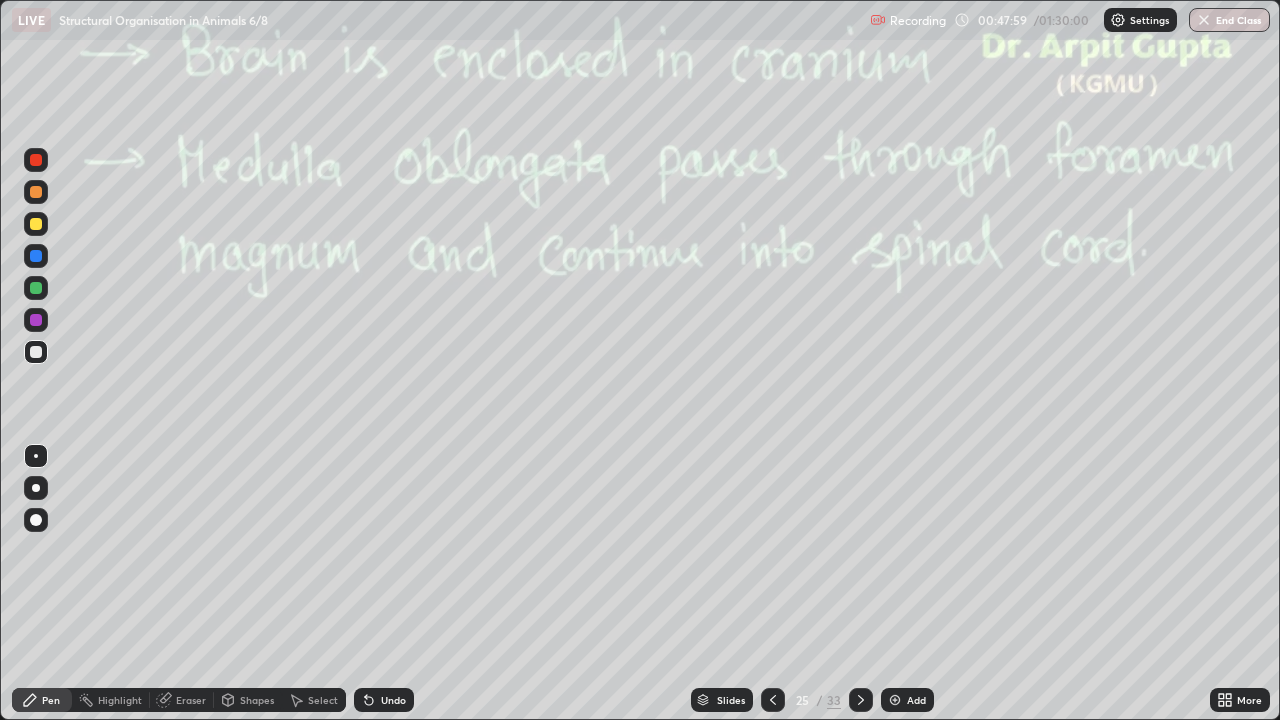 click at bounding box center (36, 488) 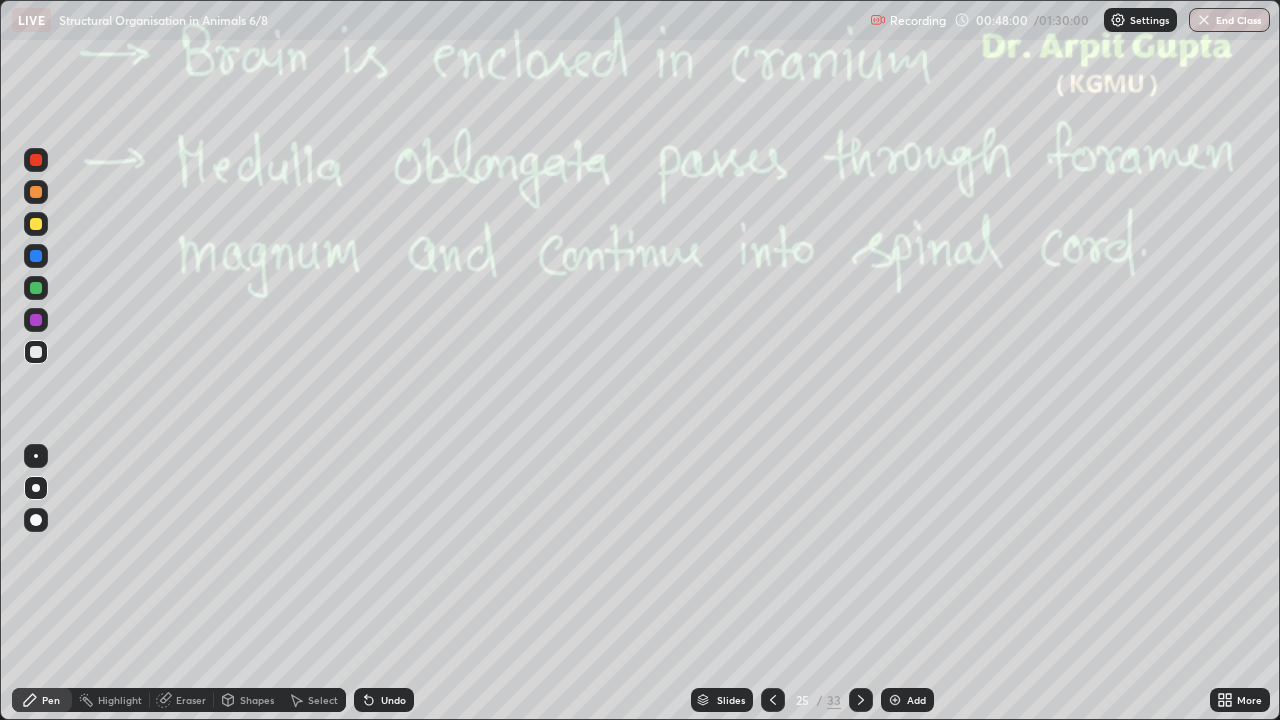 click at bounding box center (36, 288) 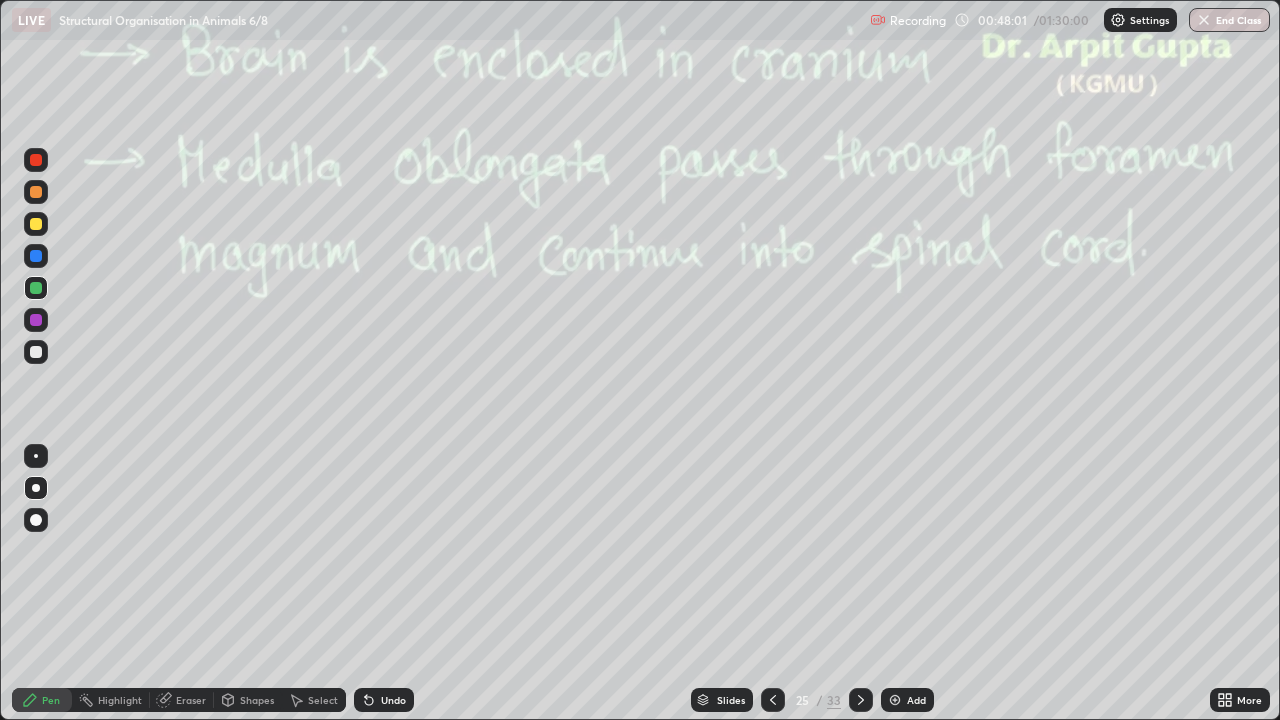 click at bounding box center (36, 224) 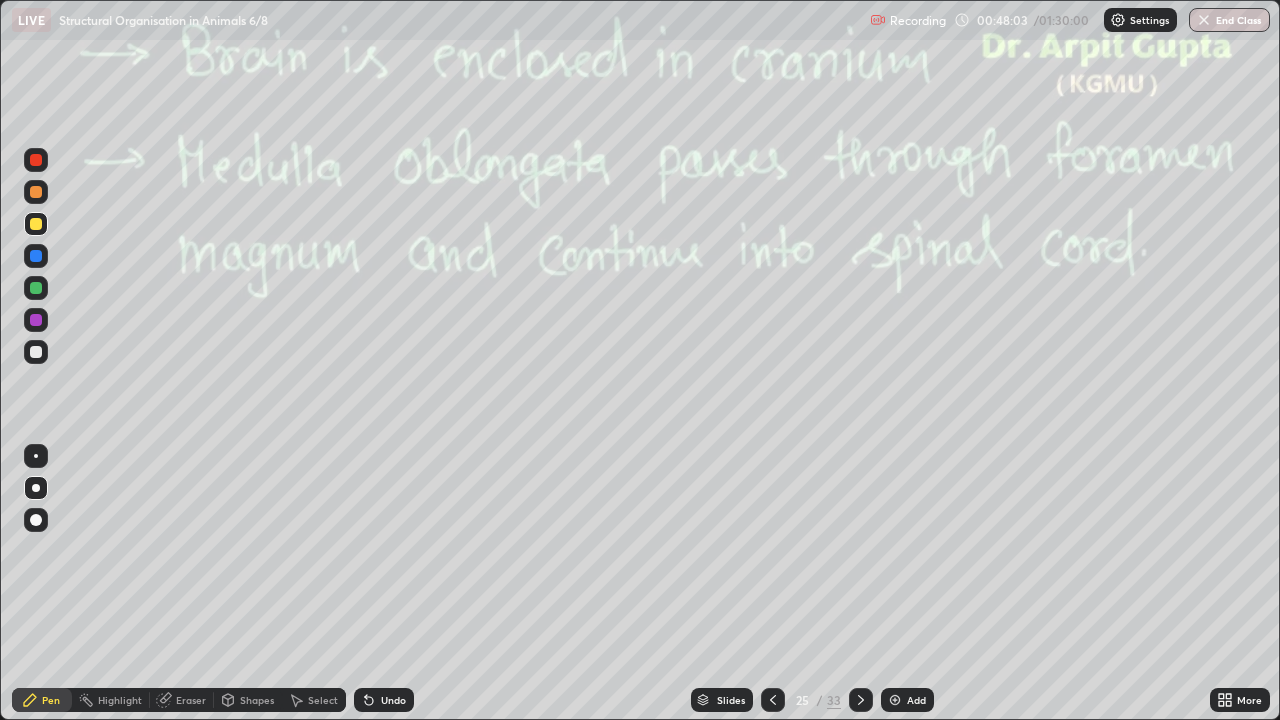 click 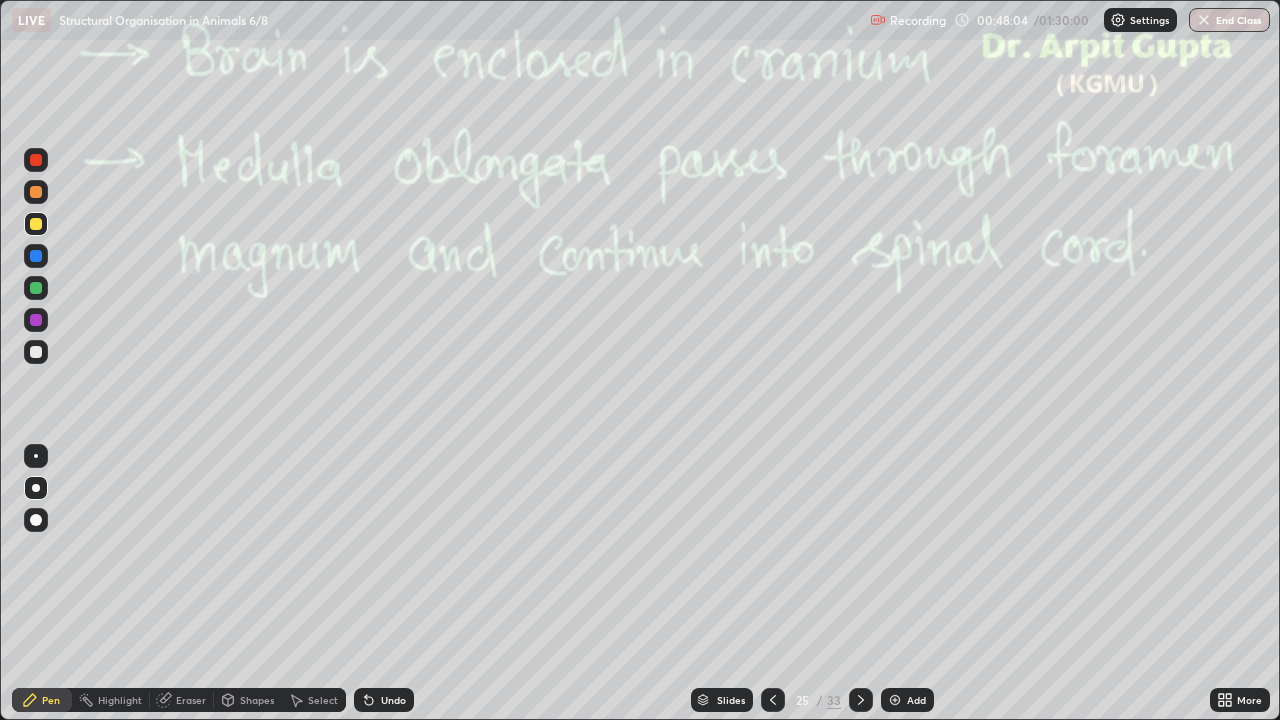 click 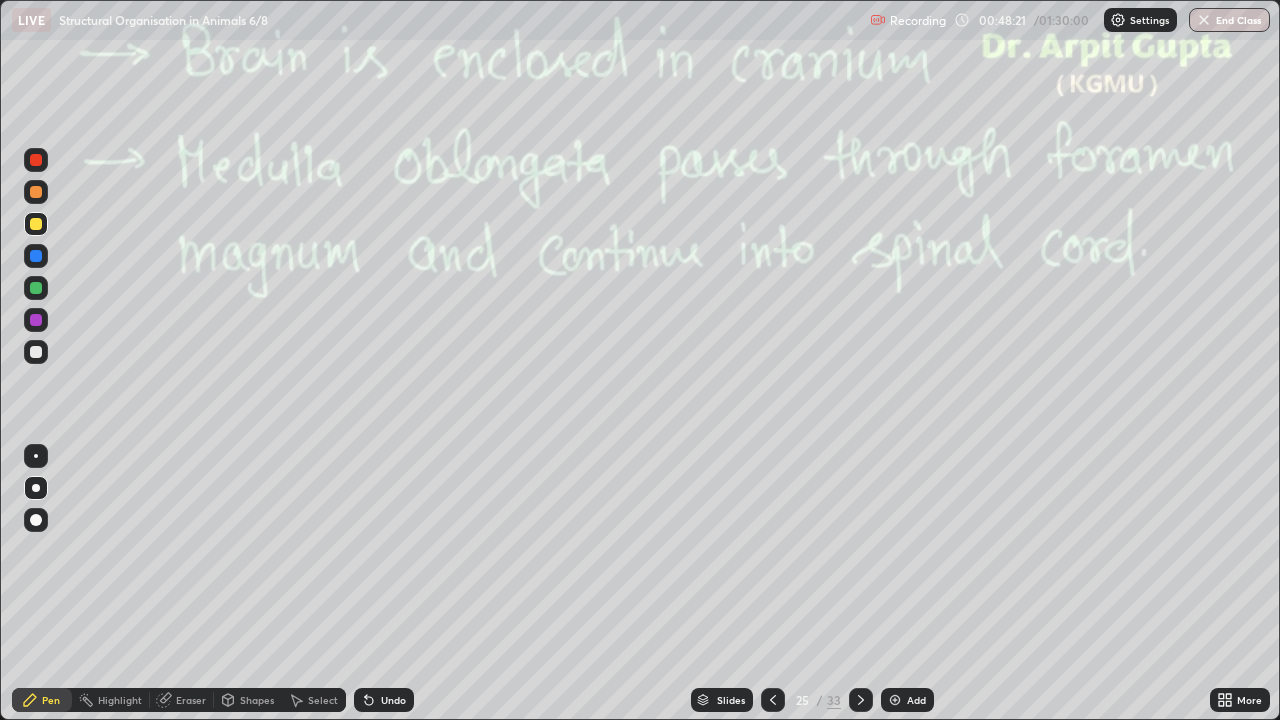 click on "Shapes" at bounding box center (257, 700) 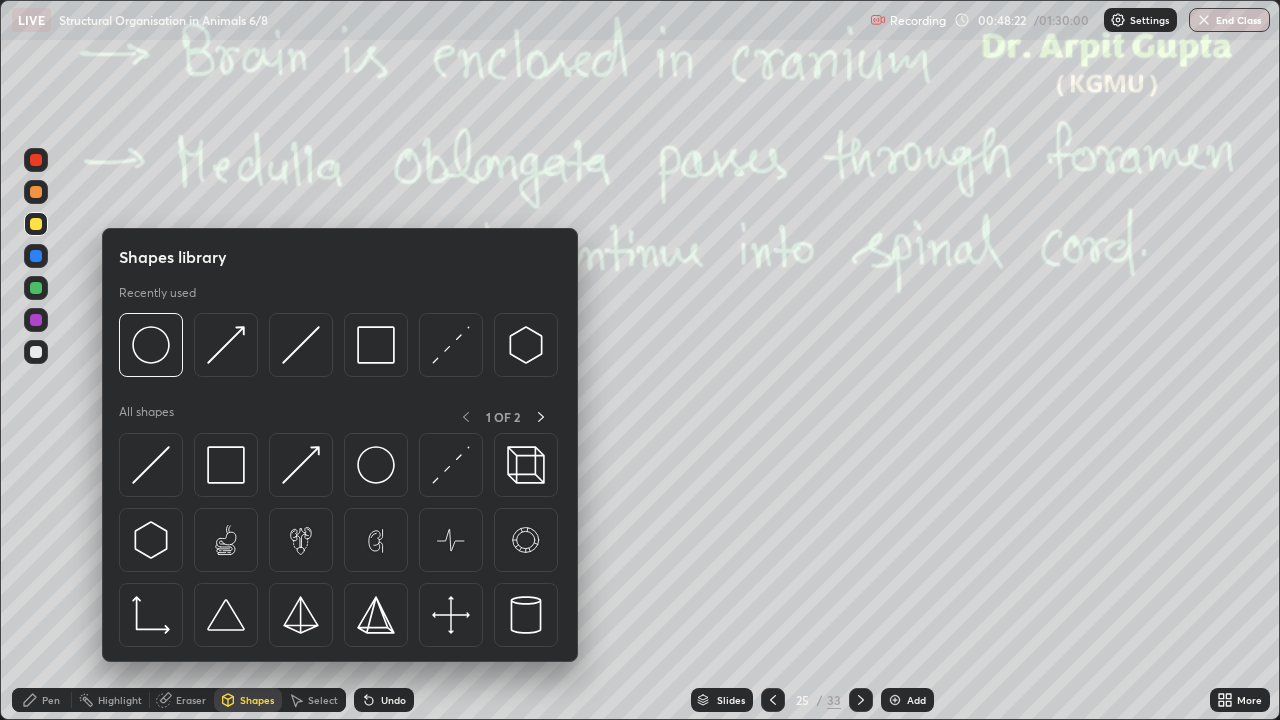 click on "Eraser" at bounding box center (191, 700) 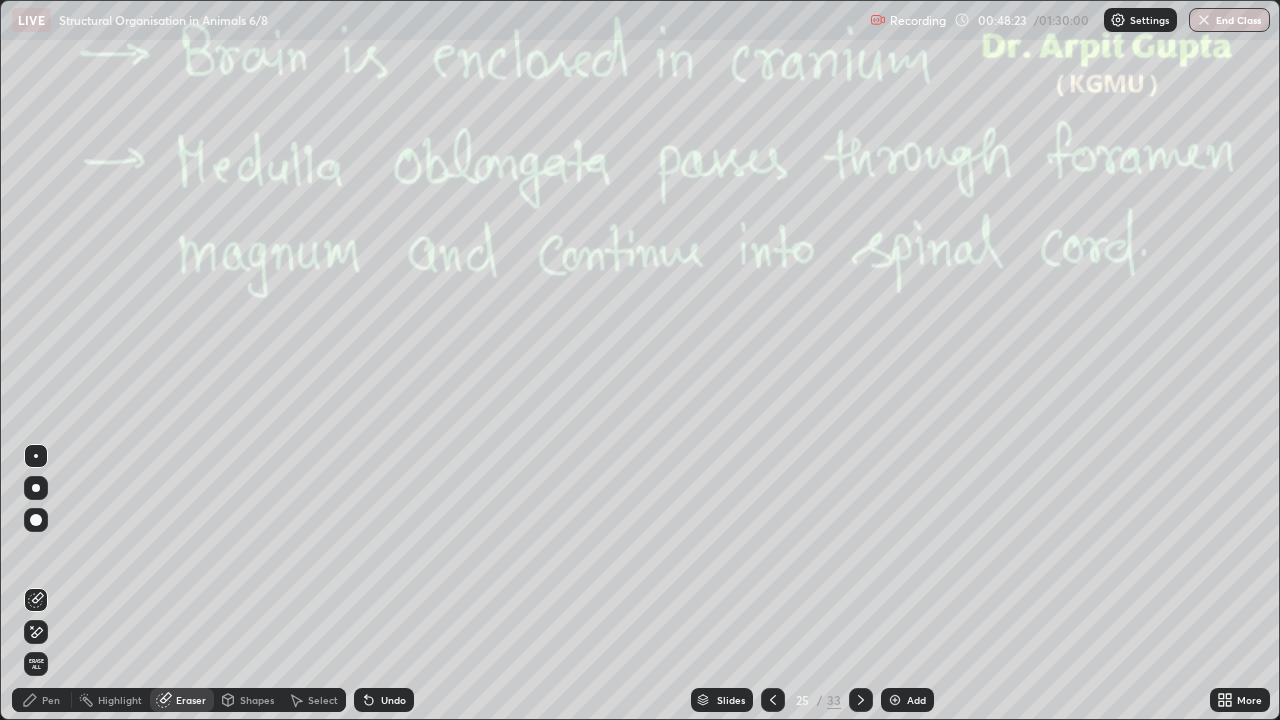 click at bounding box center (36, 456) 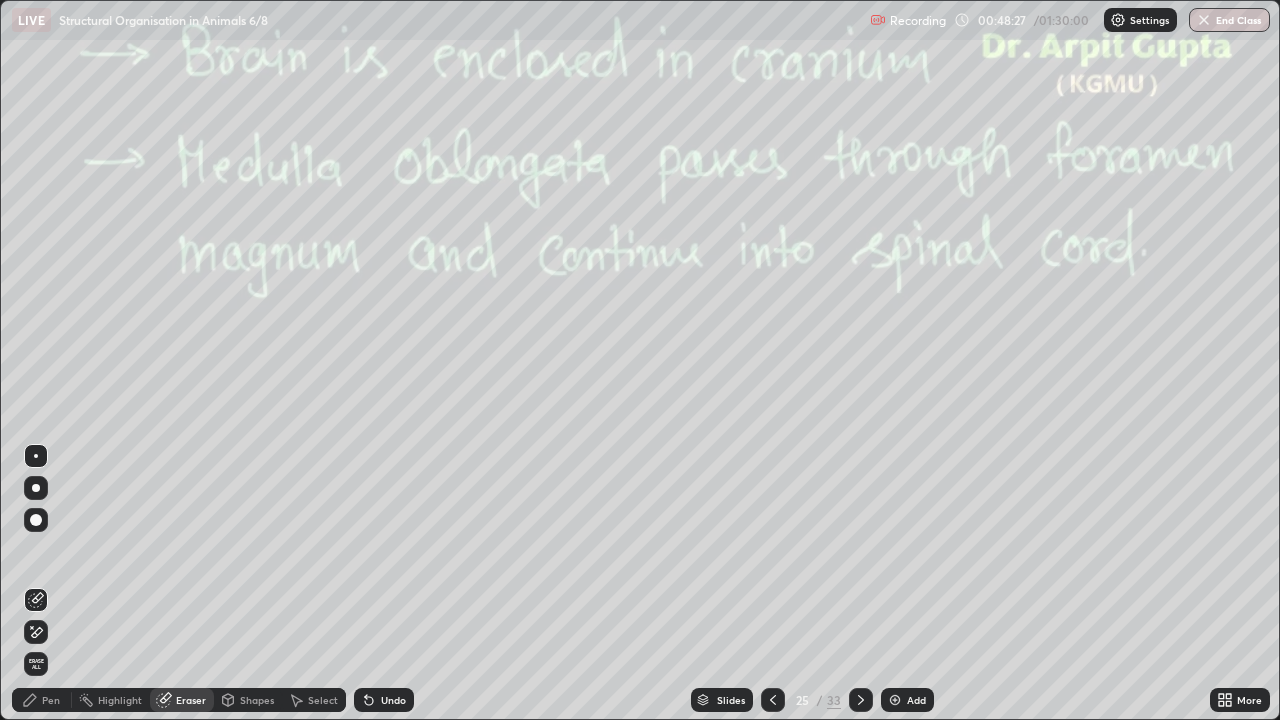 click on "Pen" at bounding box center [51, 700] 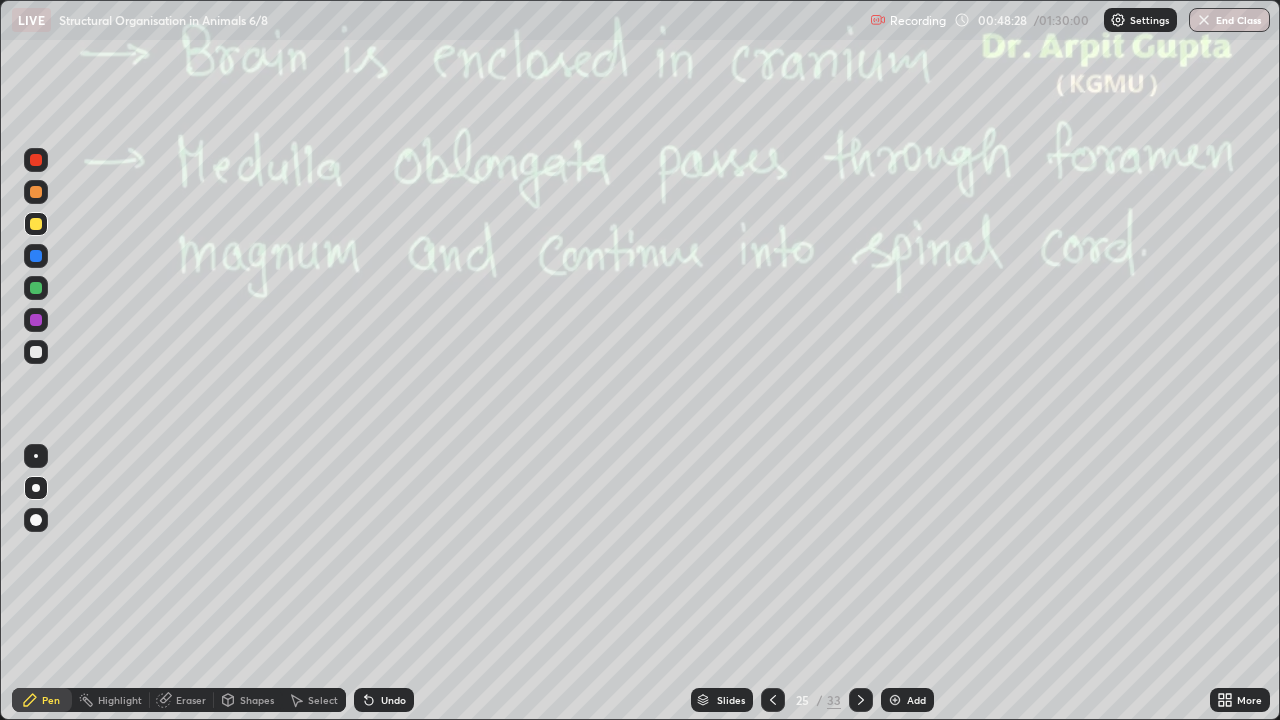 click at bounding box center [36, 288] 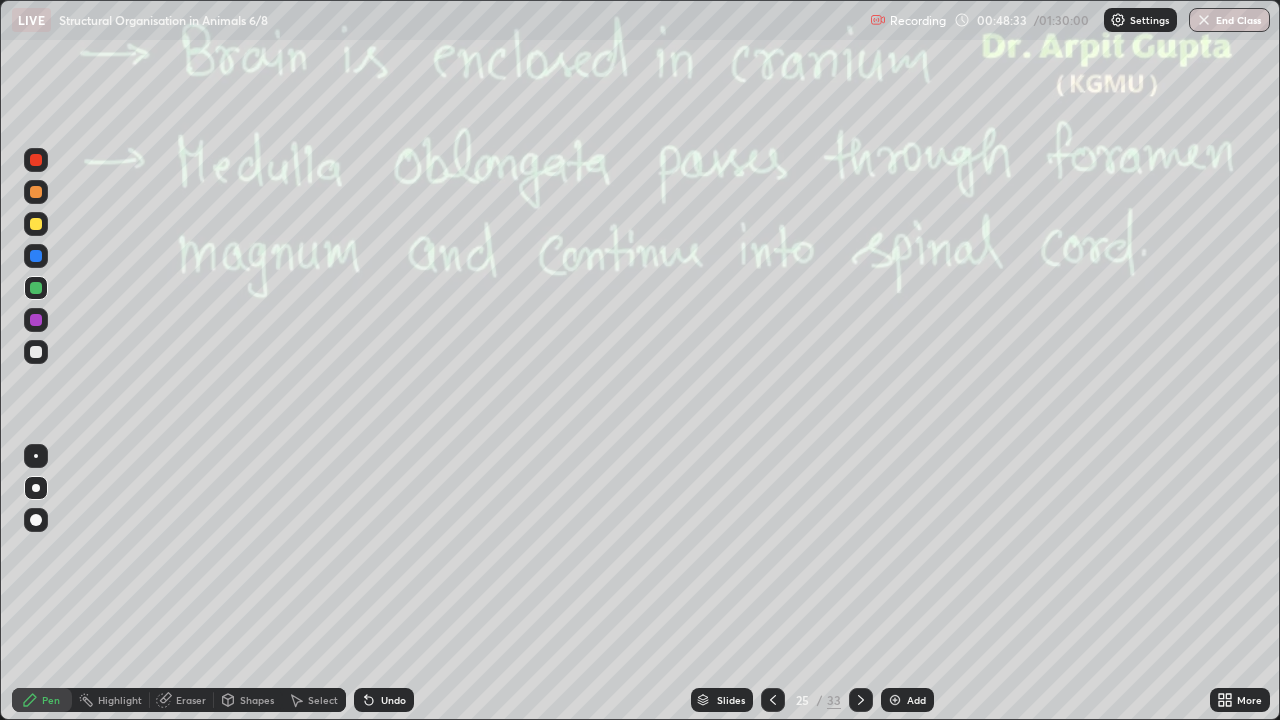 click on "Undo" at bounding box center [384, 700] 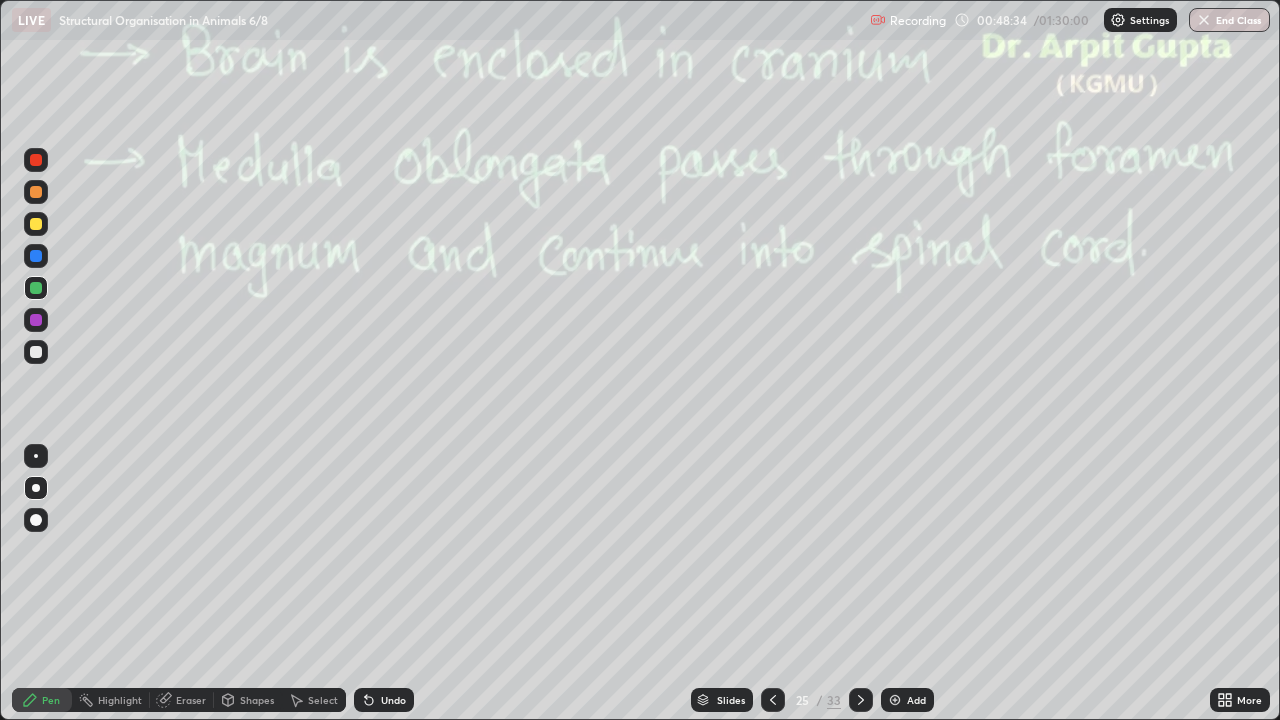 click on "Undo" at bounding box center [393, 700] 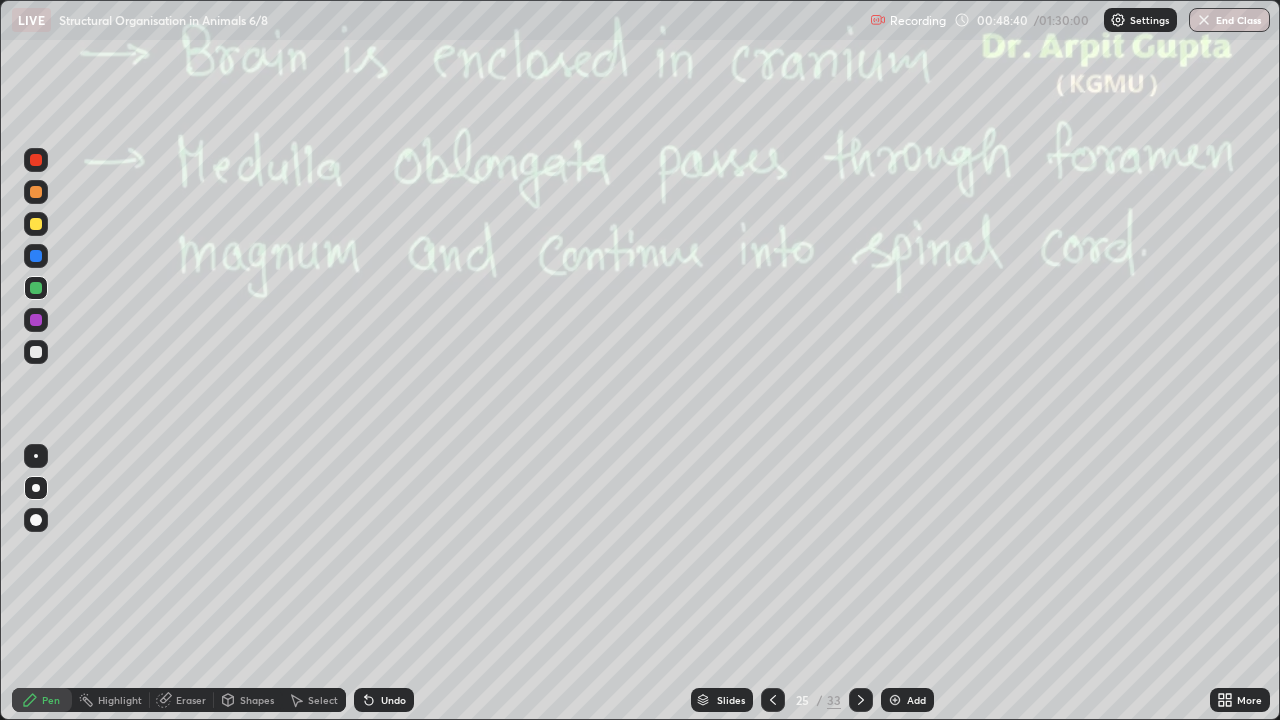 click on "Undo" at bounding box center (384, 700) 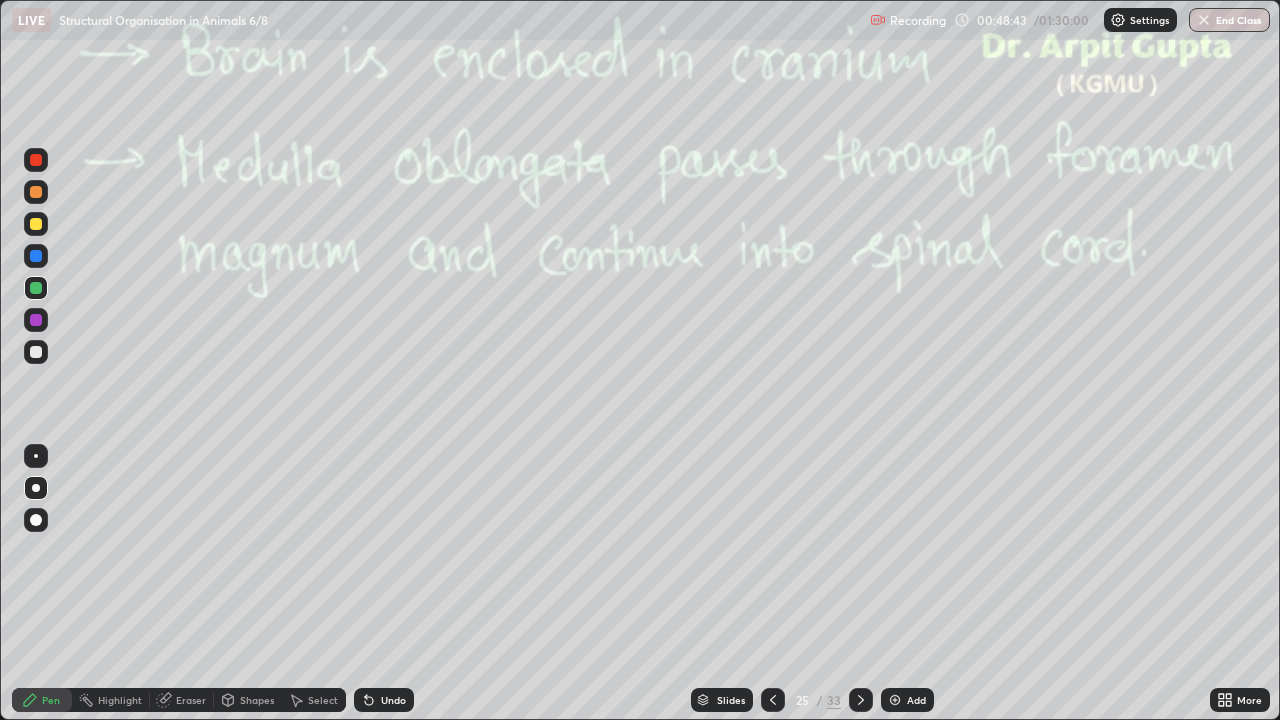 click at bounding box center [36, 256] 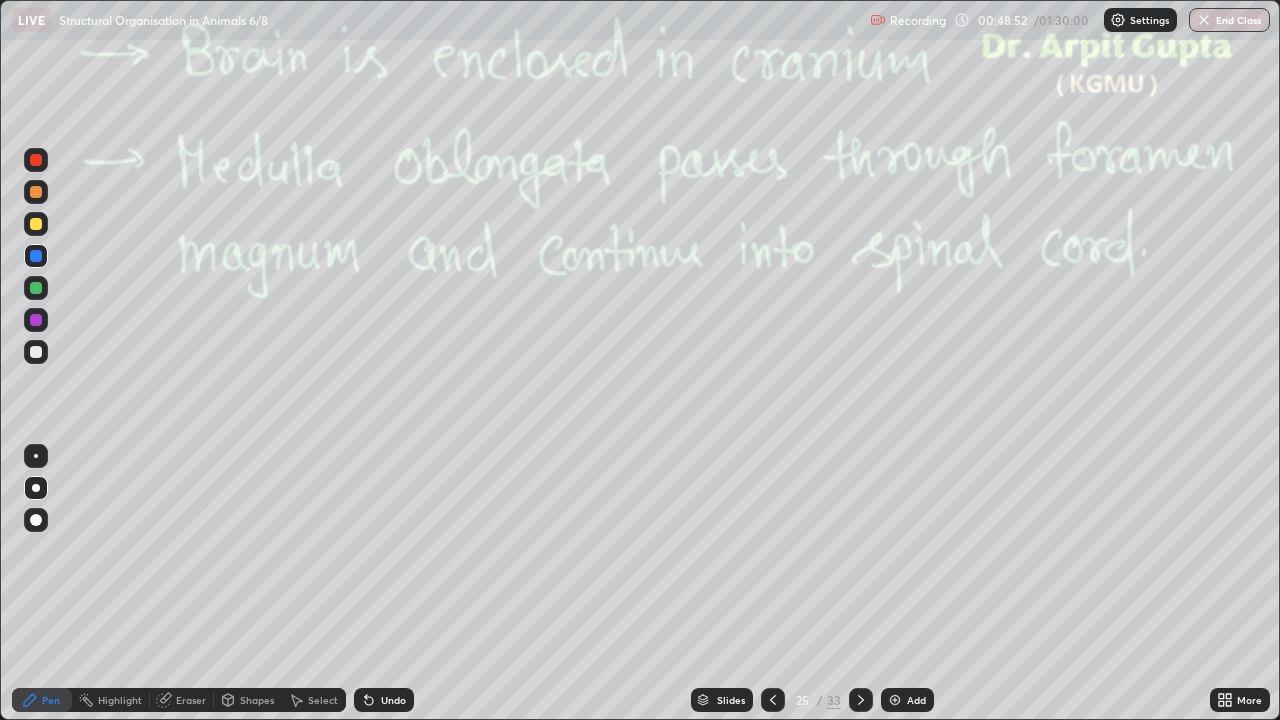 click at bounding box center (36, 320) 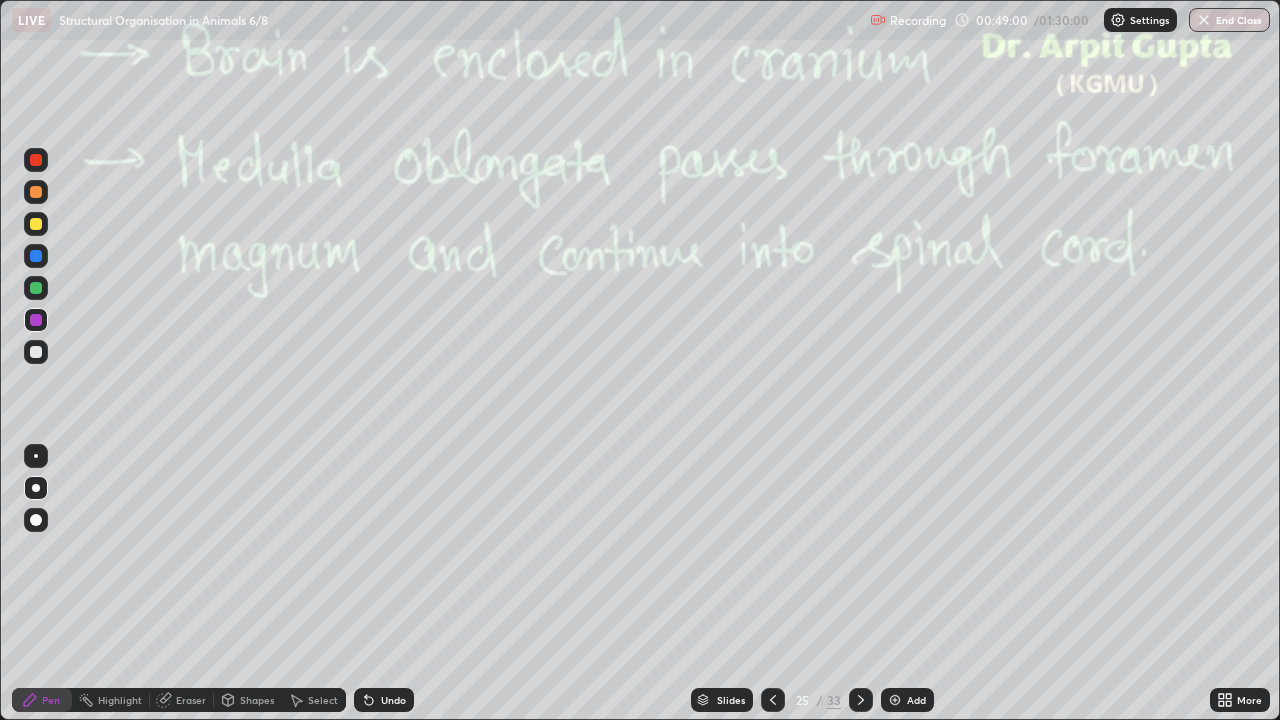click at bounding box center [36, 192] 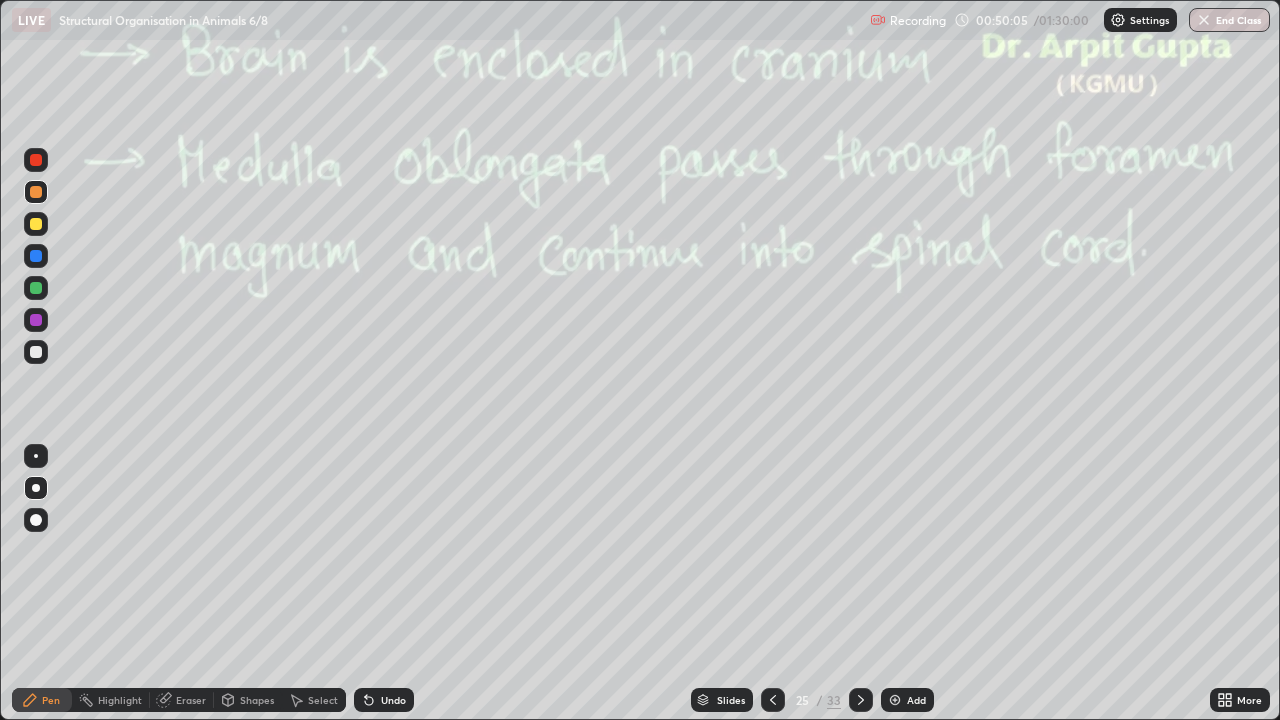 click on "Eraser" at bounding box center [191, 700] 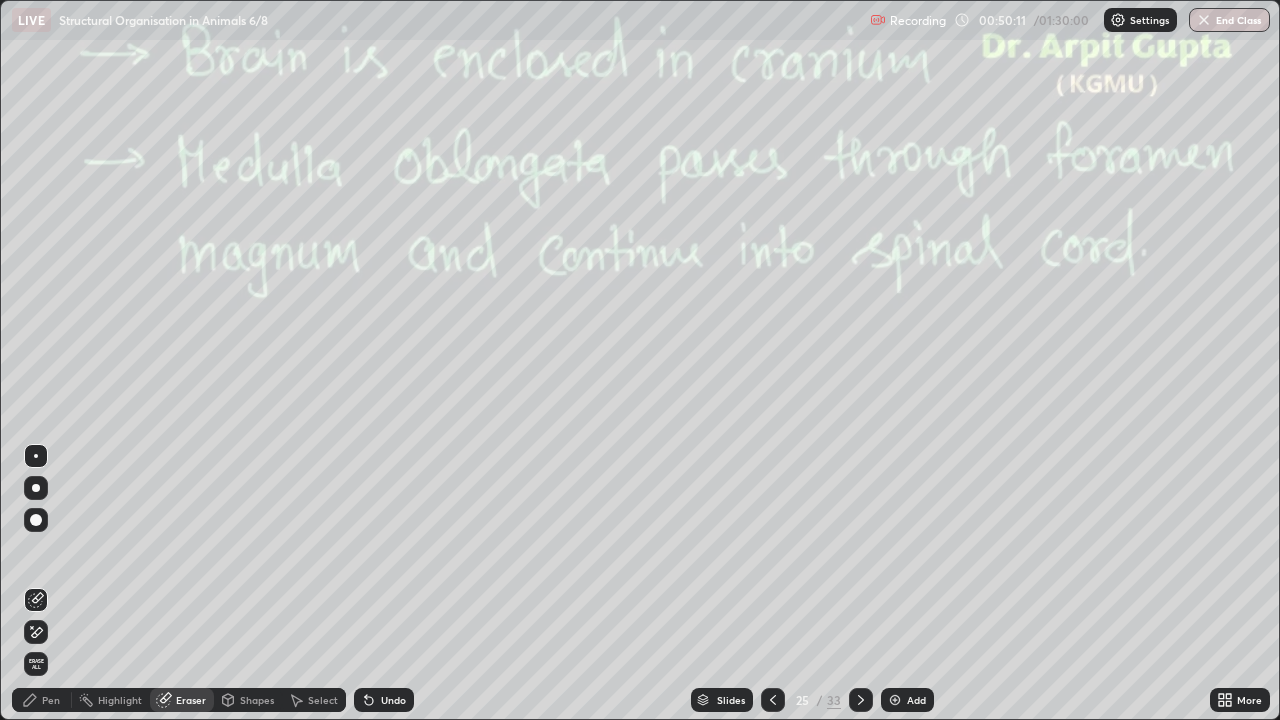 click on "Pen" at bounding box center [42, 700] 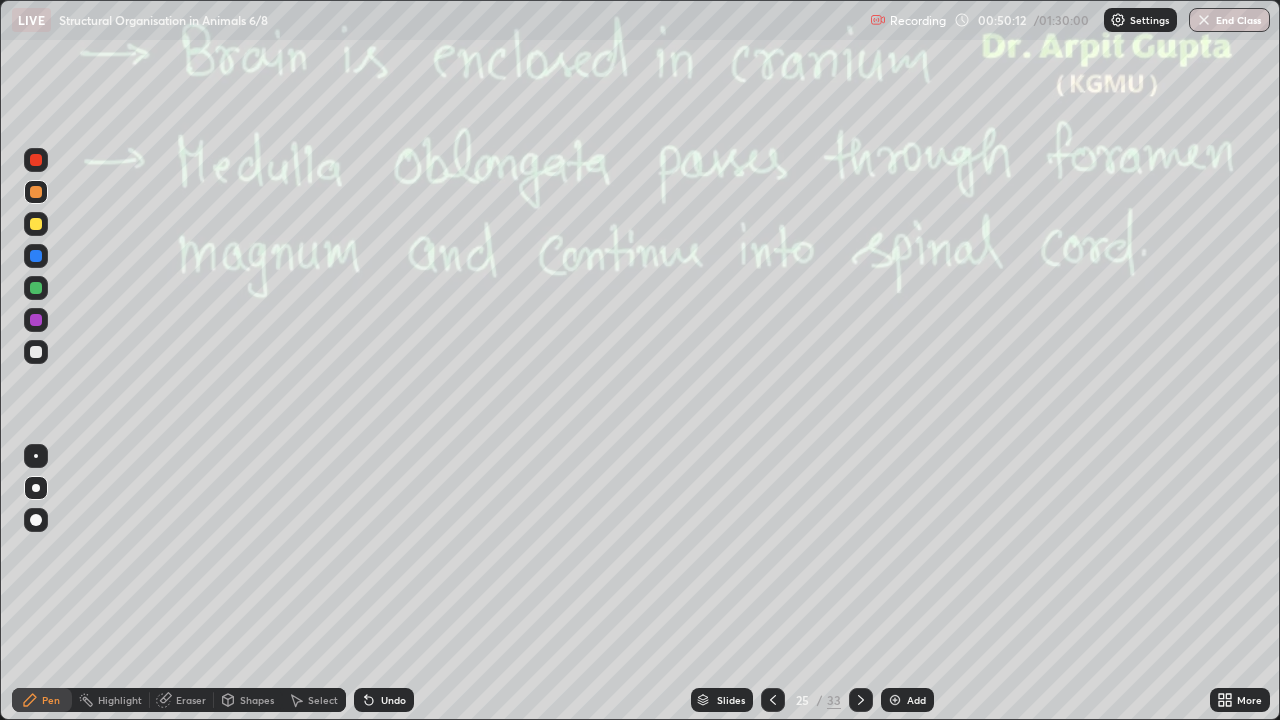 click at bounding box center (36, 224) 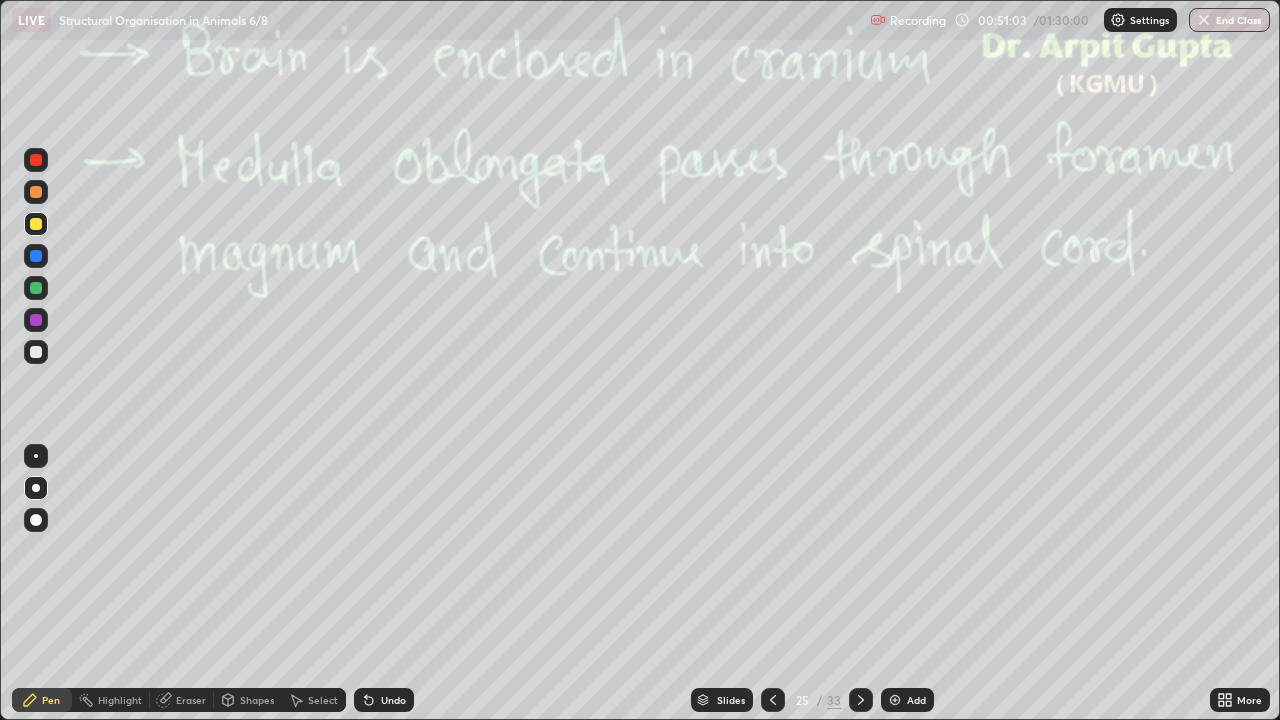 click 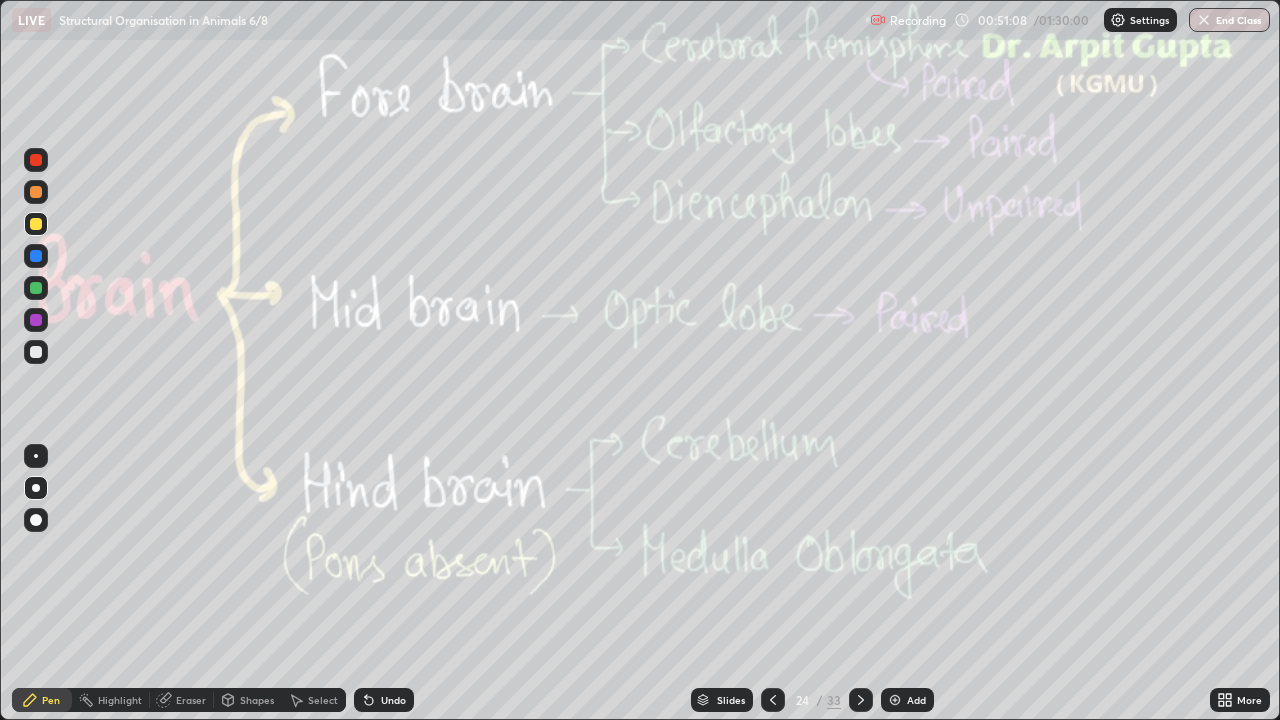click 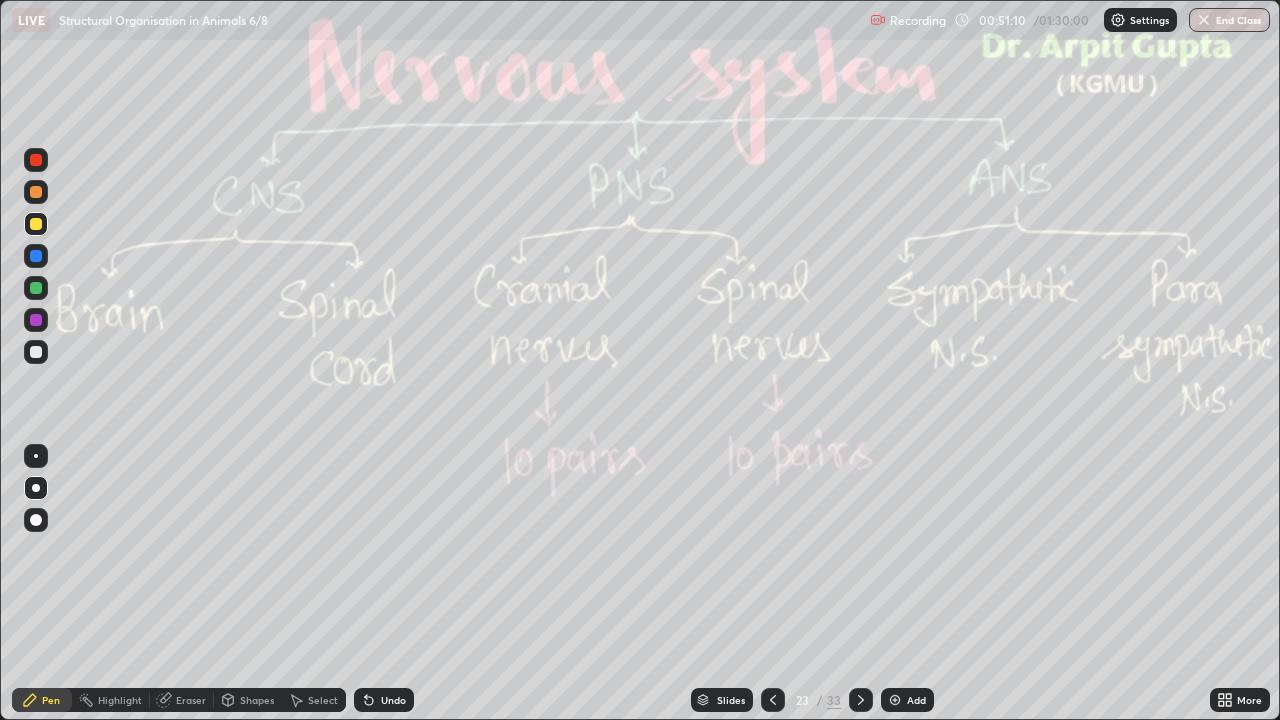 click 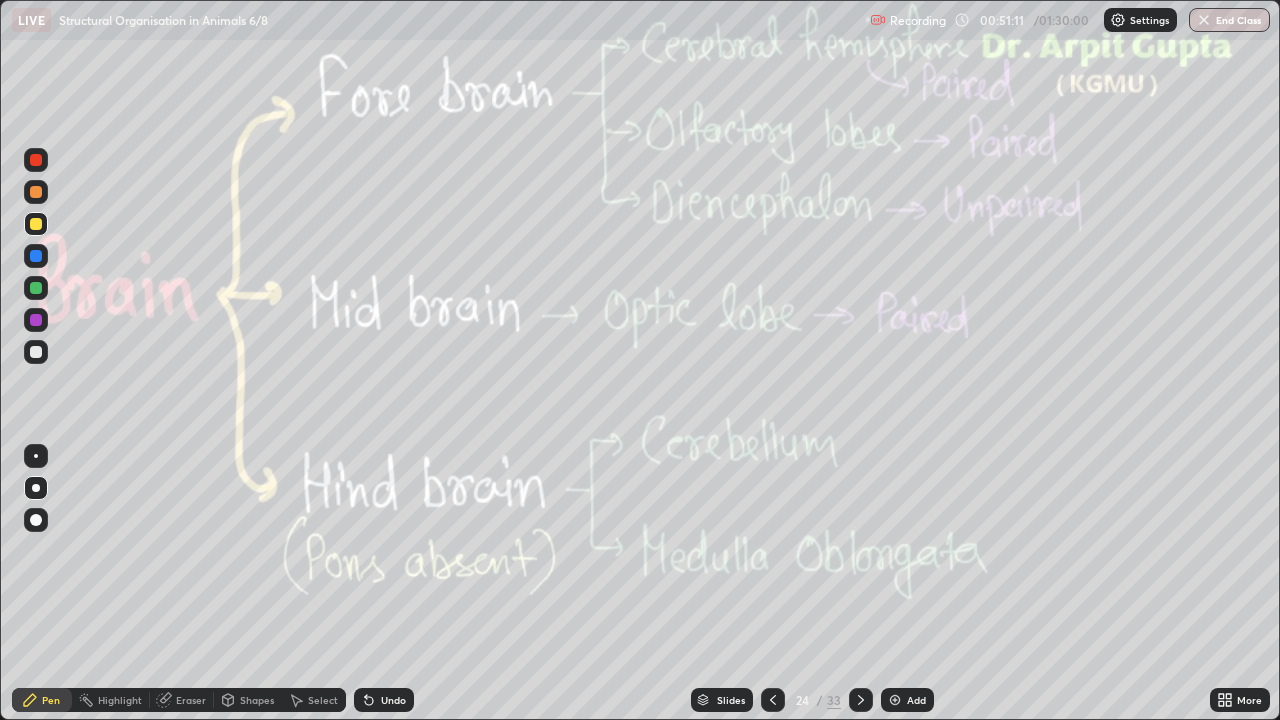 click 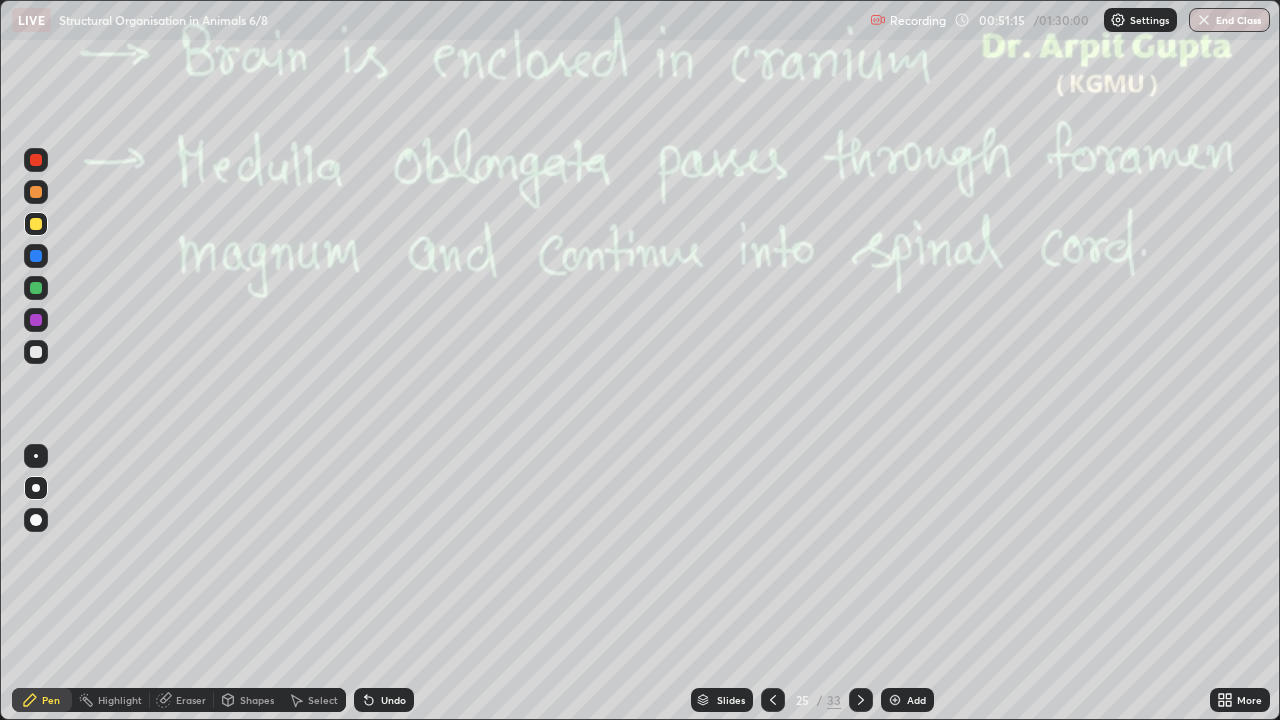 click 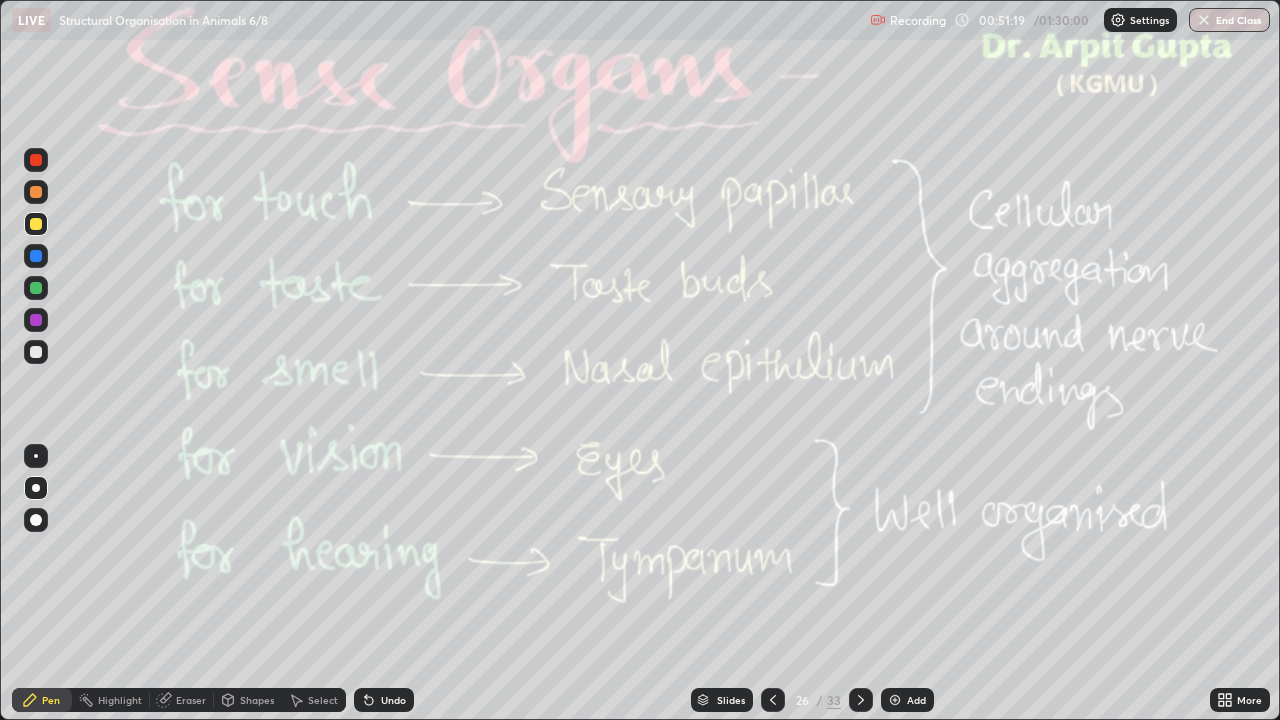 click 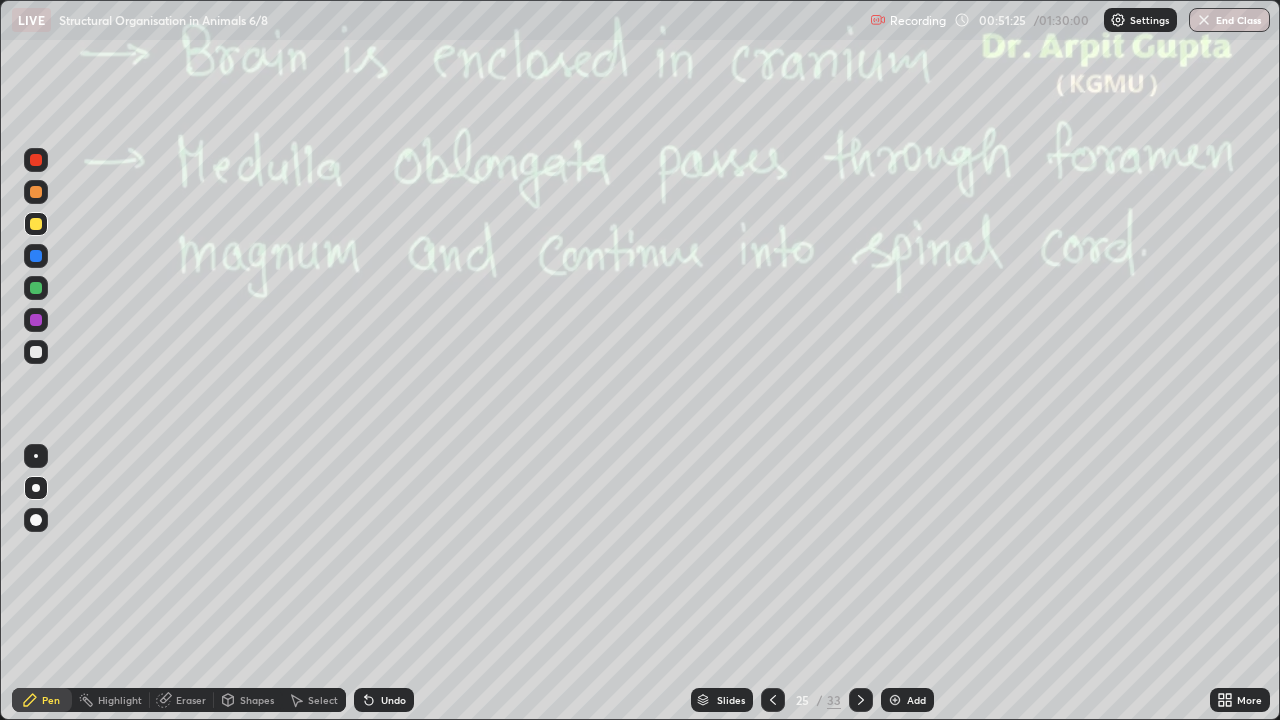 click 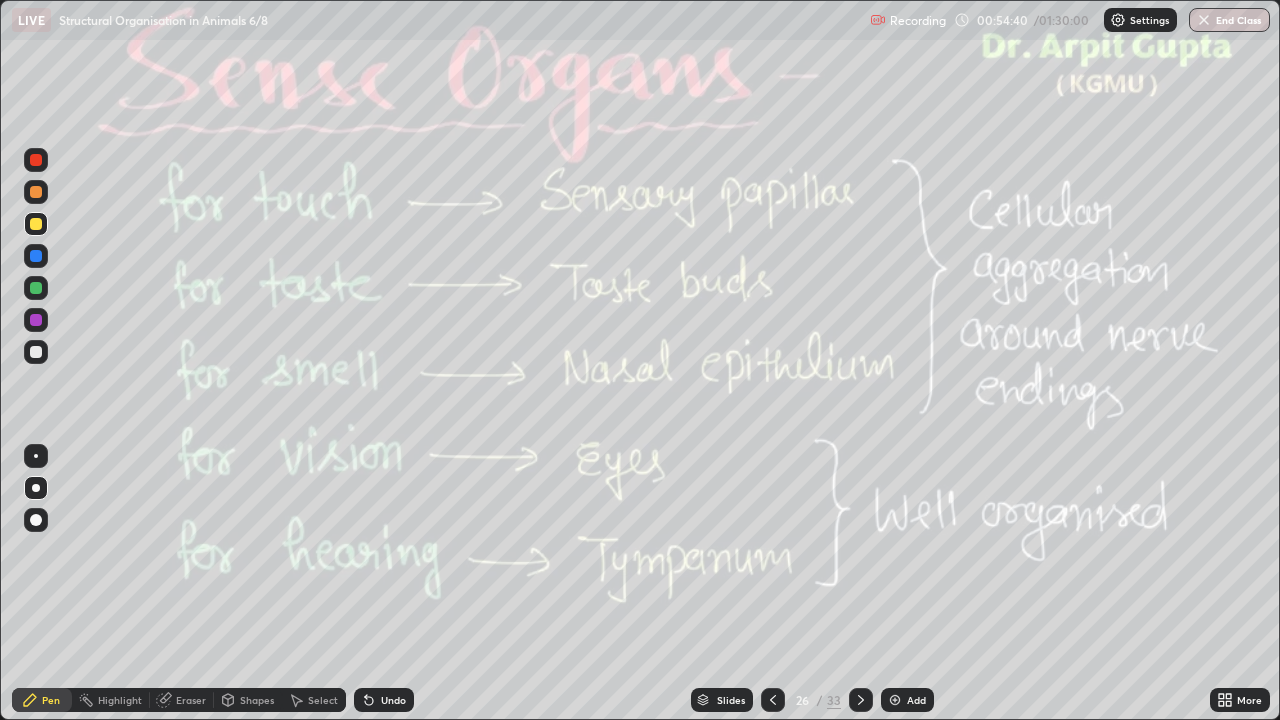 click 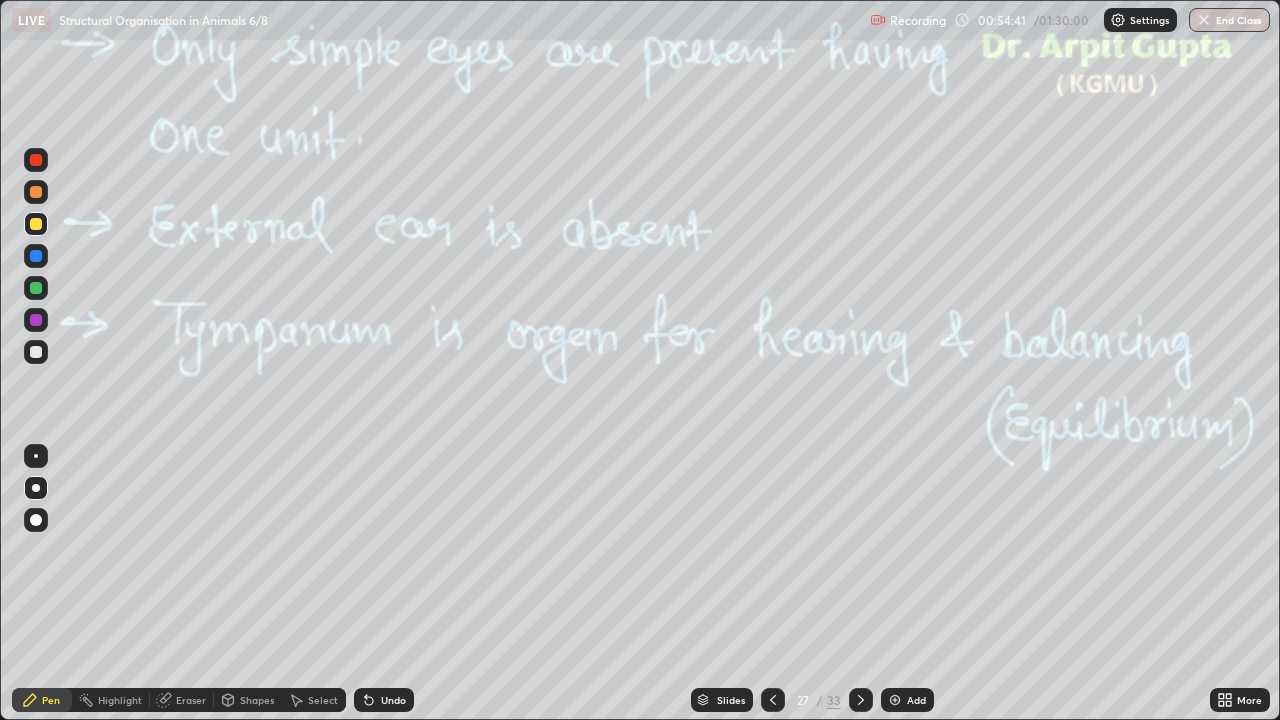 click 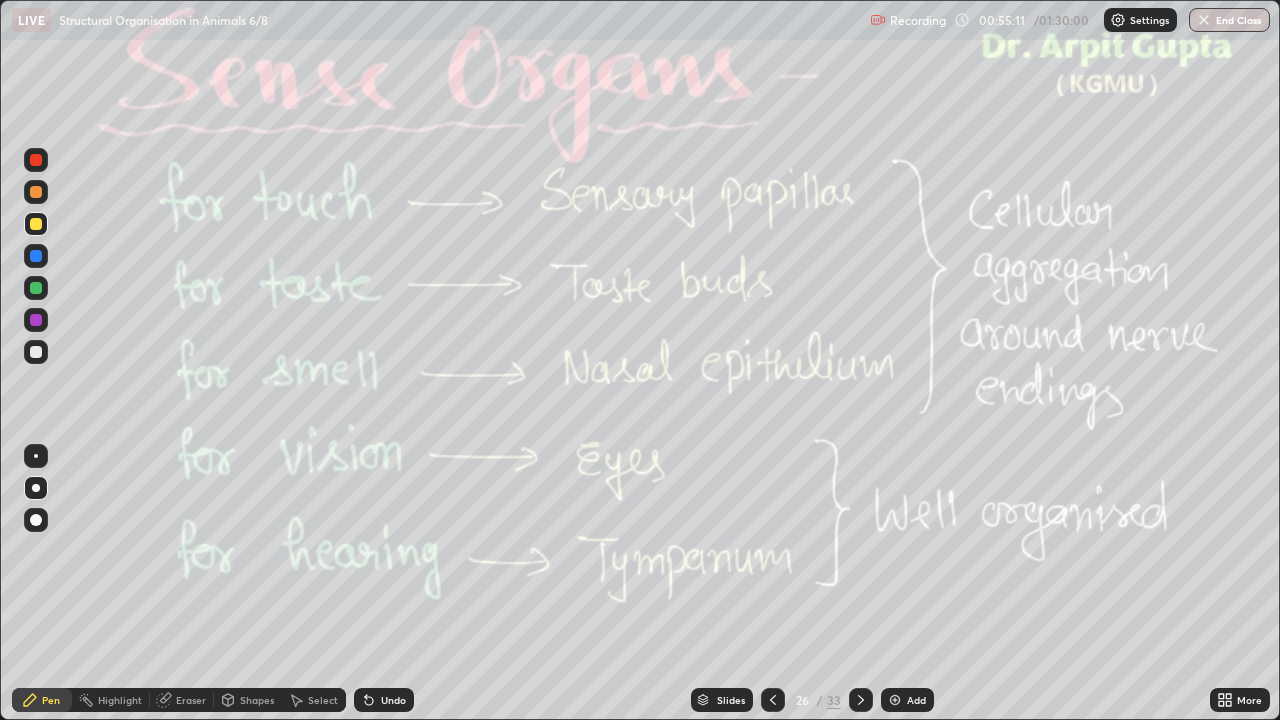 click 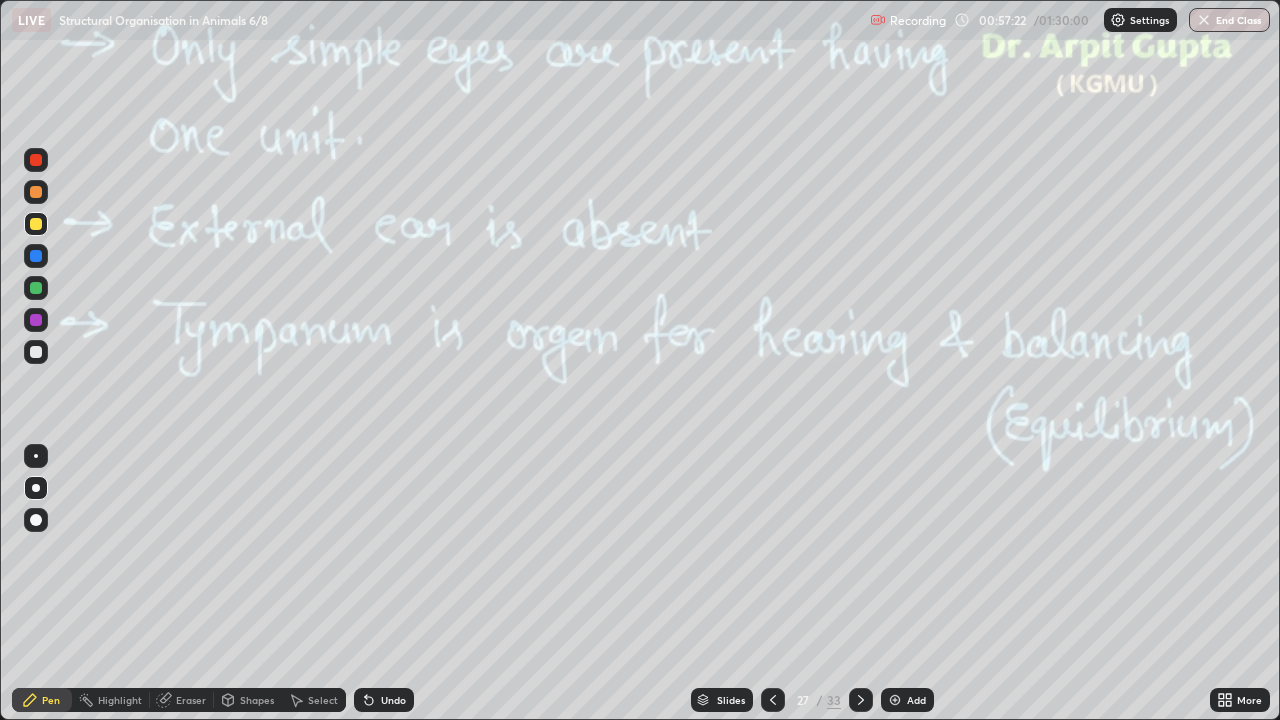 click 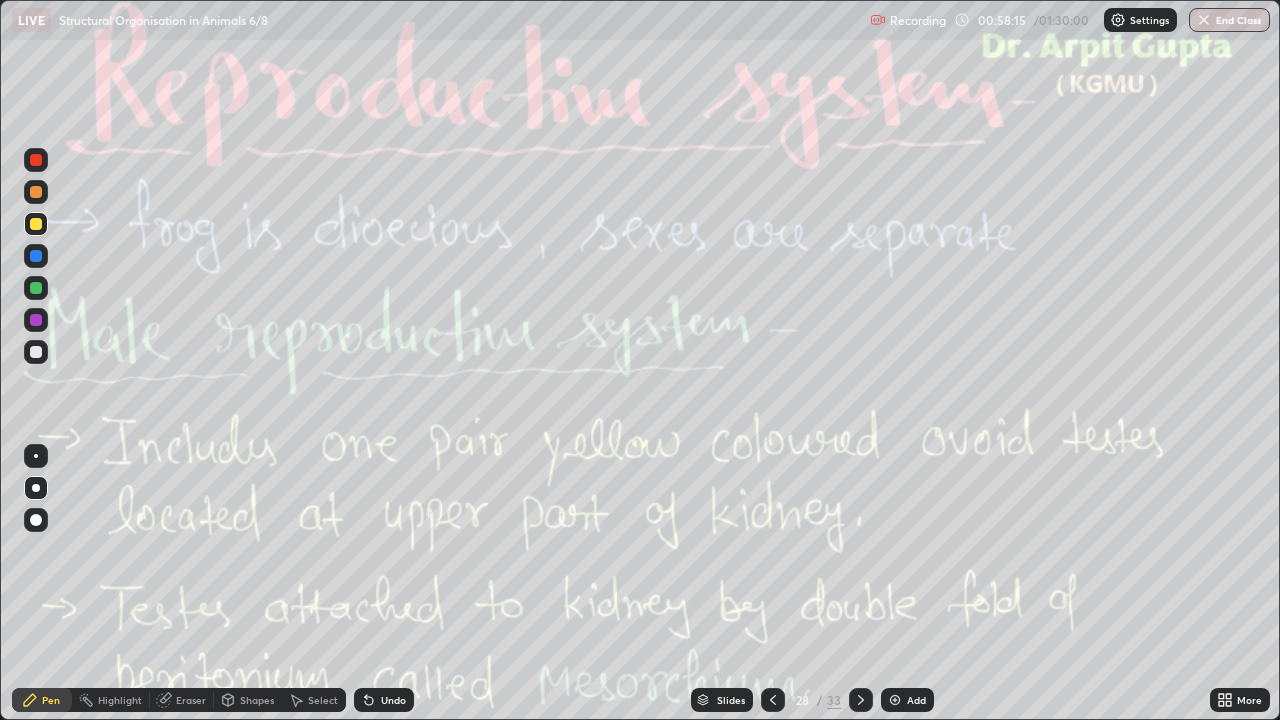 click at bounding box center (36, 352) 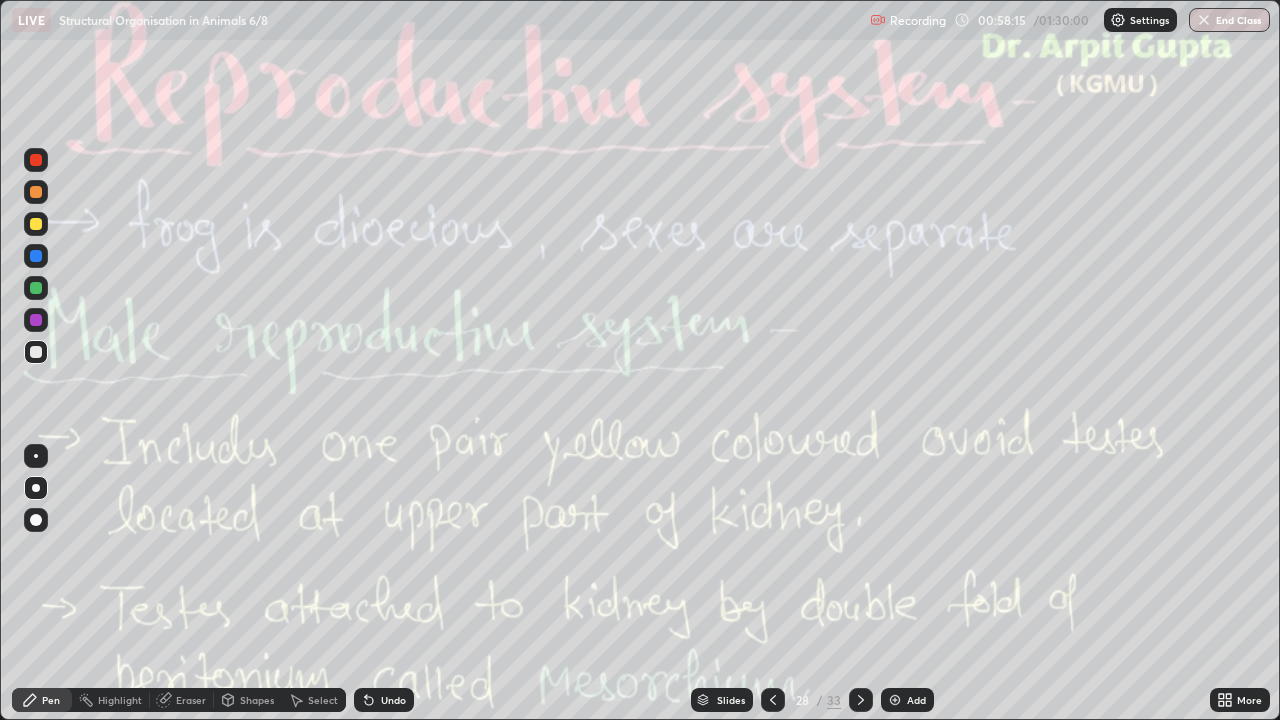 click at bounding box center [36, 456] 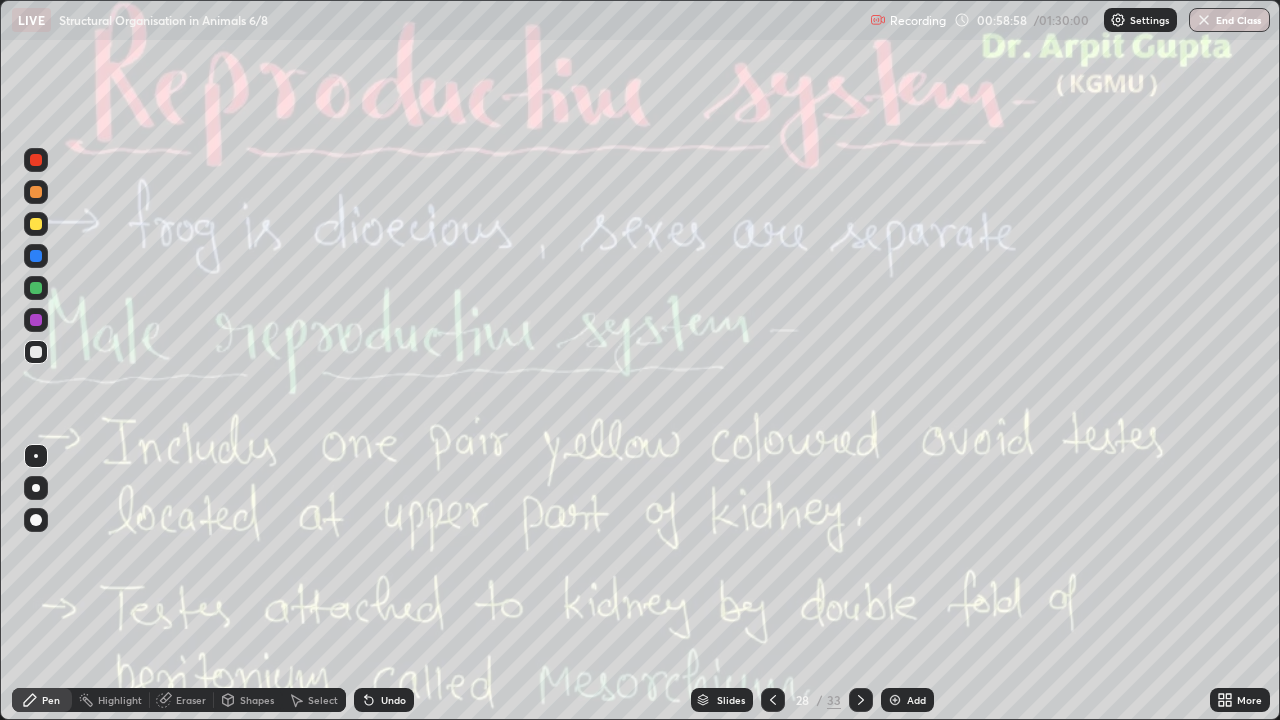 click at bounding box center (36, 160) 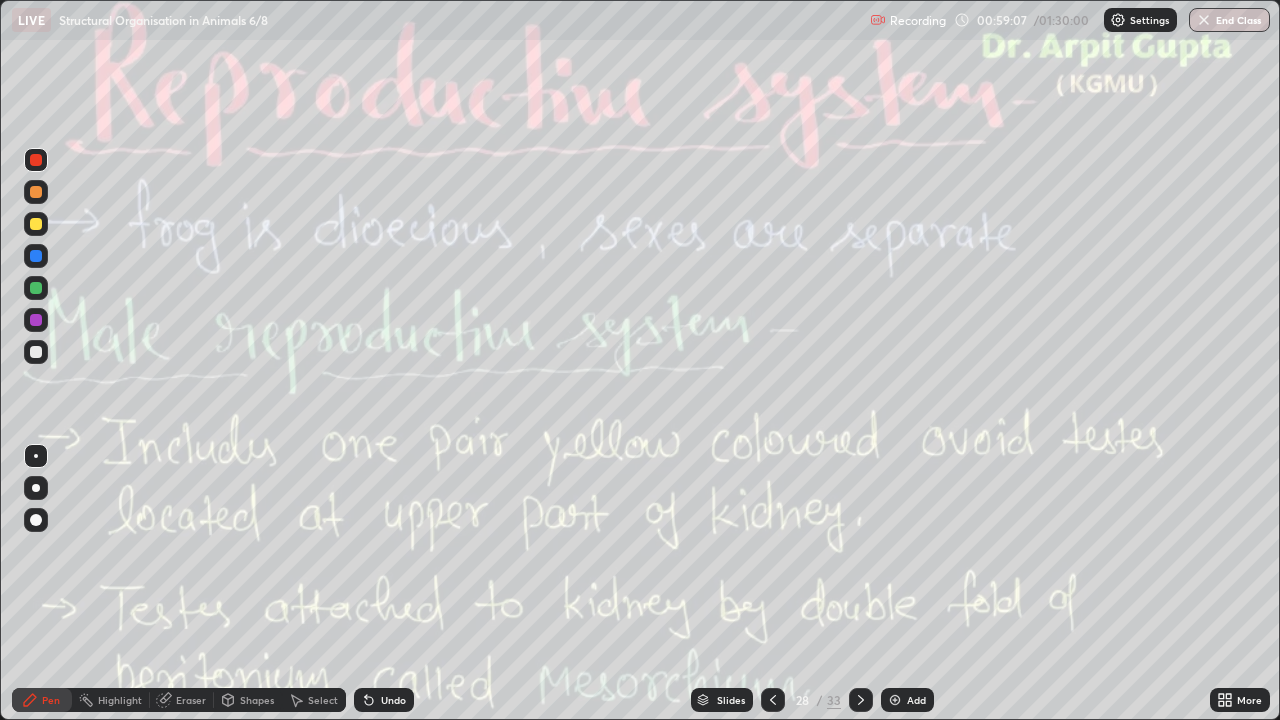 click at bounding box center [36, 224] 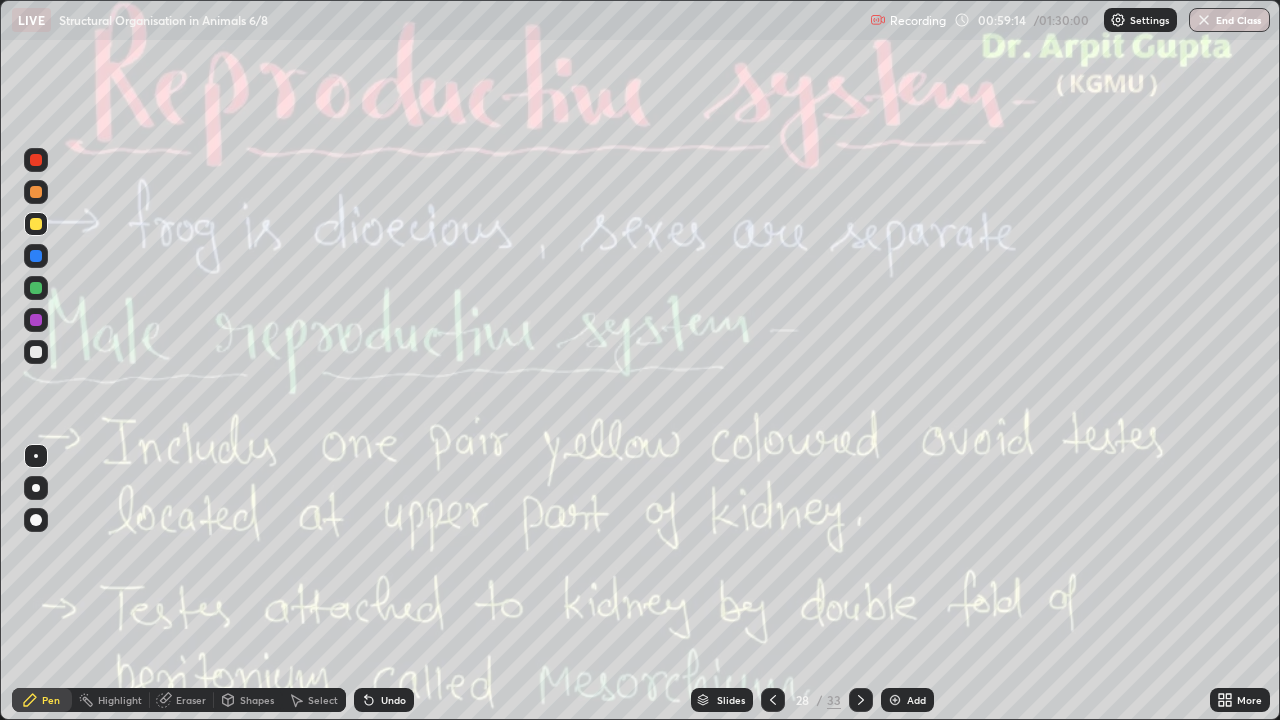 click at bounding box center (36, 352) 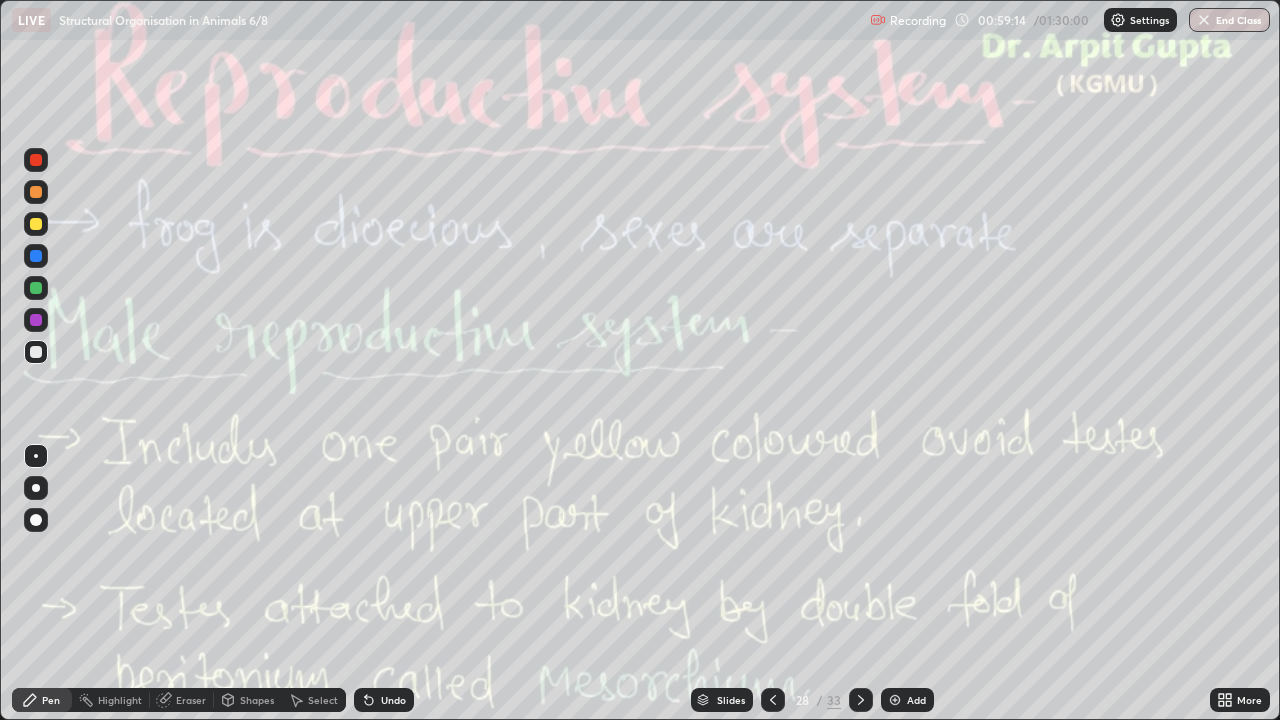 click at bounding box center (36, 488) 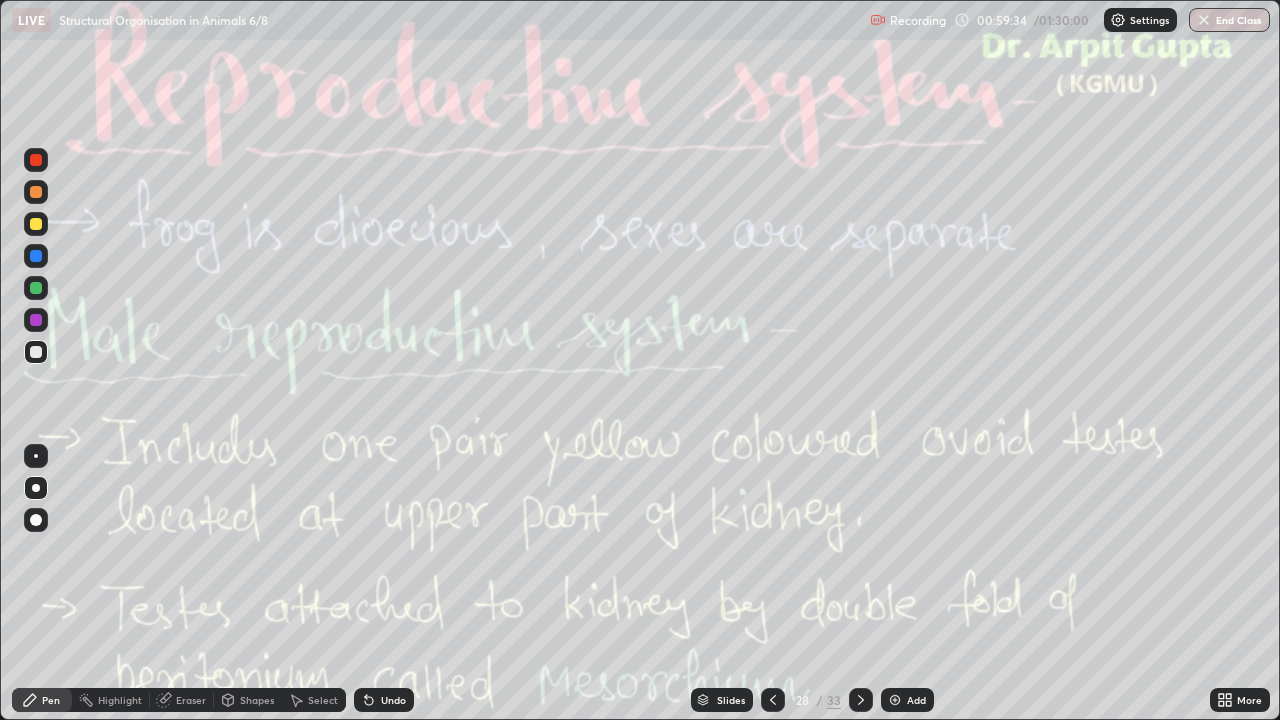 click on "Eraser" at bounding box center (191, 700) 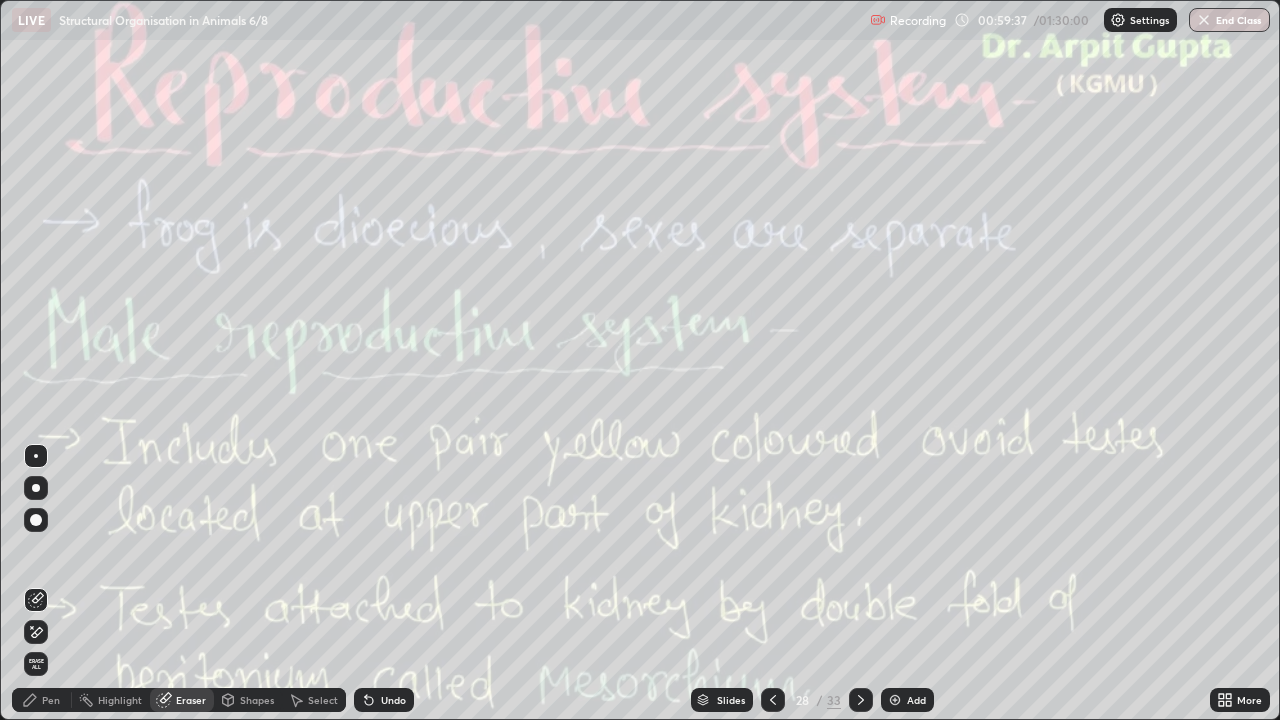 click on "Pen" at bounding box center (42, 700) 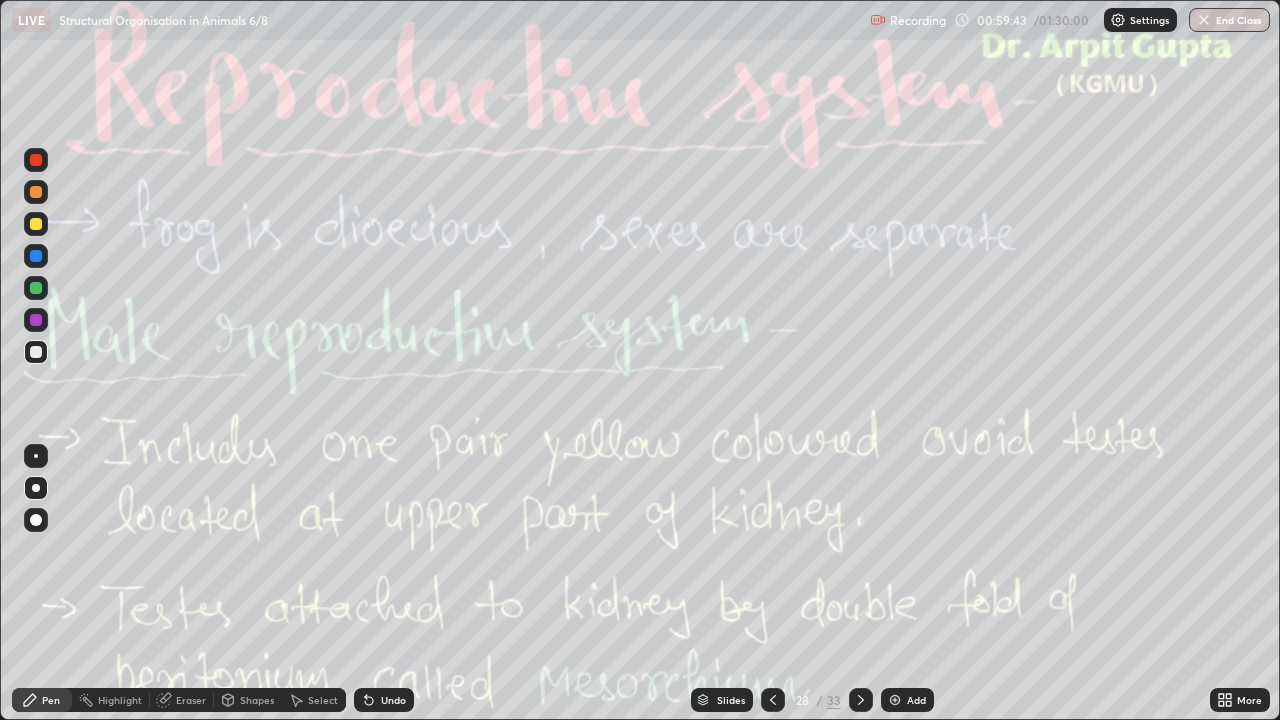 click on "Undo" at bounding box center (393, 700) 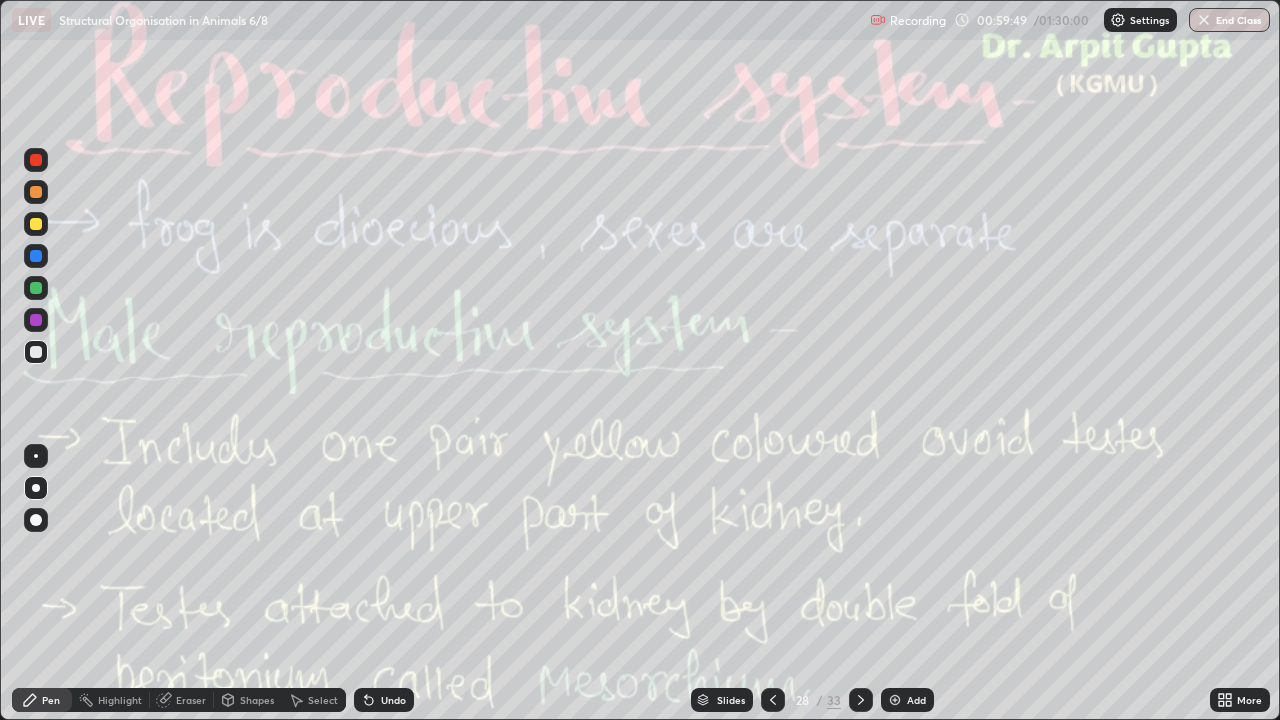 click at bounding box center [36, 456] 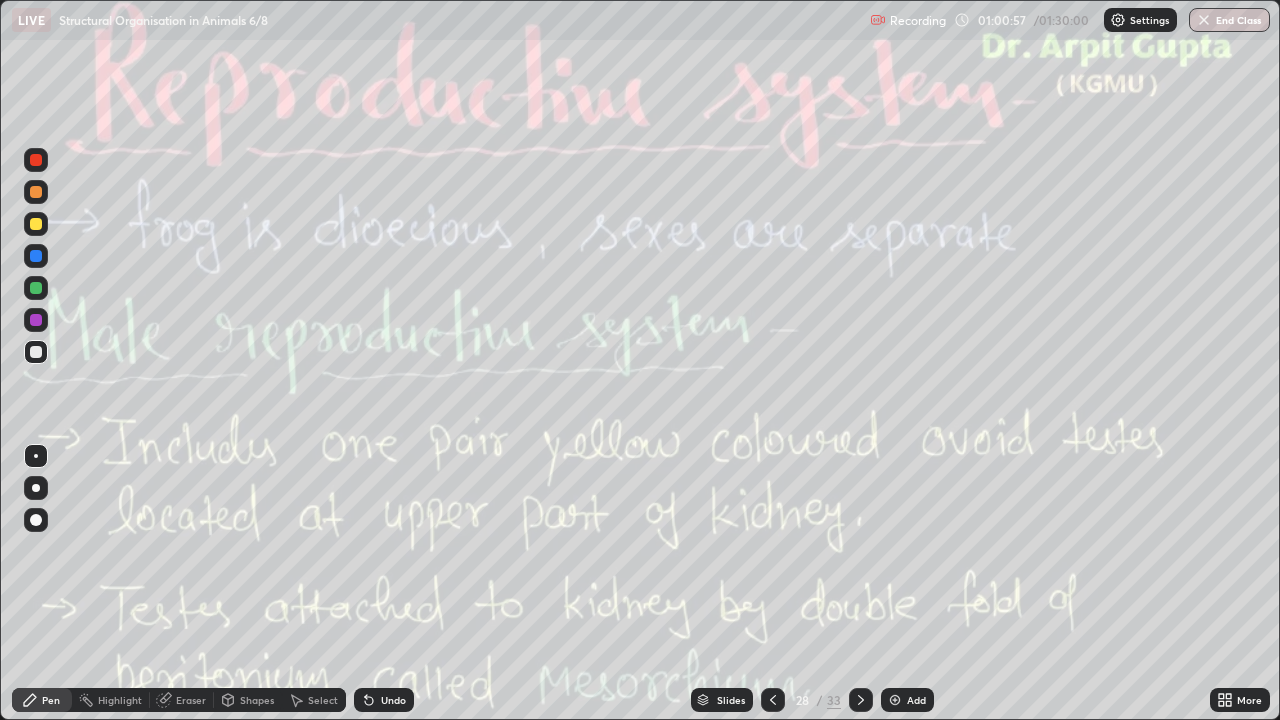 click on "Undo" at bounding box center [384, 700] 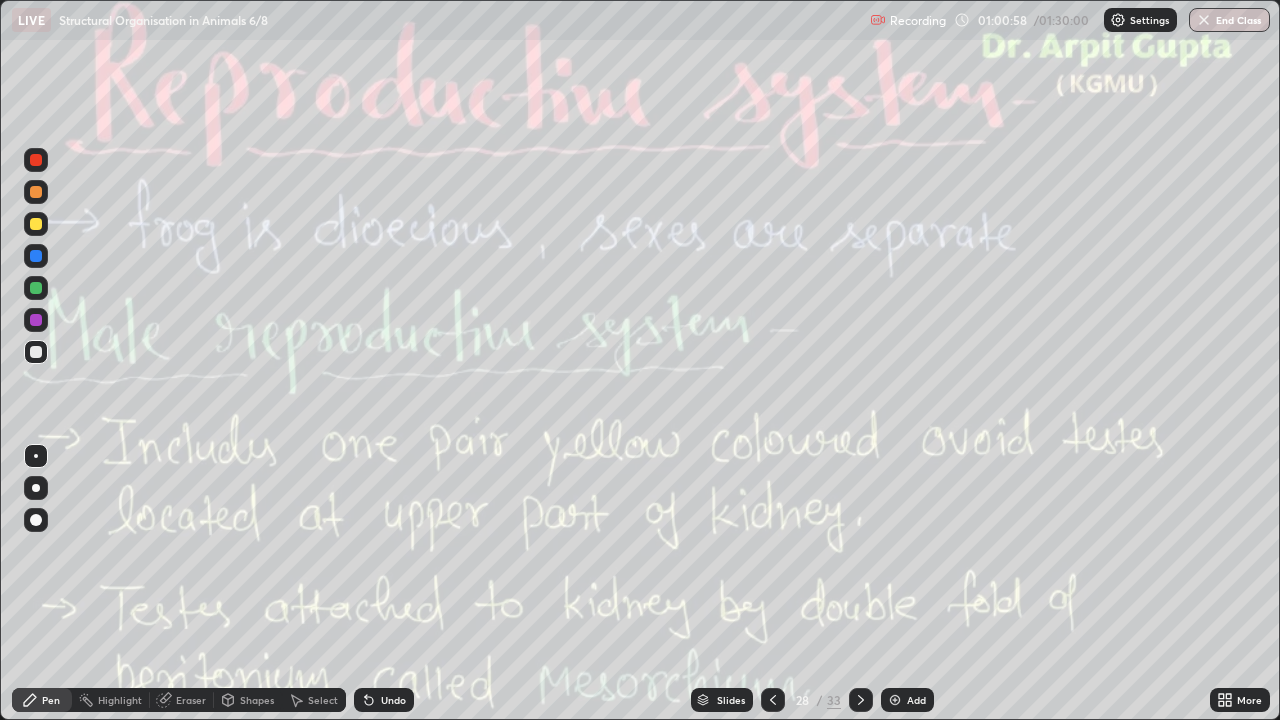 click on "Undo" at bounding box center [384, 700] 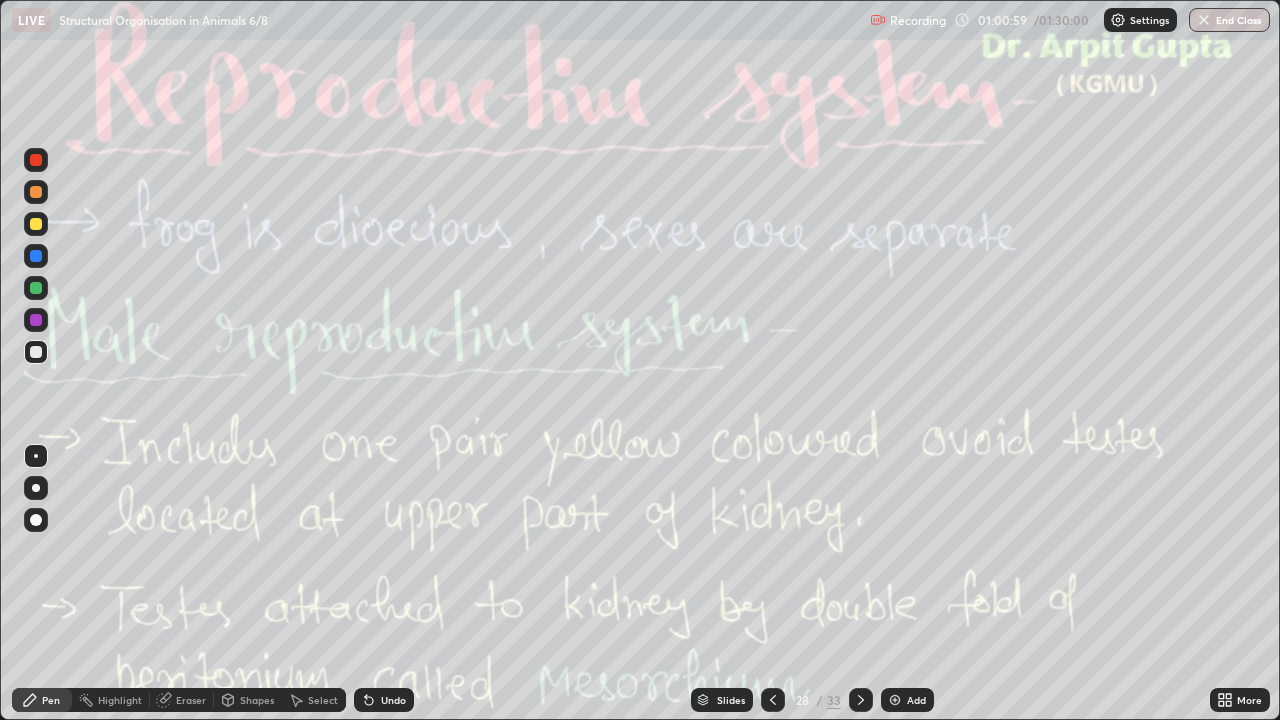 click on "Undo" at bounding box center (384, 700) 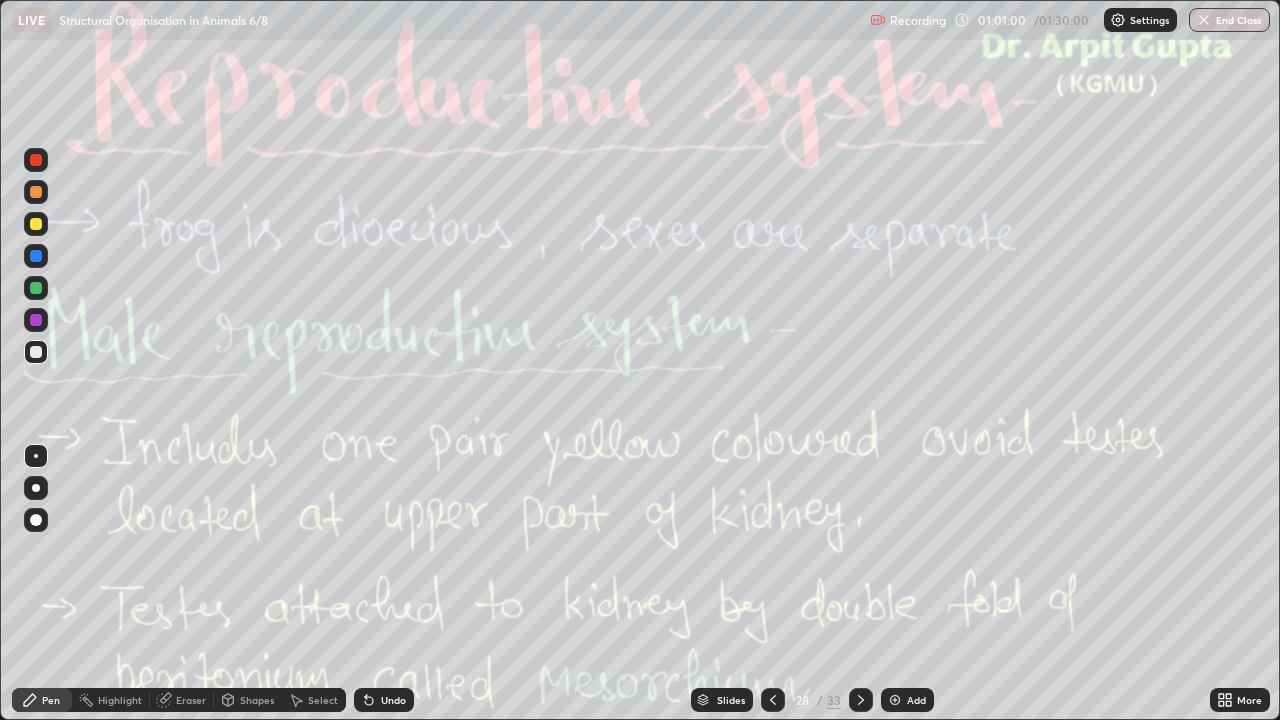 click 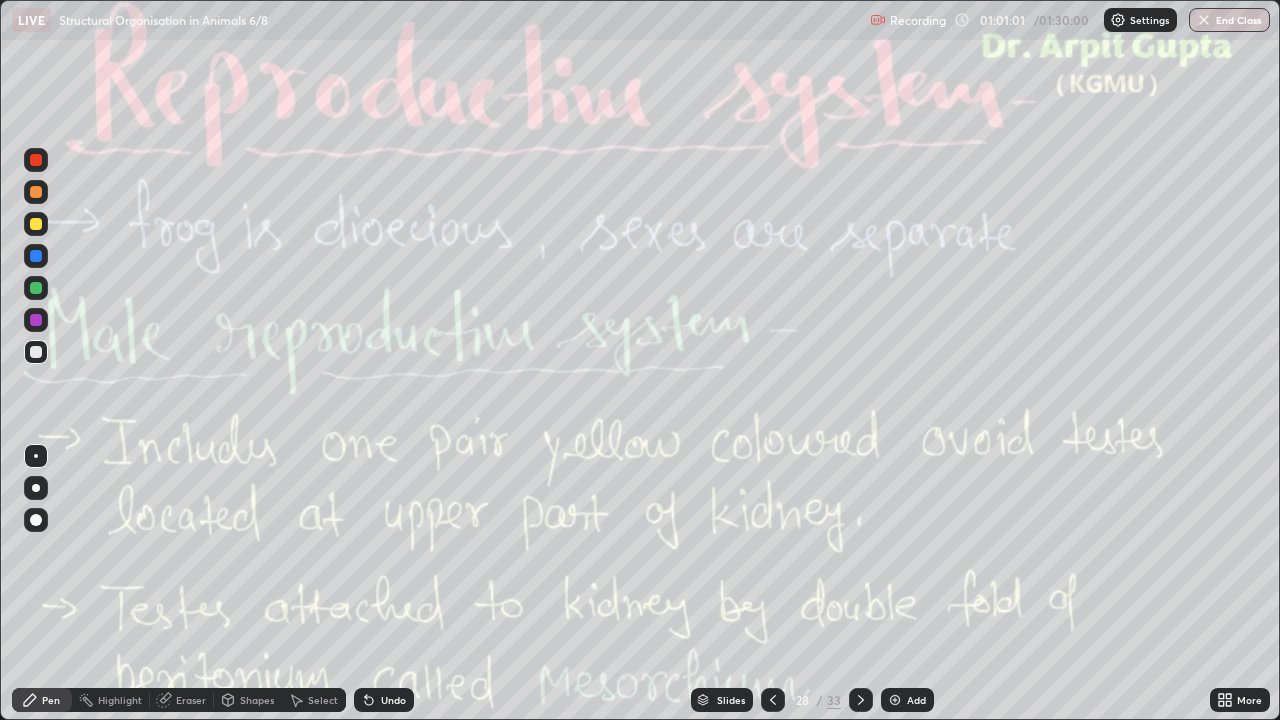 click 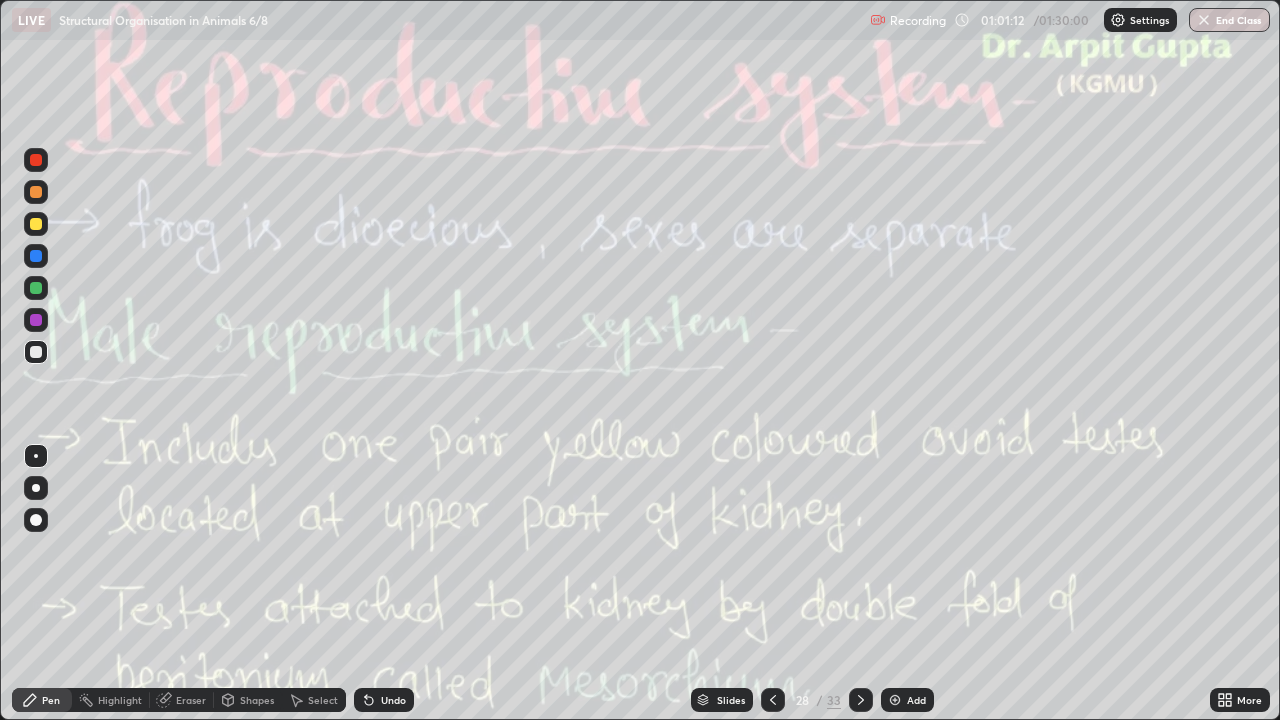 click on "Undo" at bounding box center [393, 700] 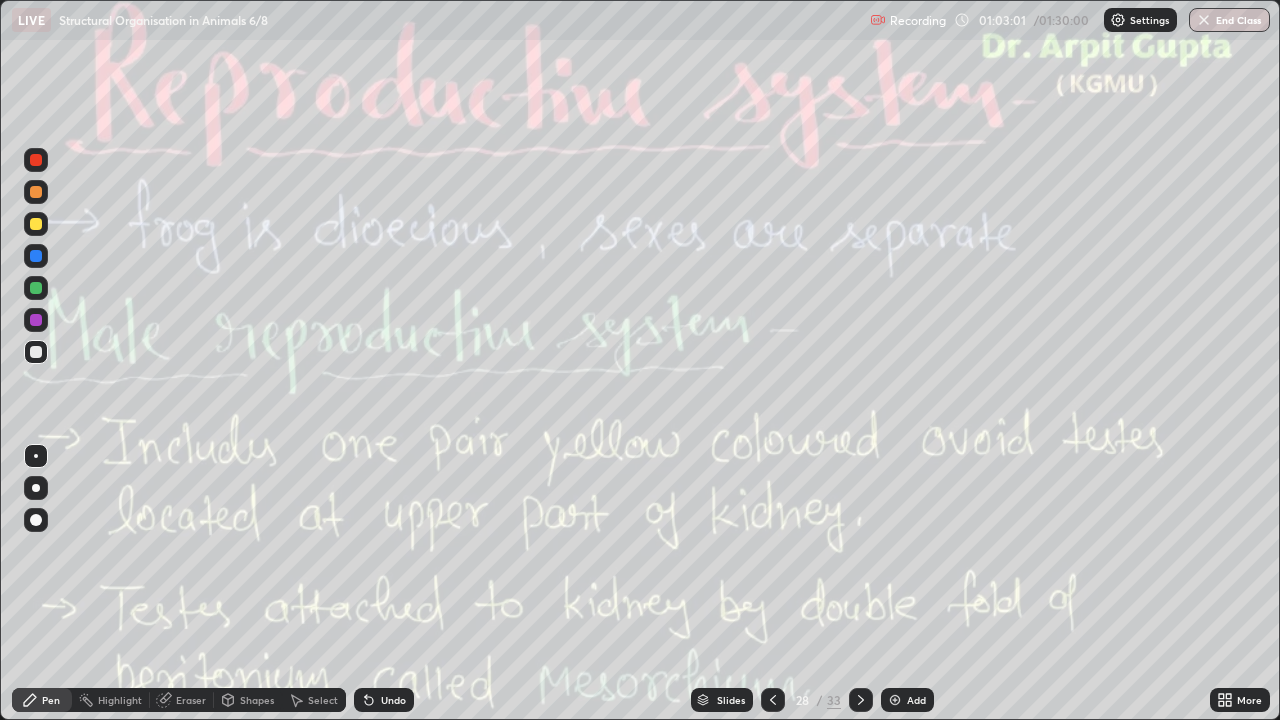 click 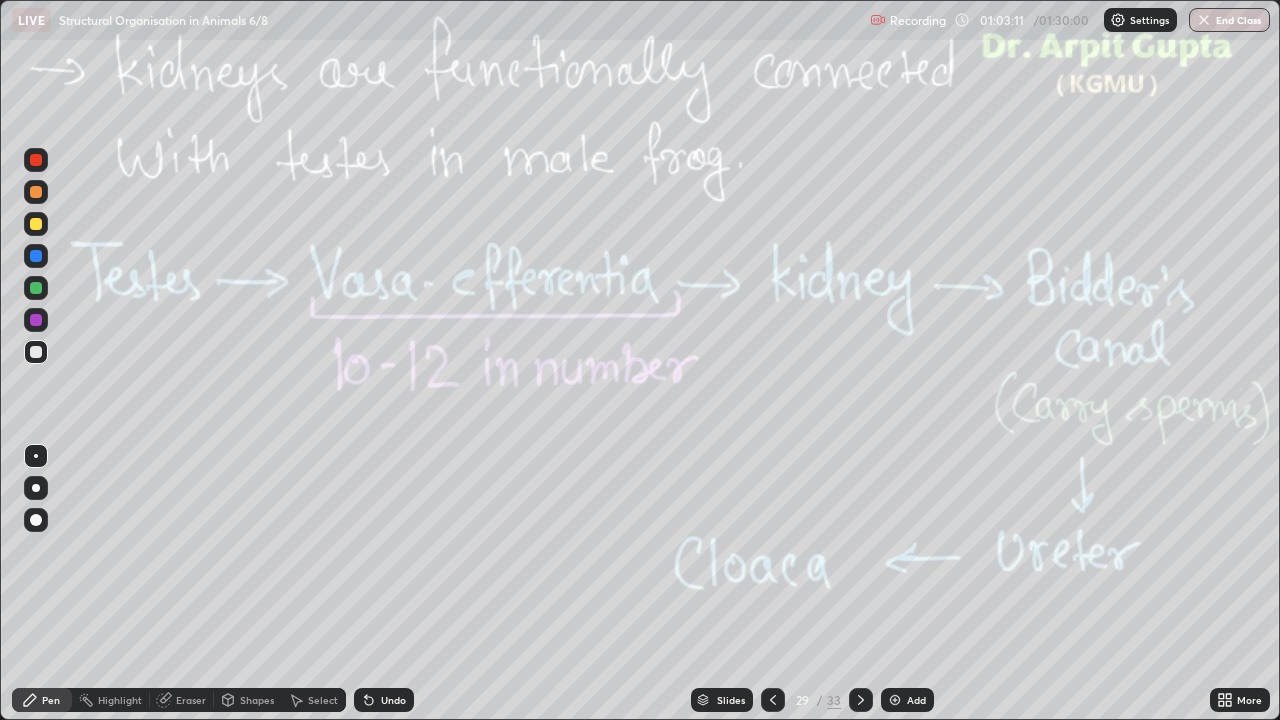 click 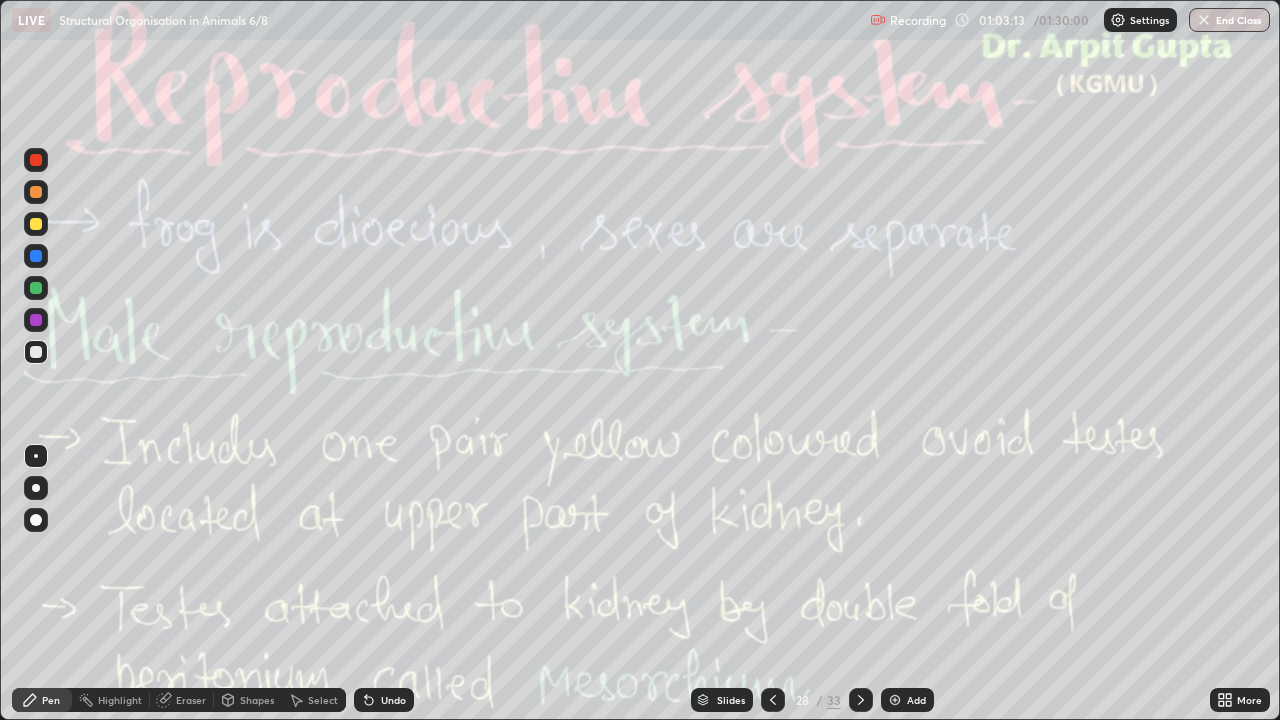 click 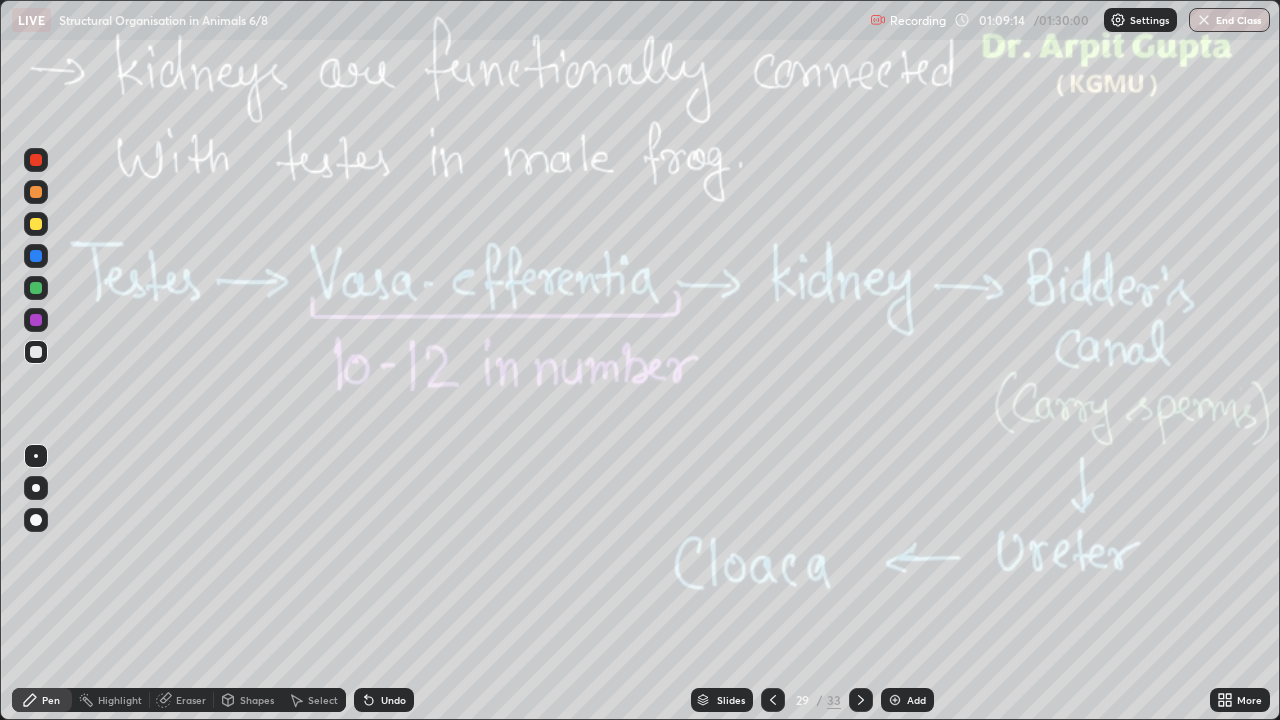 click 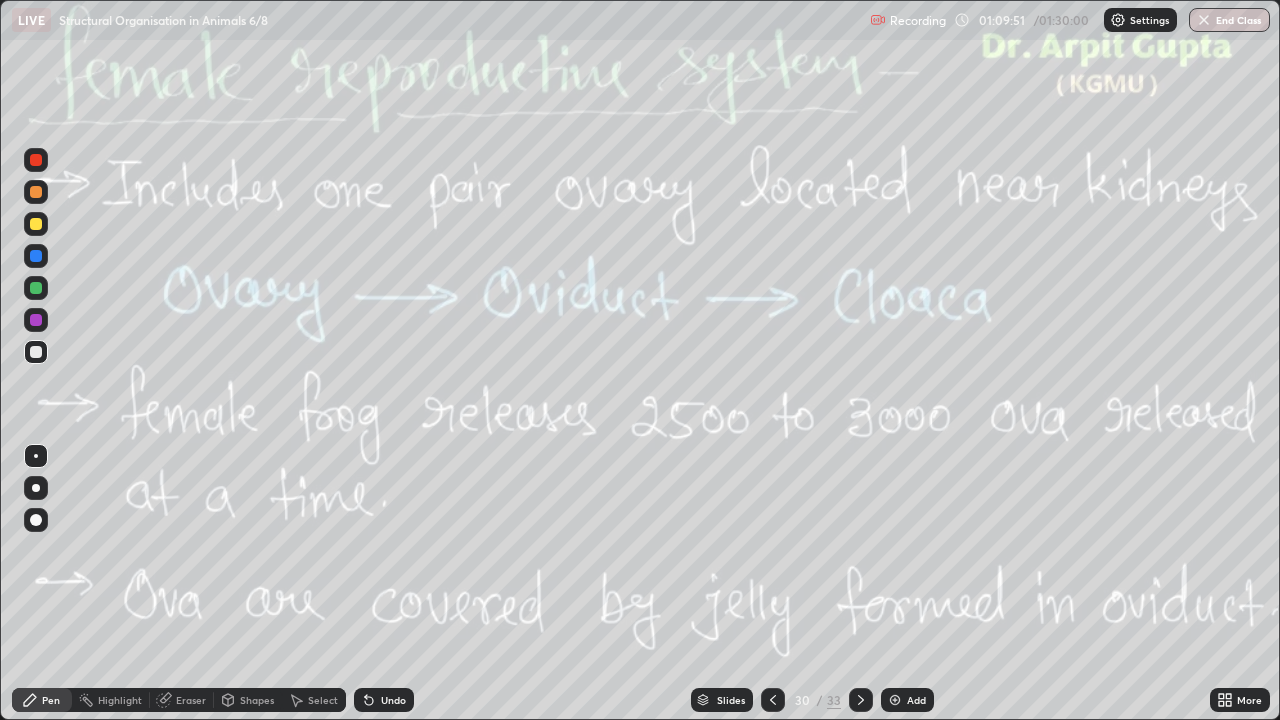 click at bounding box center (36, 224) 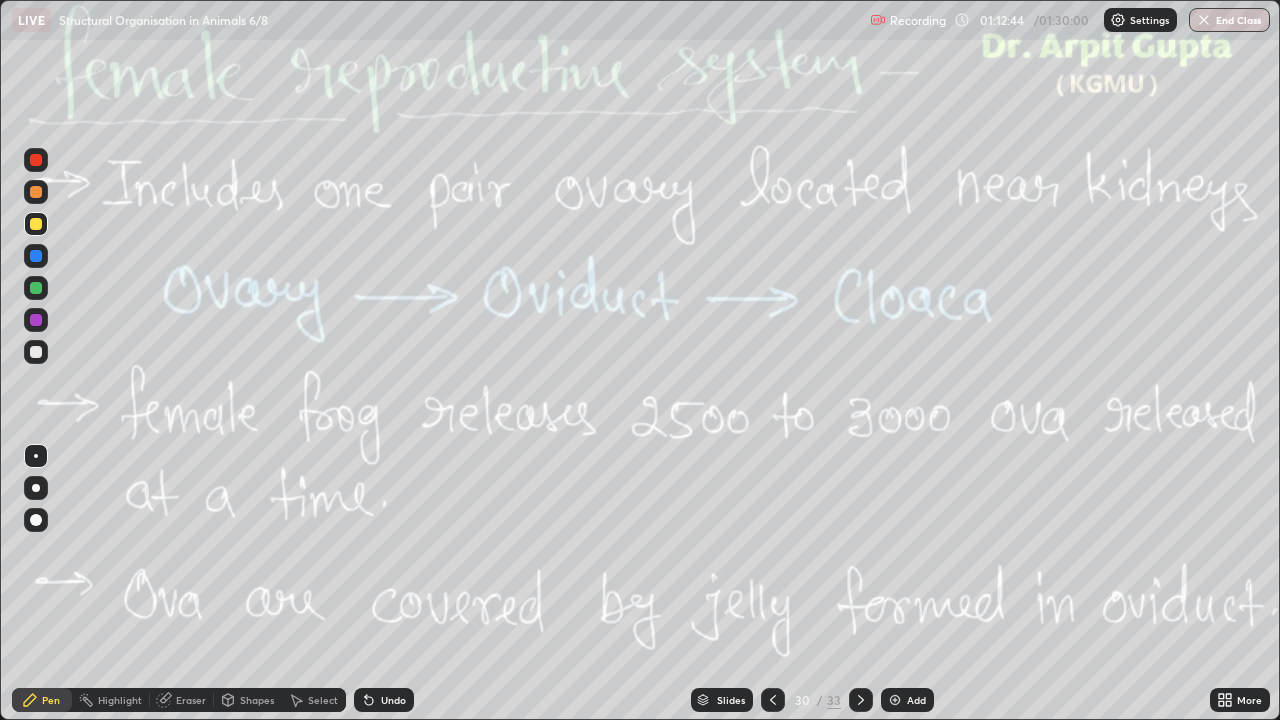 click 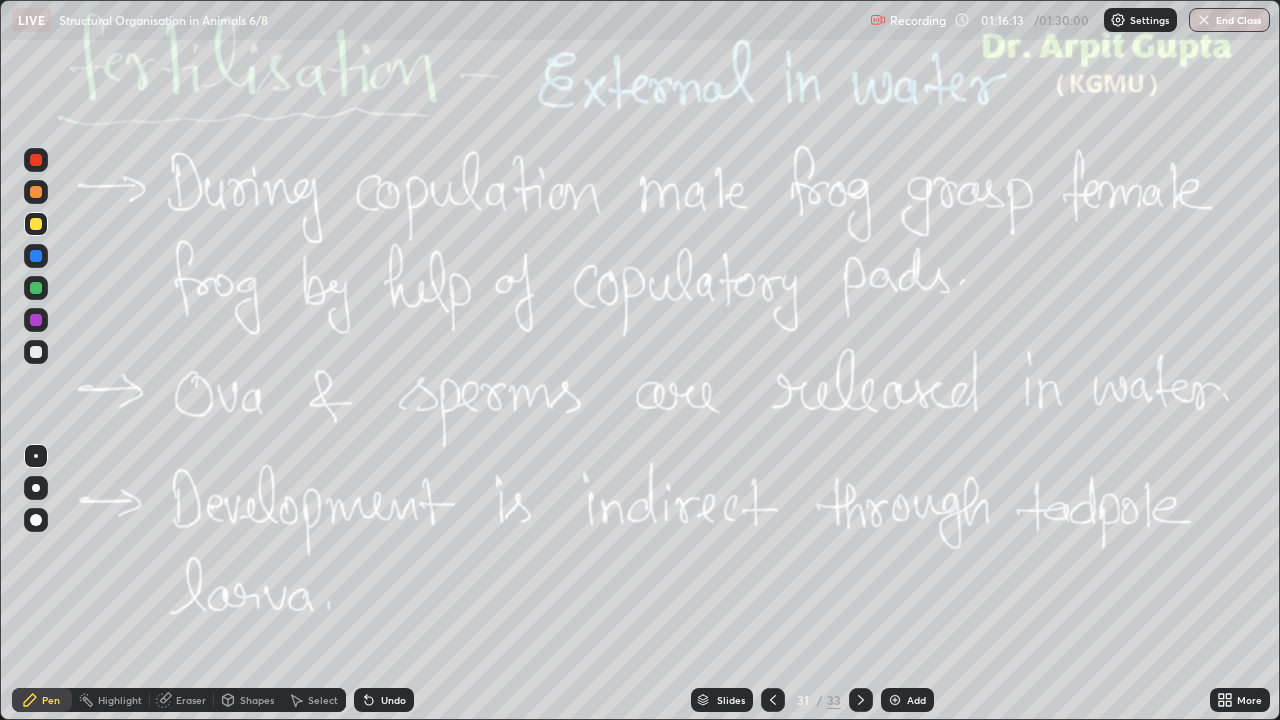 click 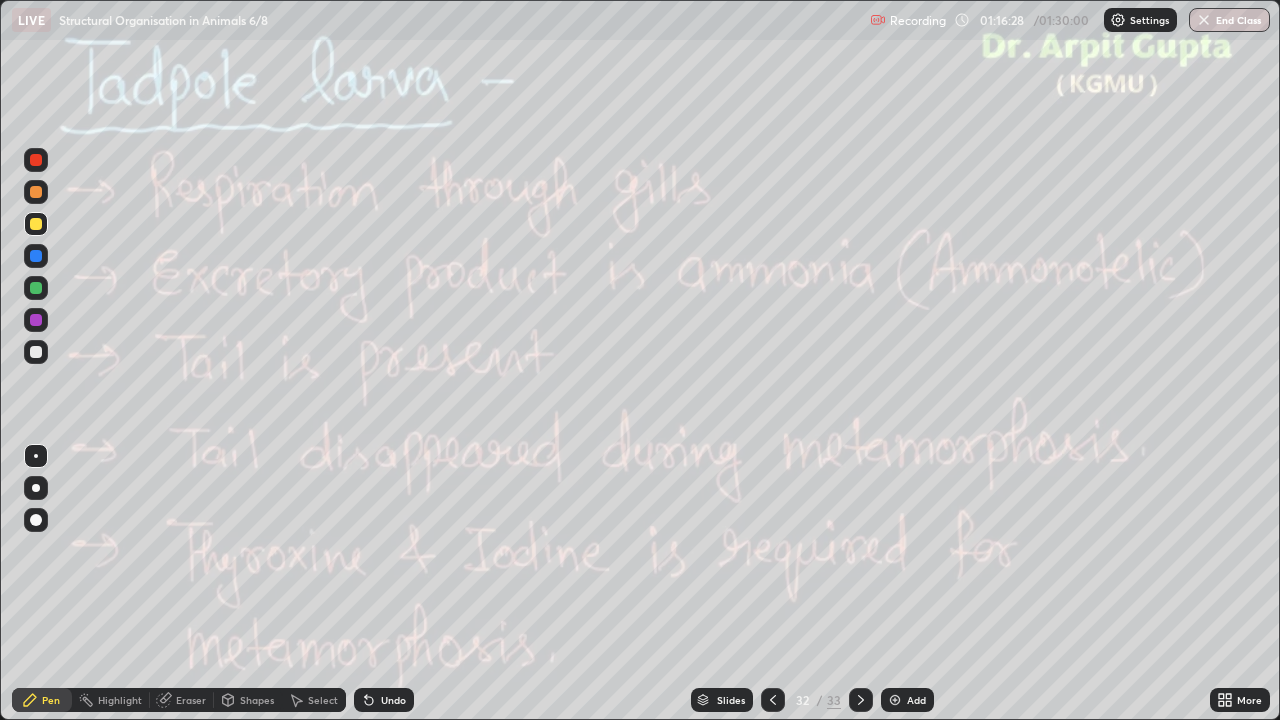 click at bounding box center [36, 192] 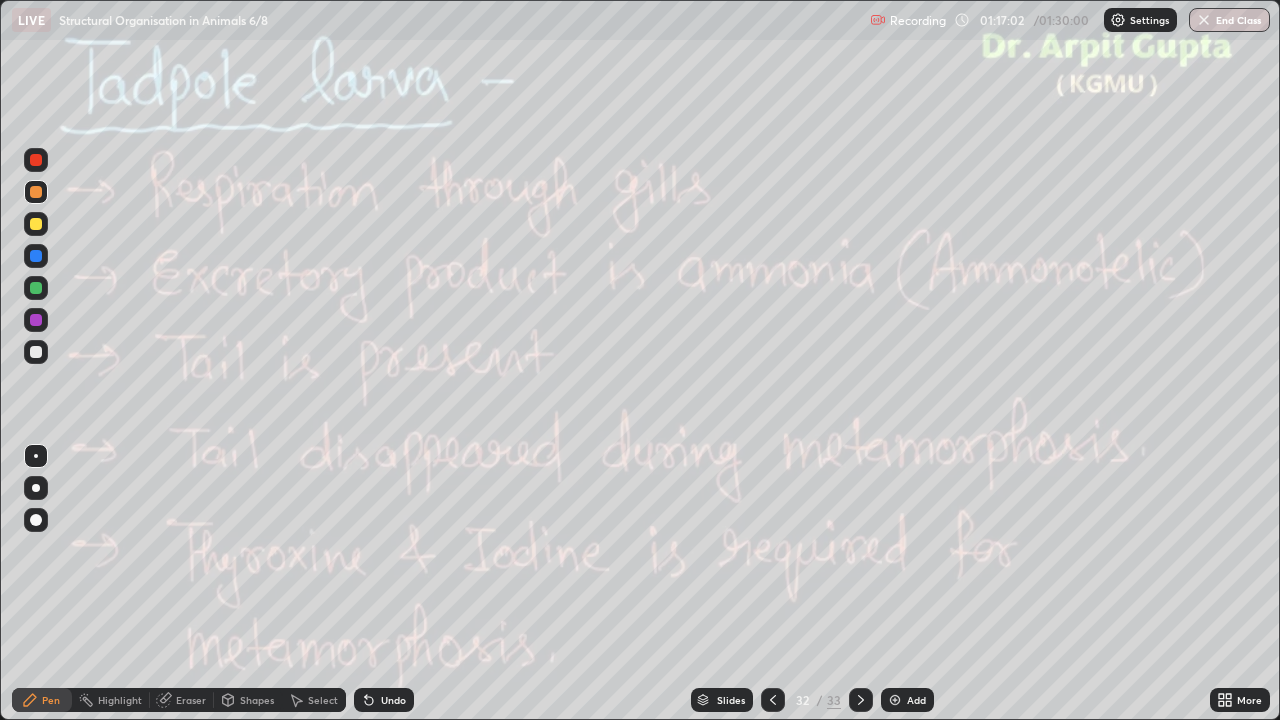 click 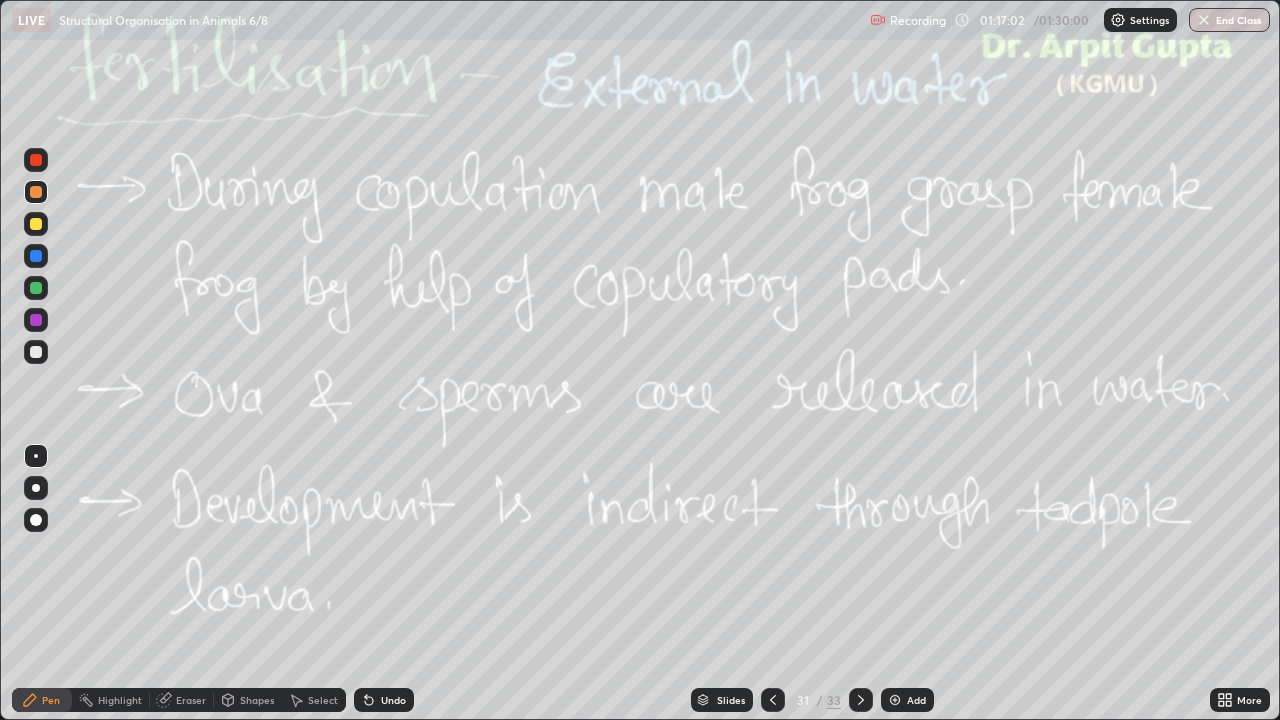 click 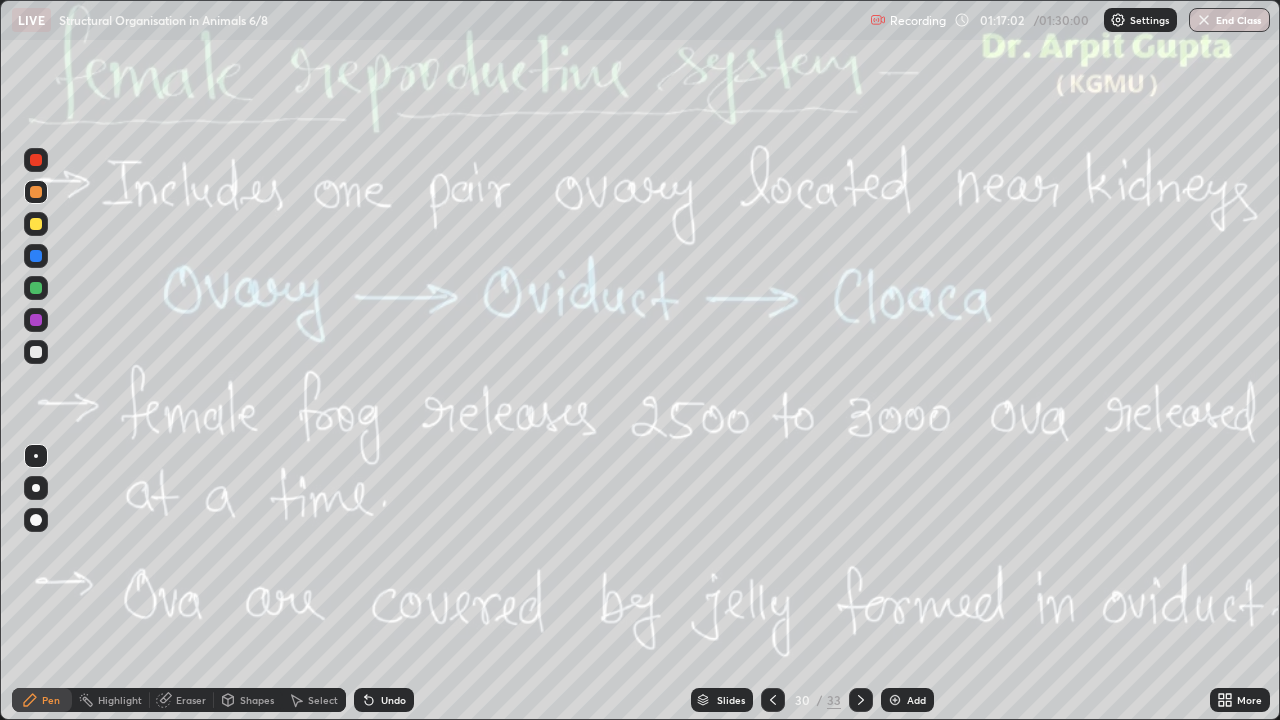 click 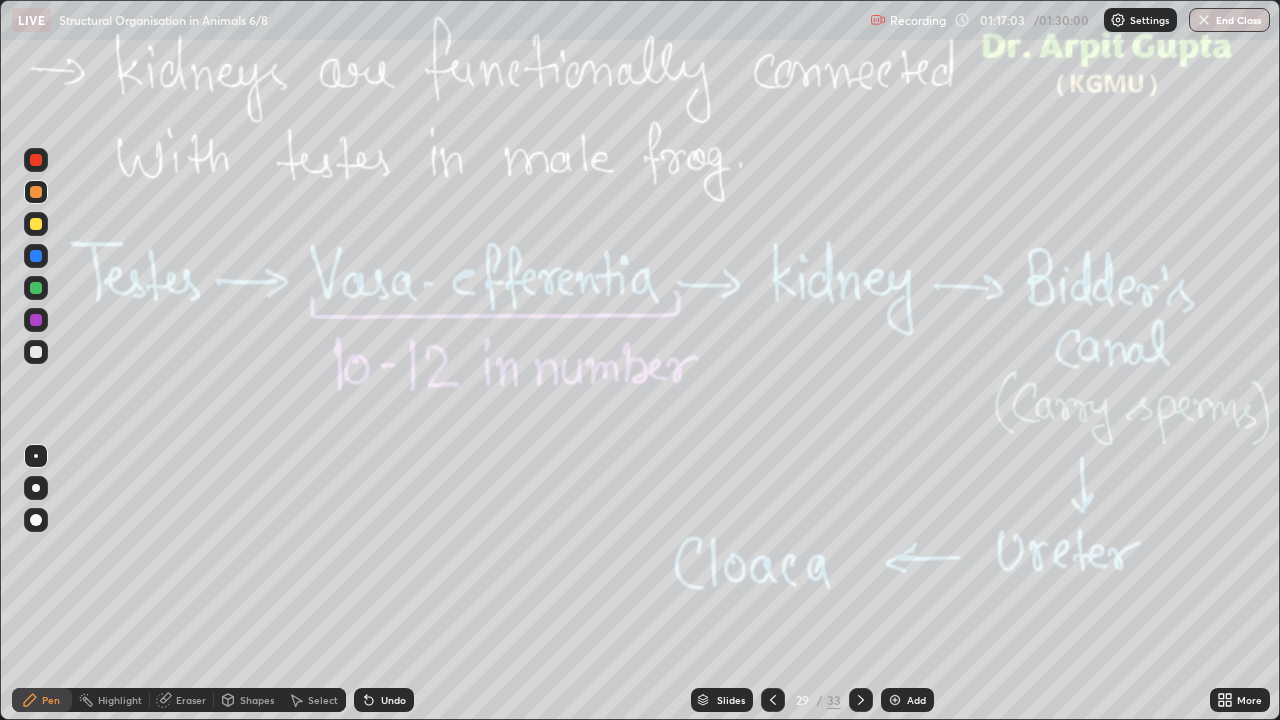 click 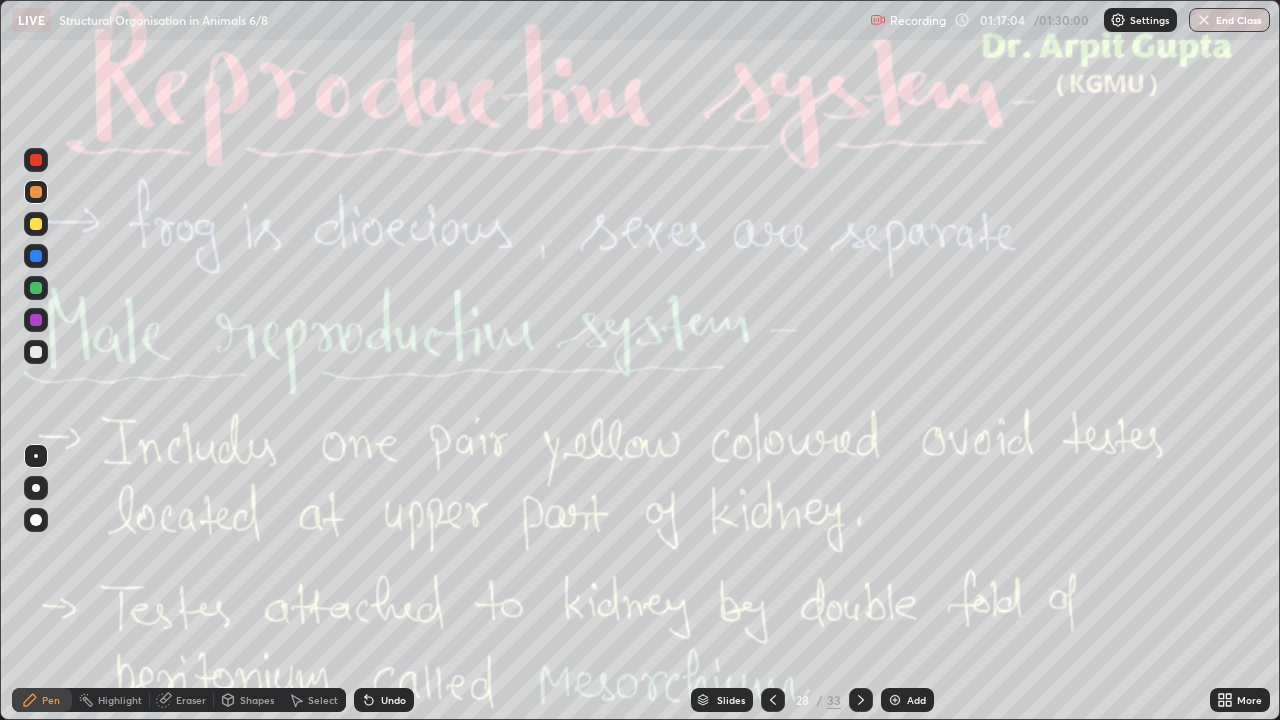 click 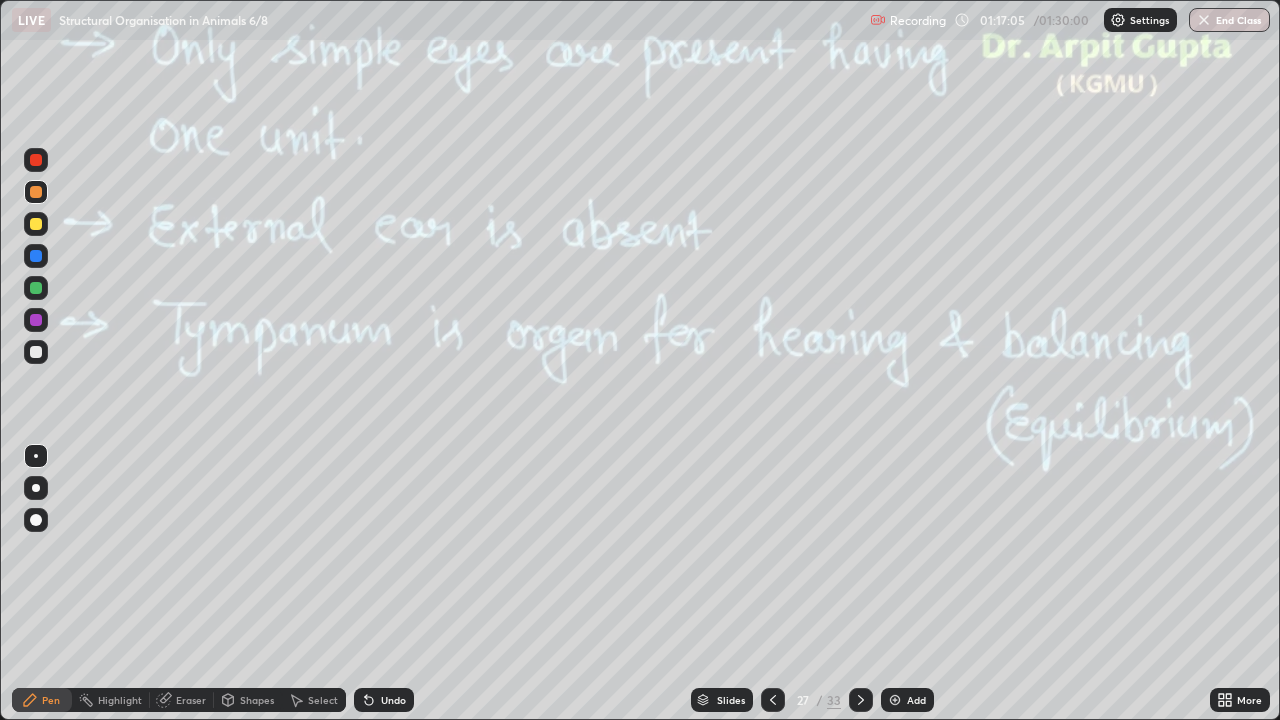 click 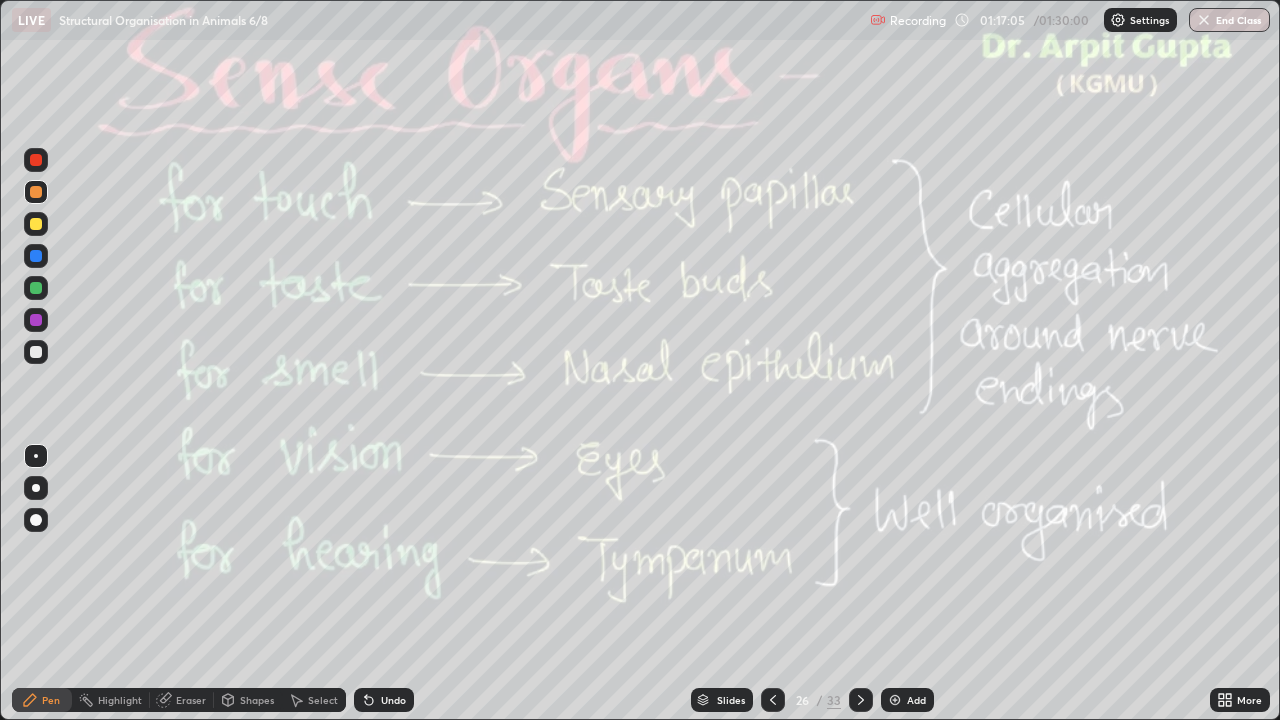 click 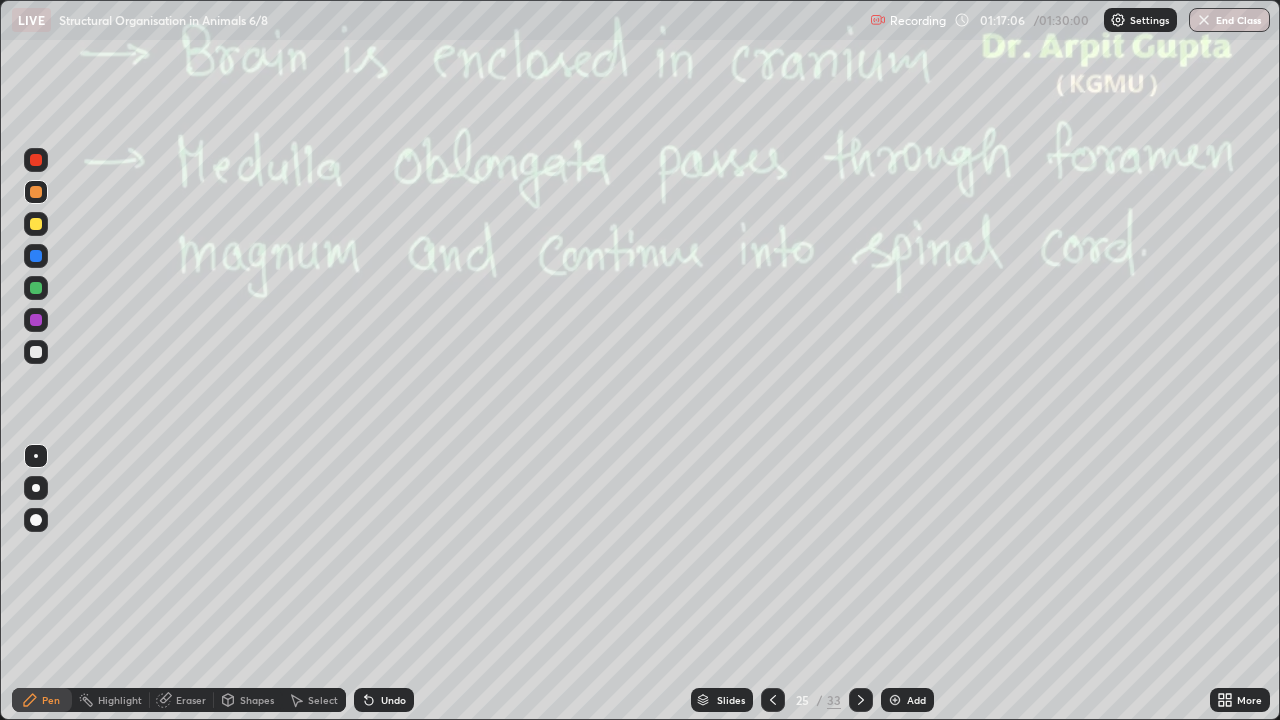 click 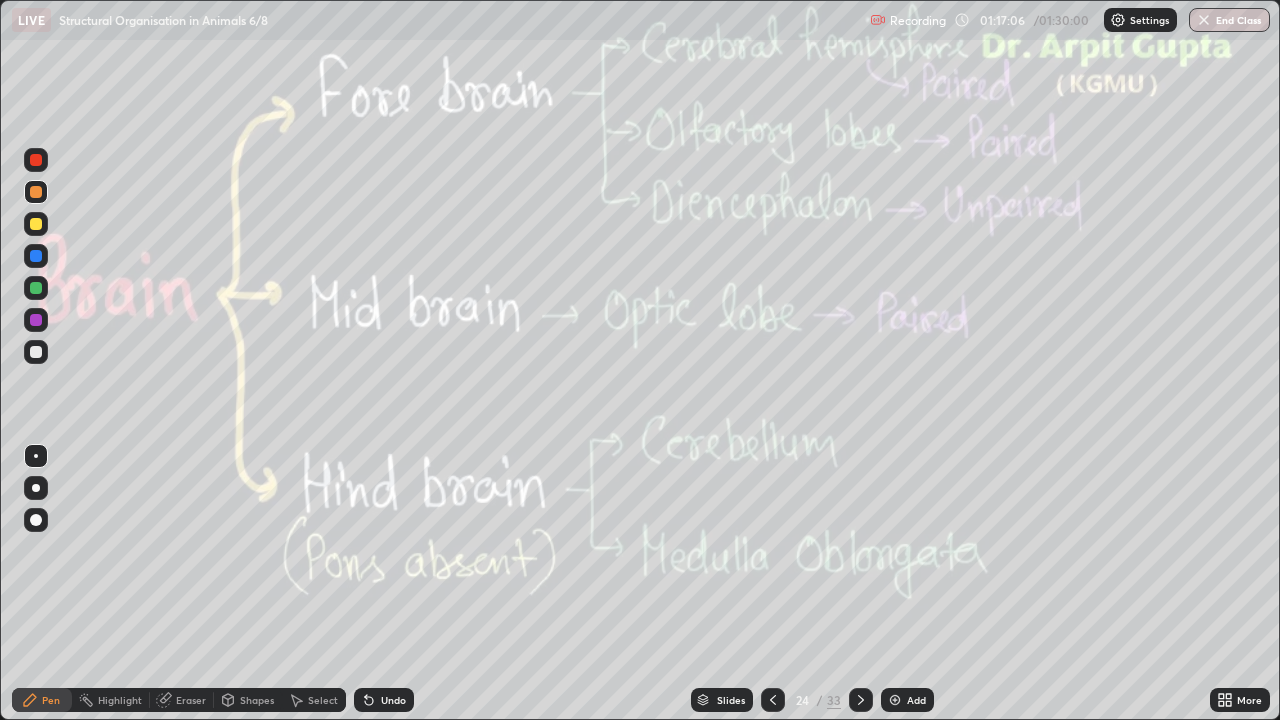 click 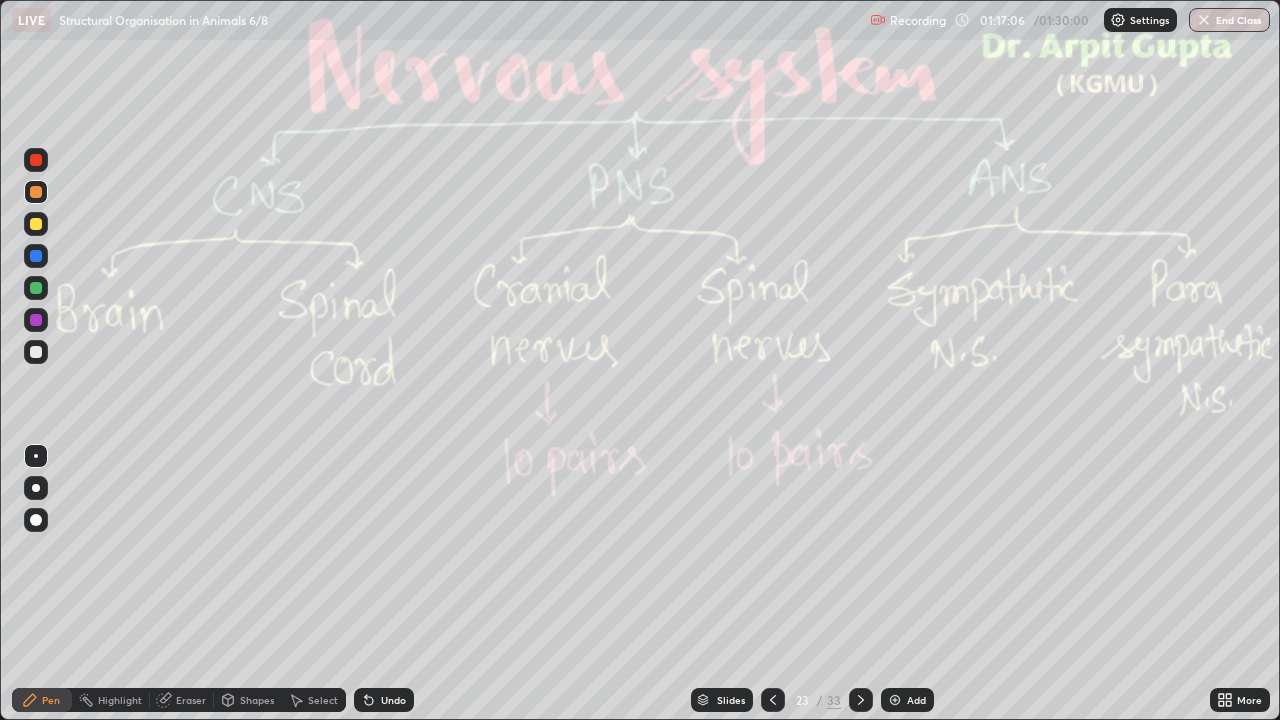 click 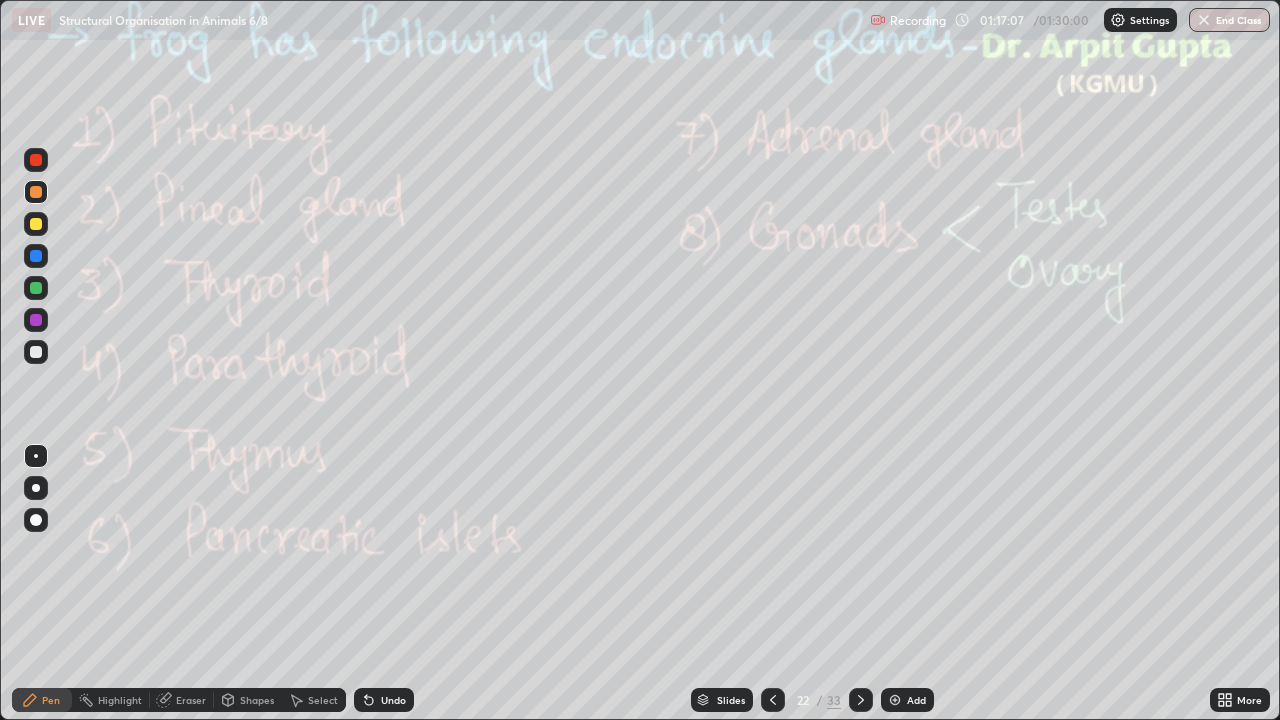 click 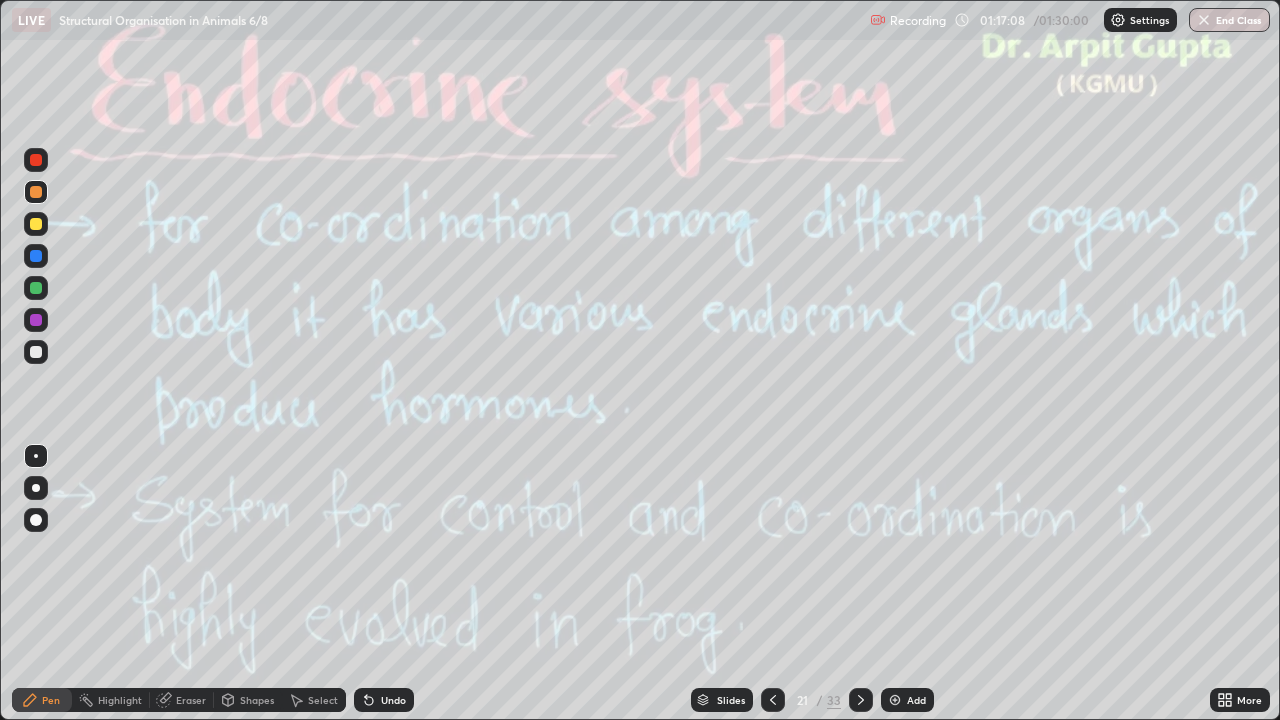 click 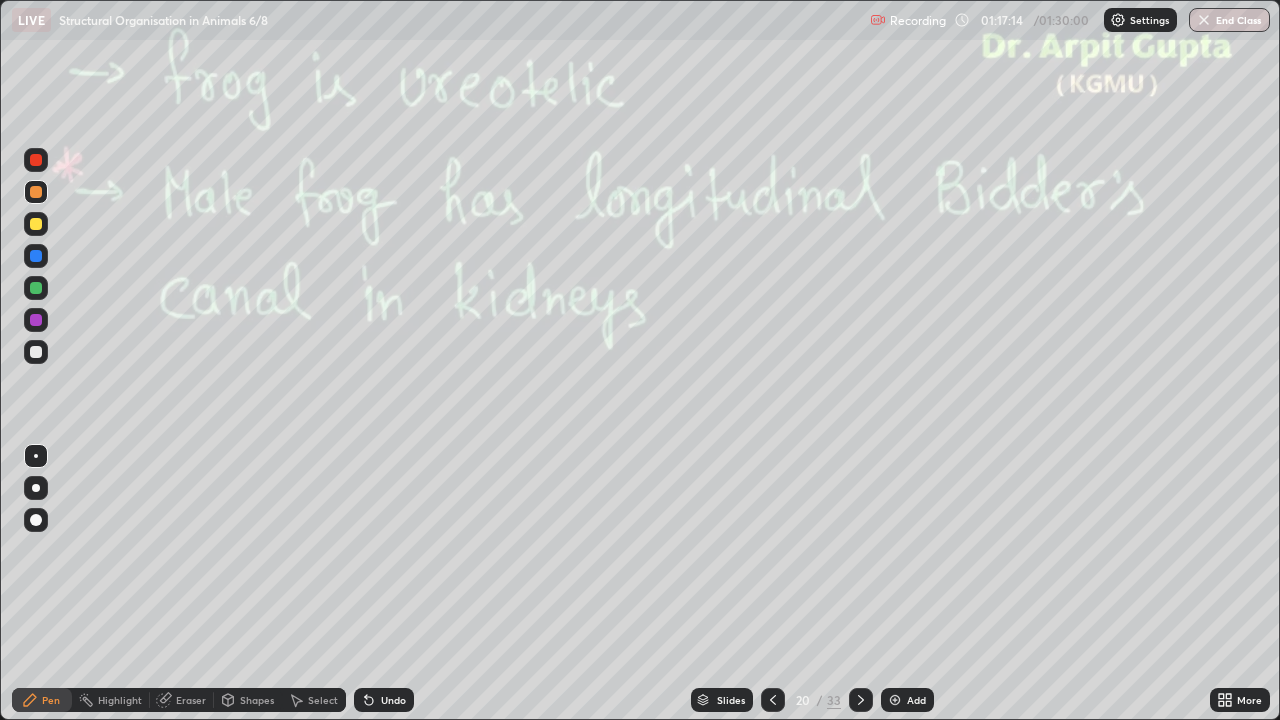 click 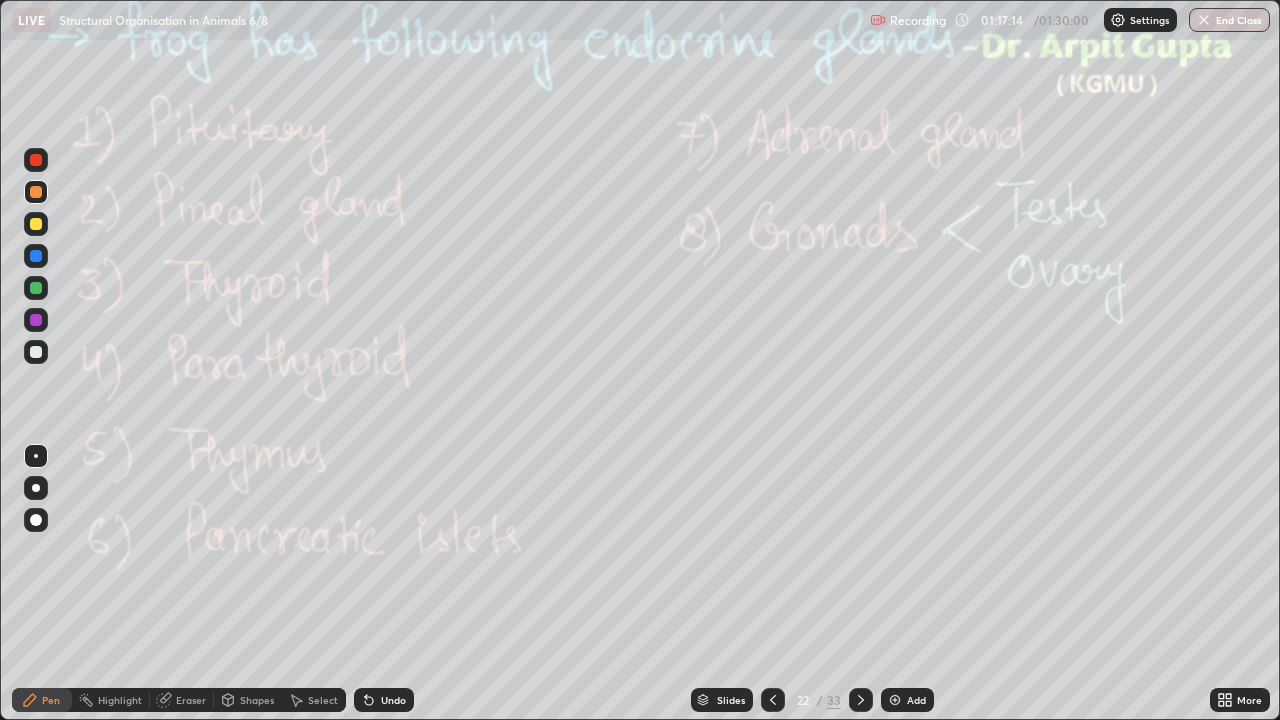click 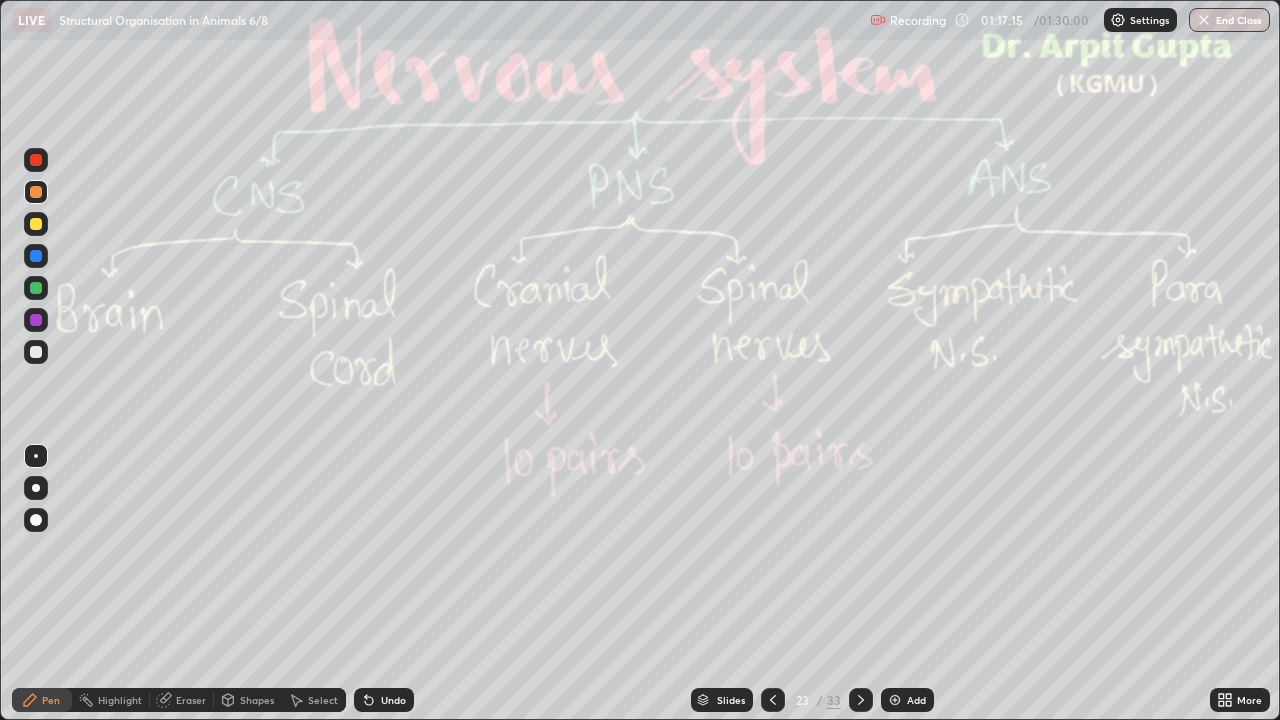 click 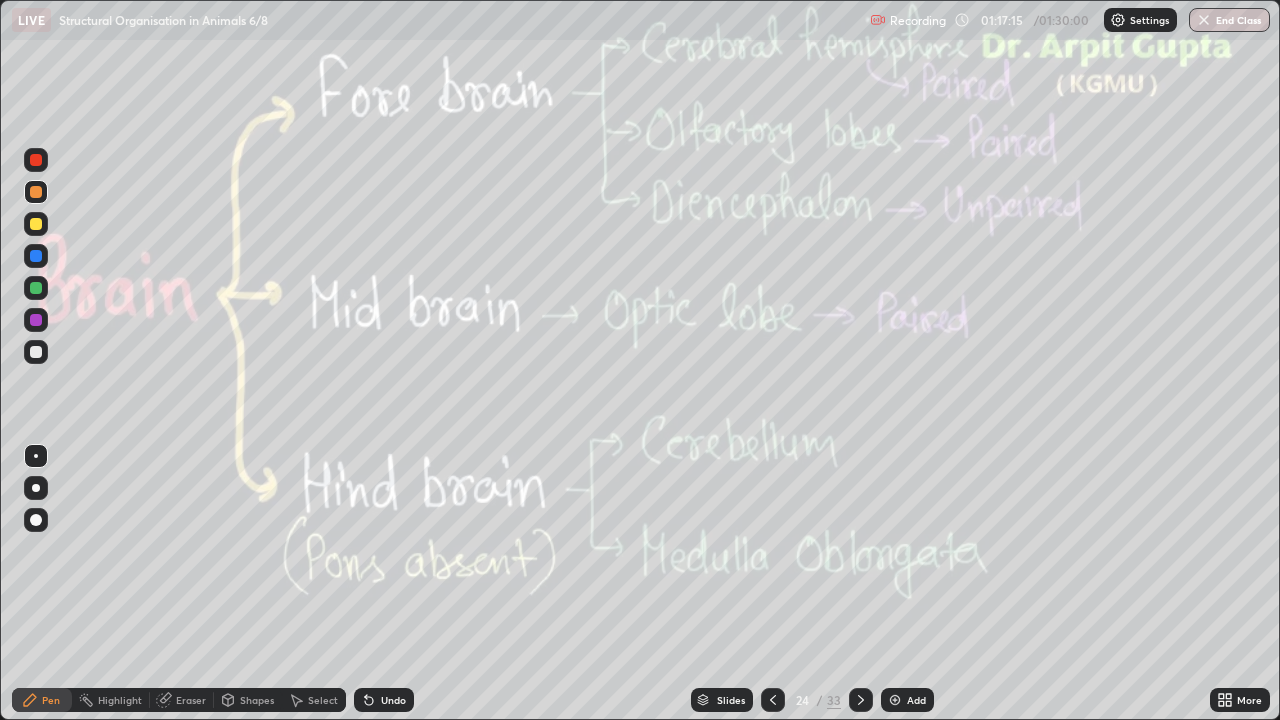 click 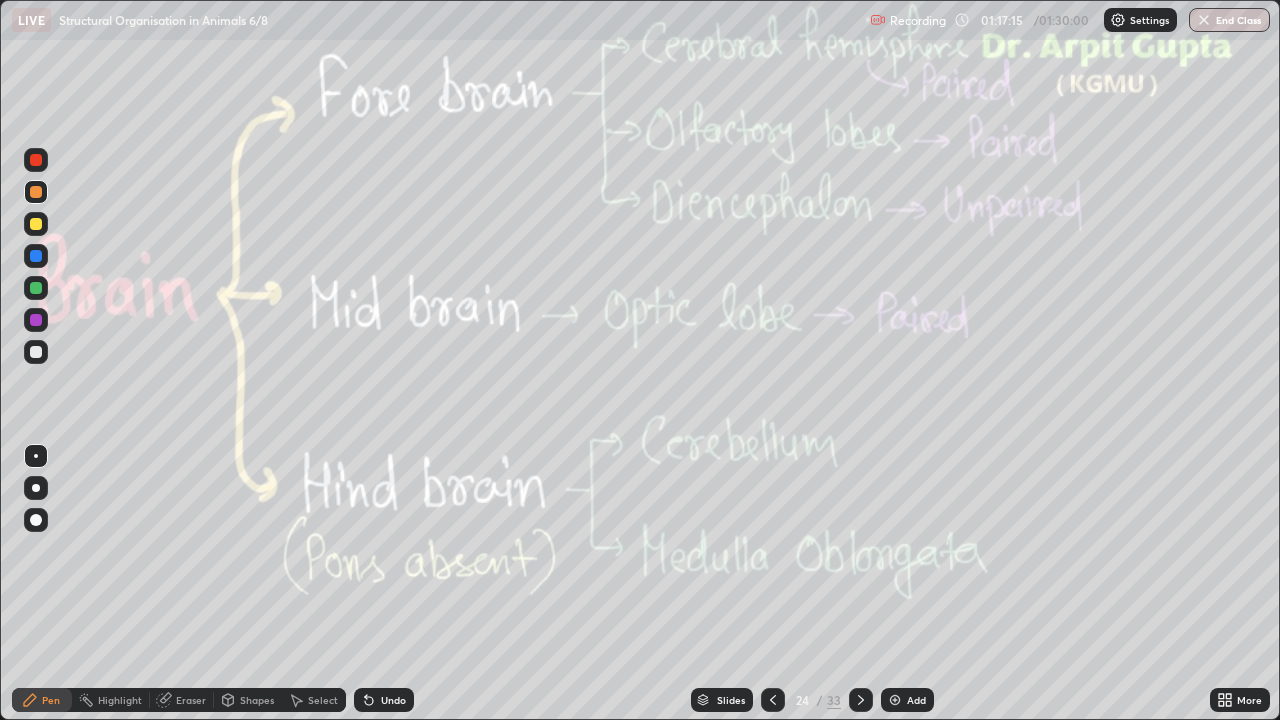 click 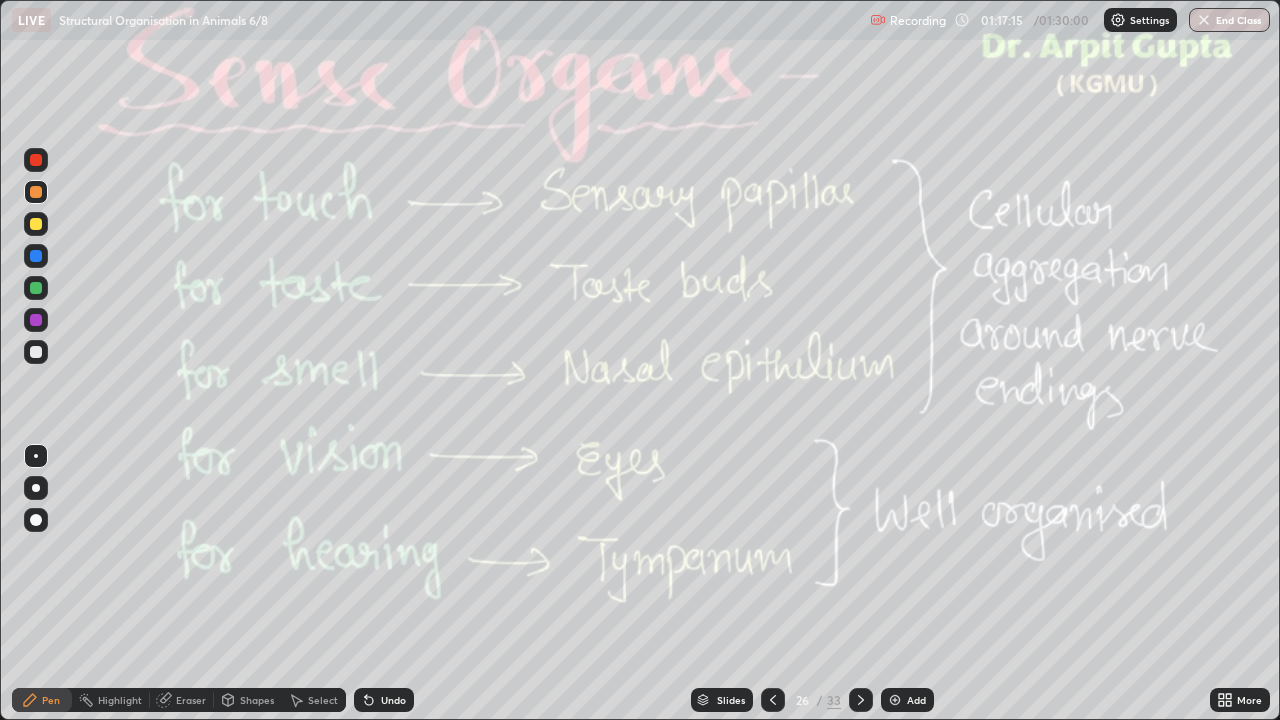 click 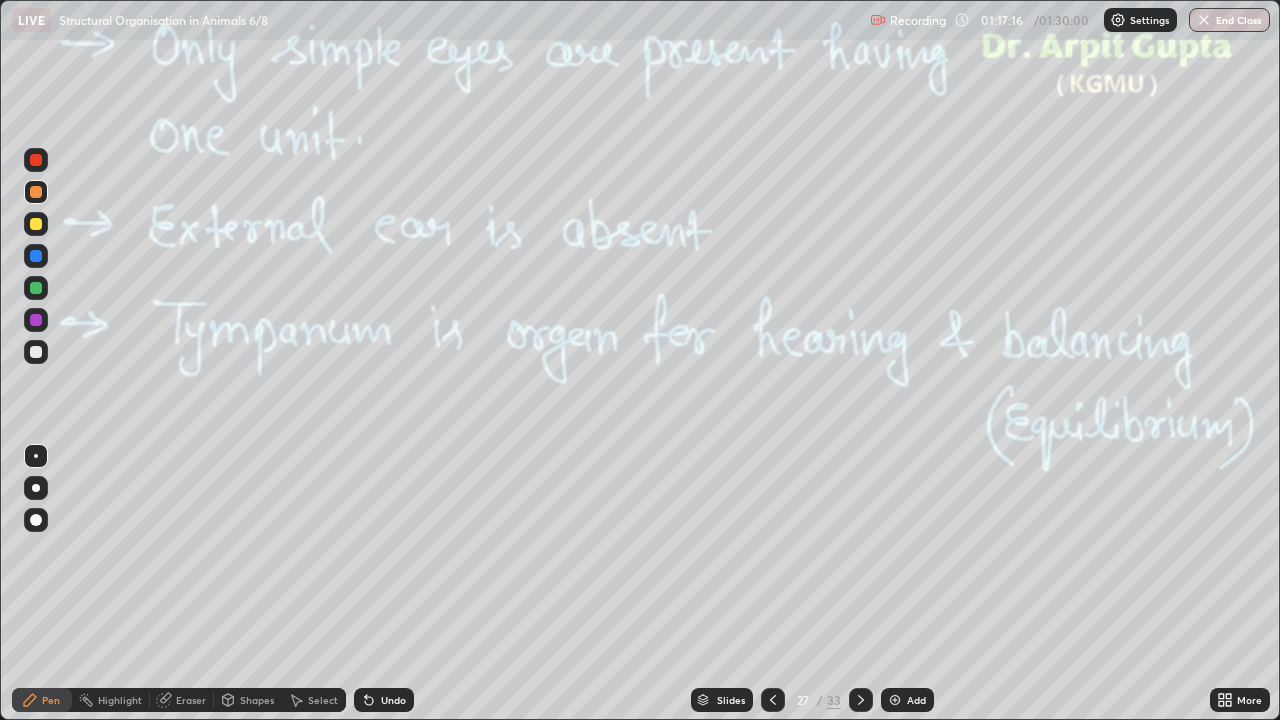 click 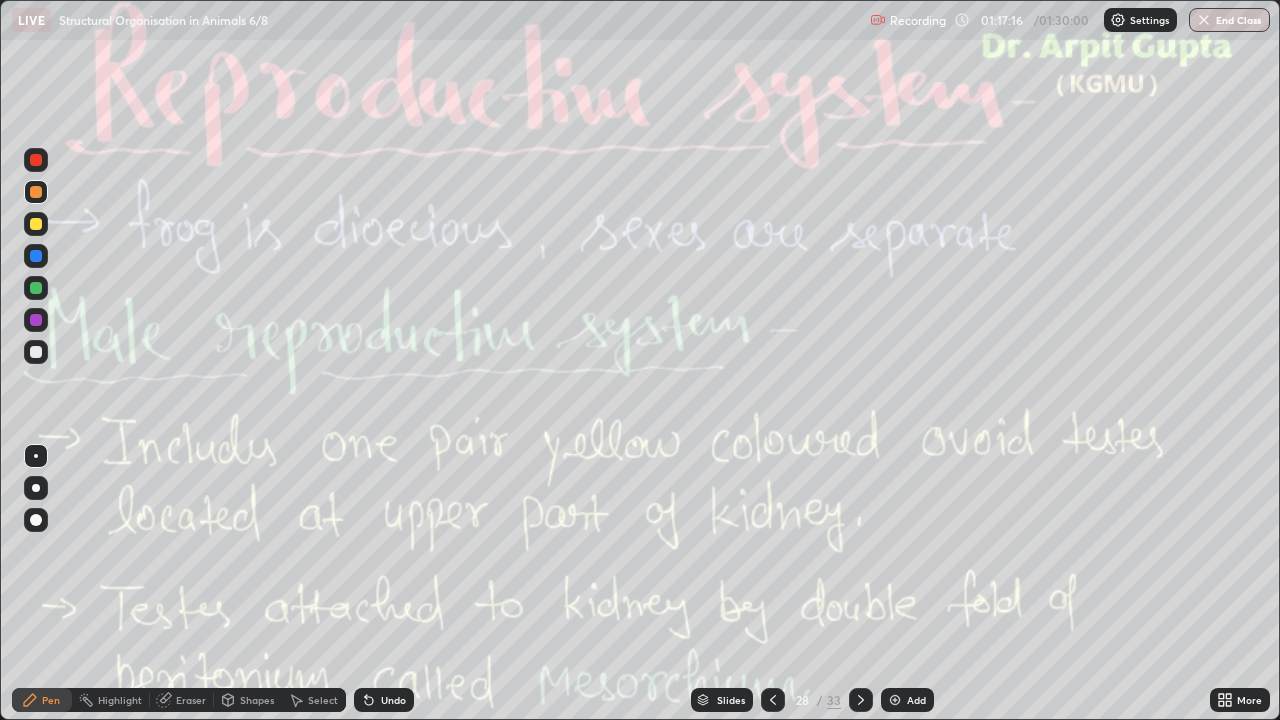 click 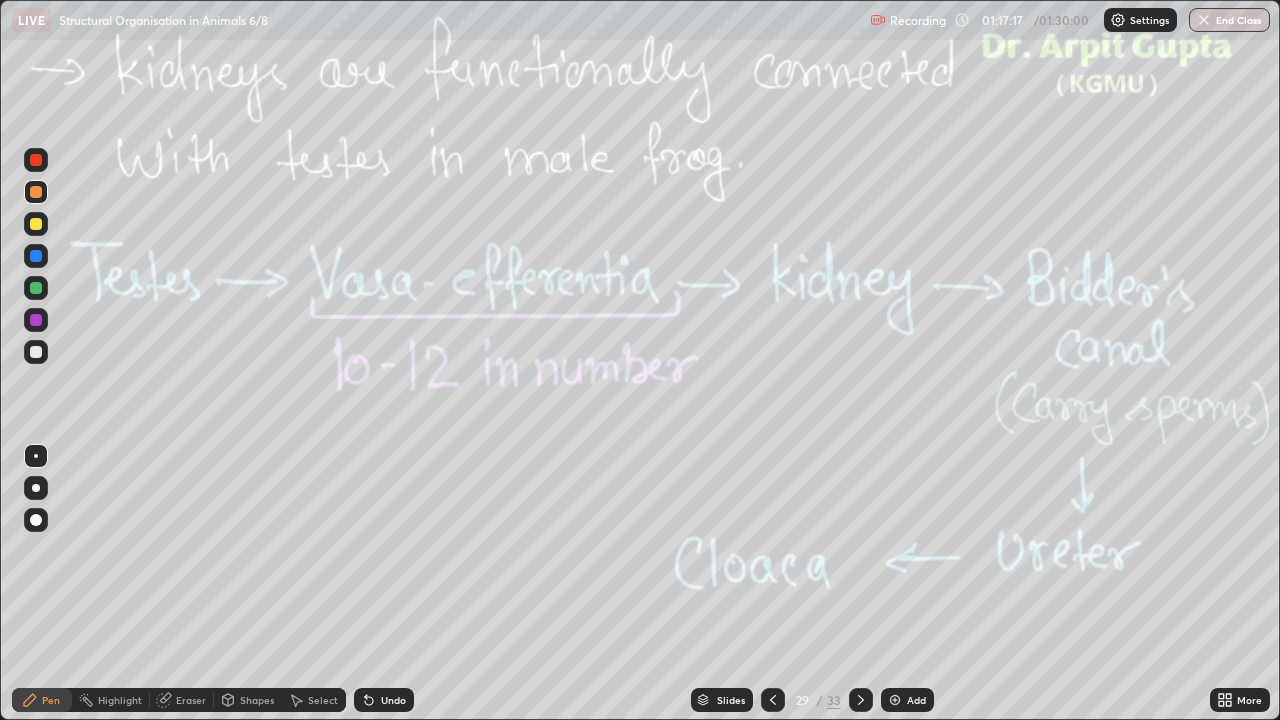 click 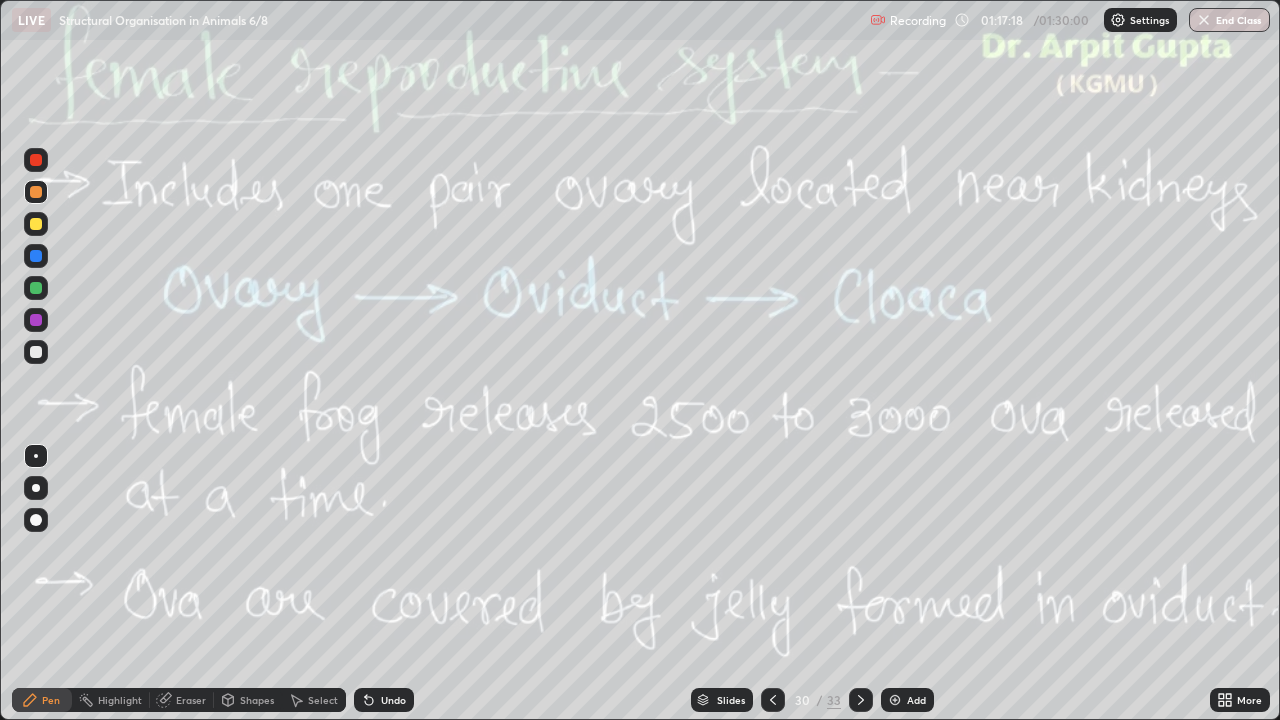click 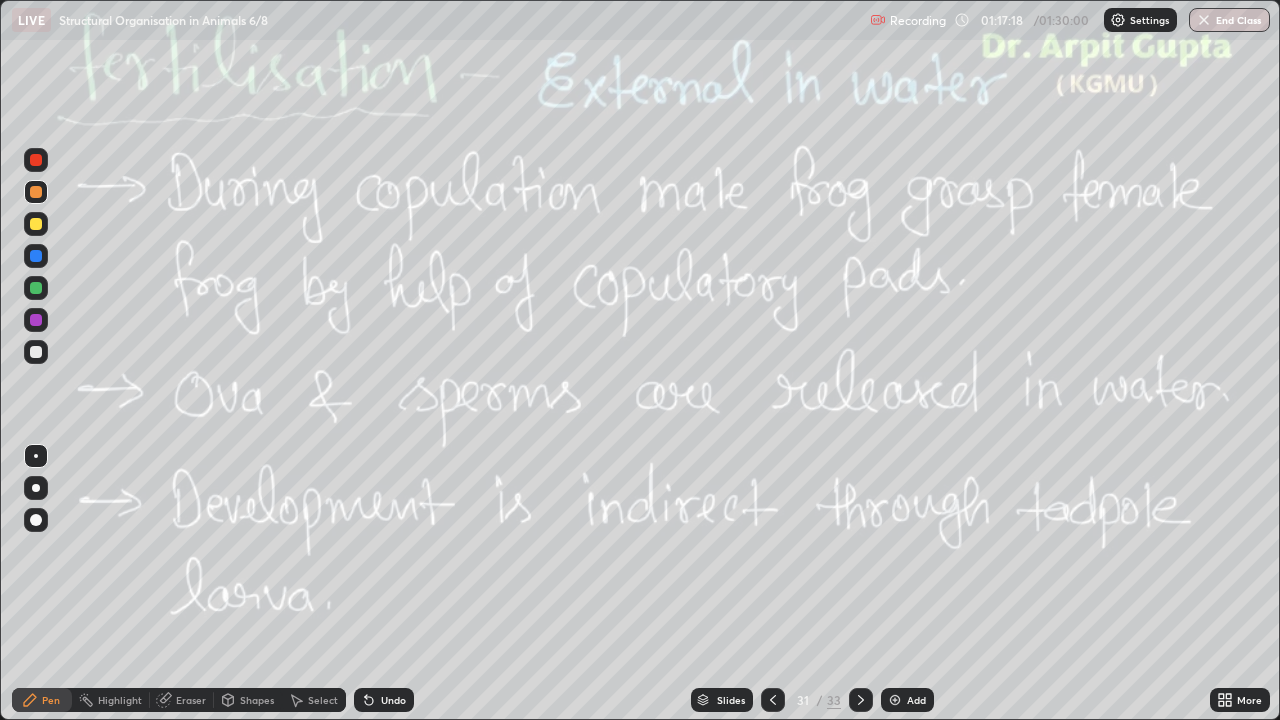 click 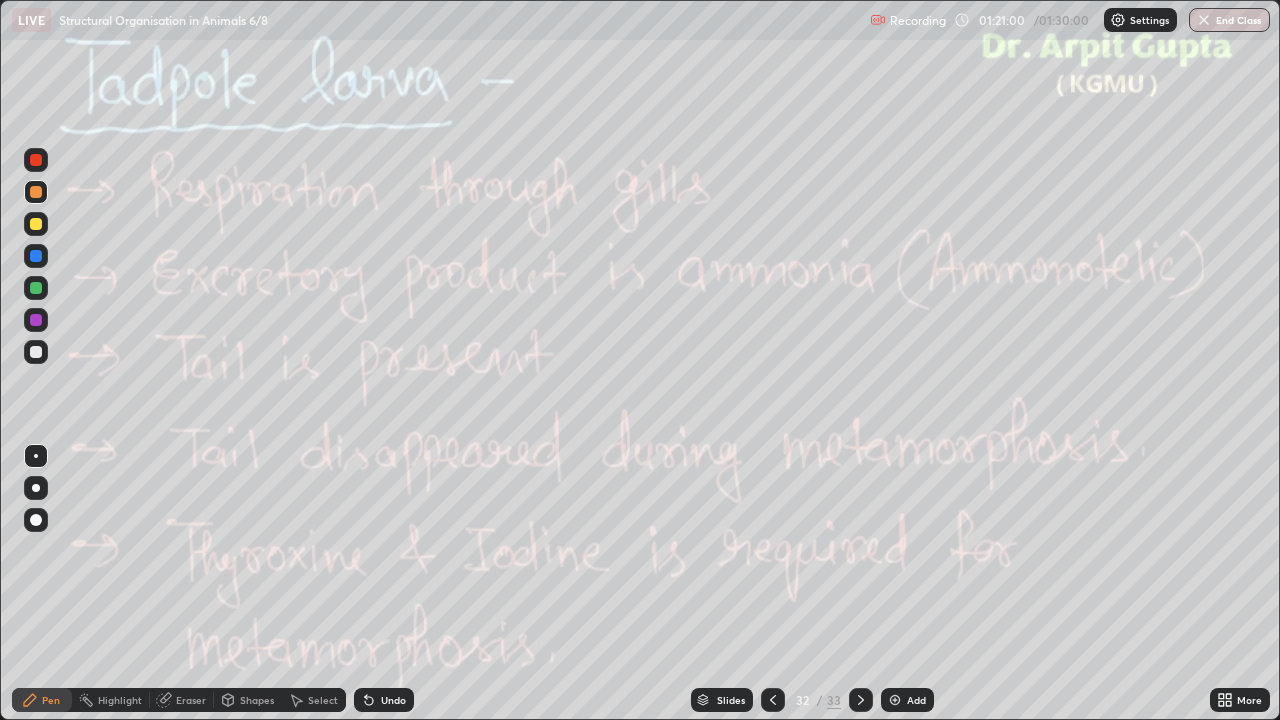 click at bounding box center [861, 700] 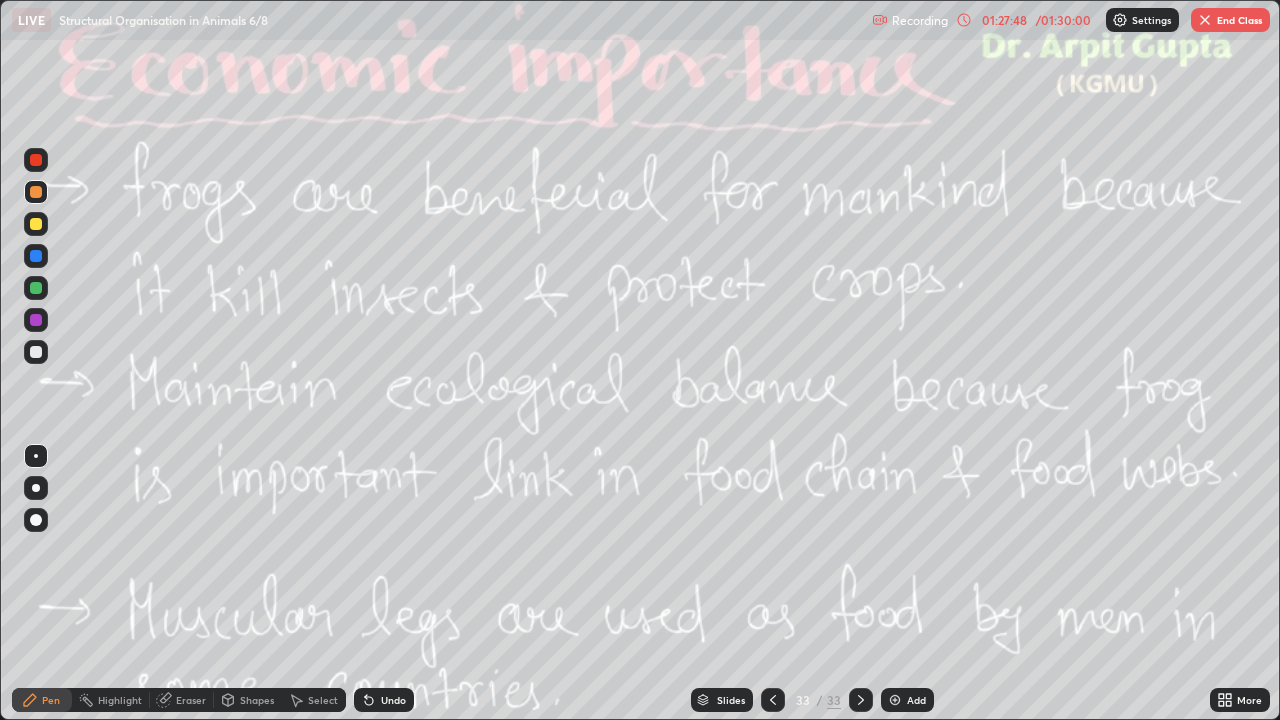 click 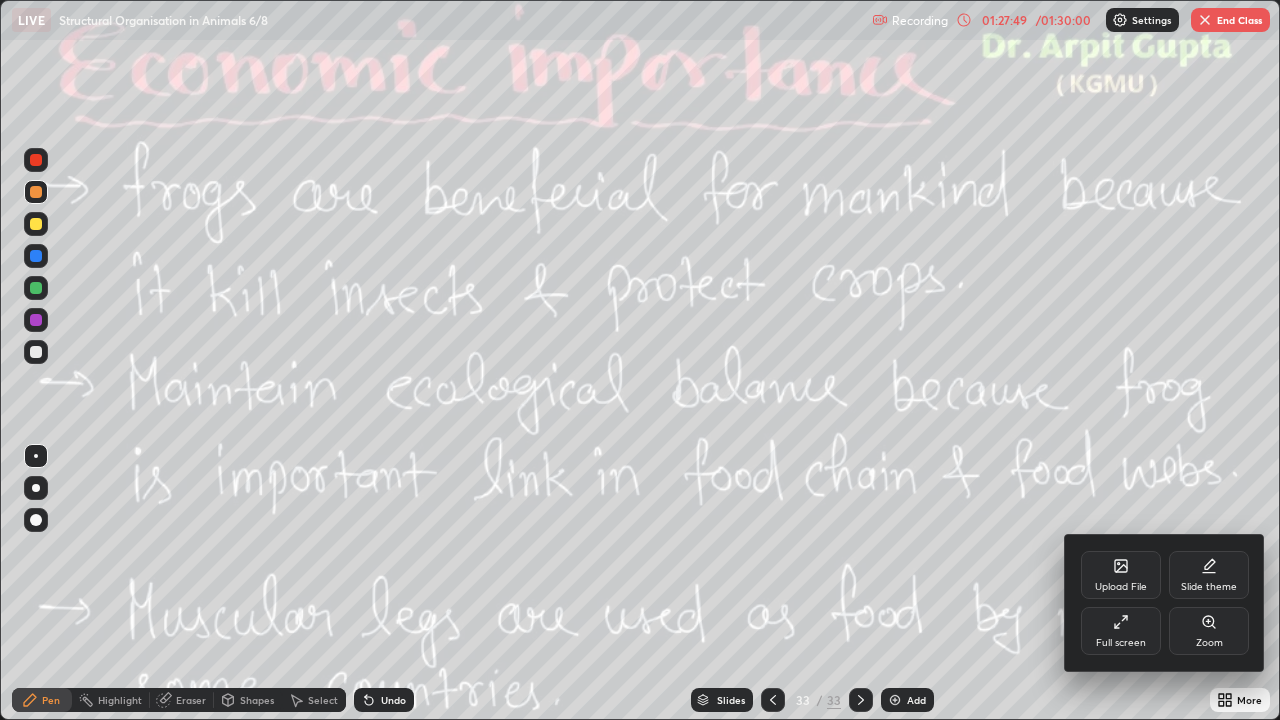 click on "Upload File" at bounding box center [1121, 575] 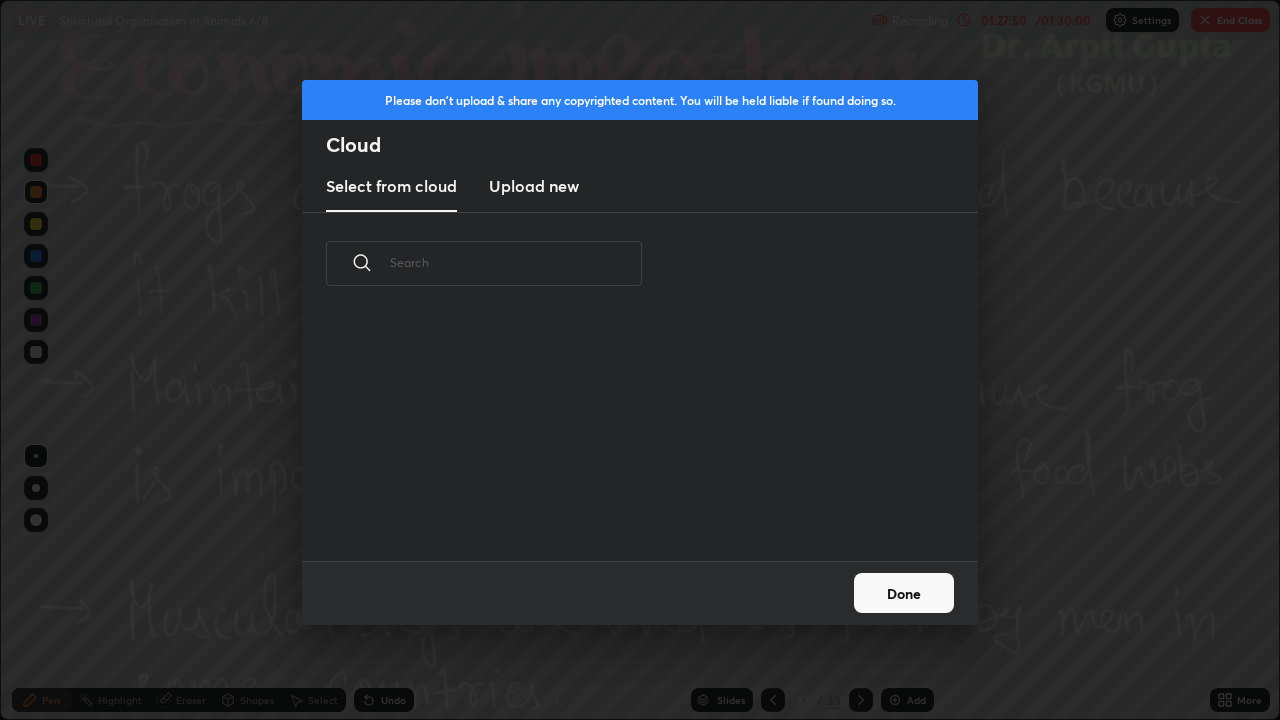 scroll, scrollTop: 7, scrollLeft: 11, axis: both 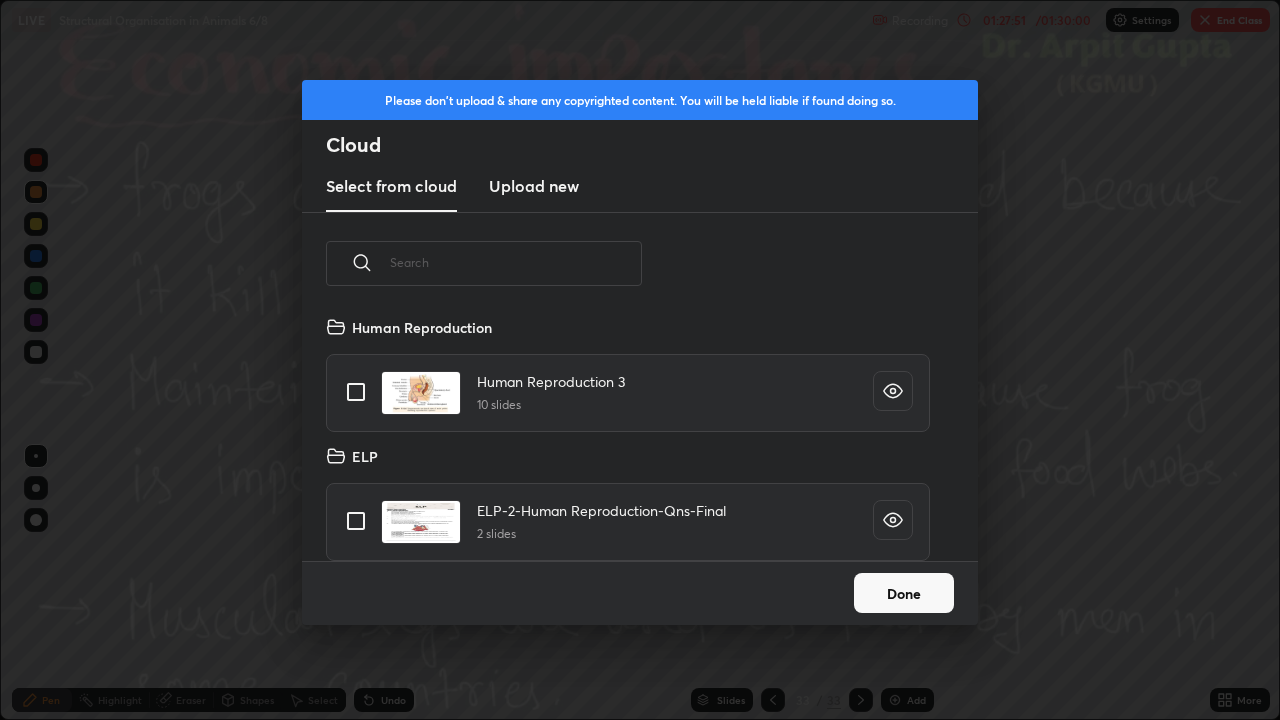 click at bounding box center [516, 262] 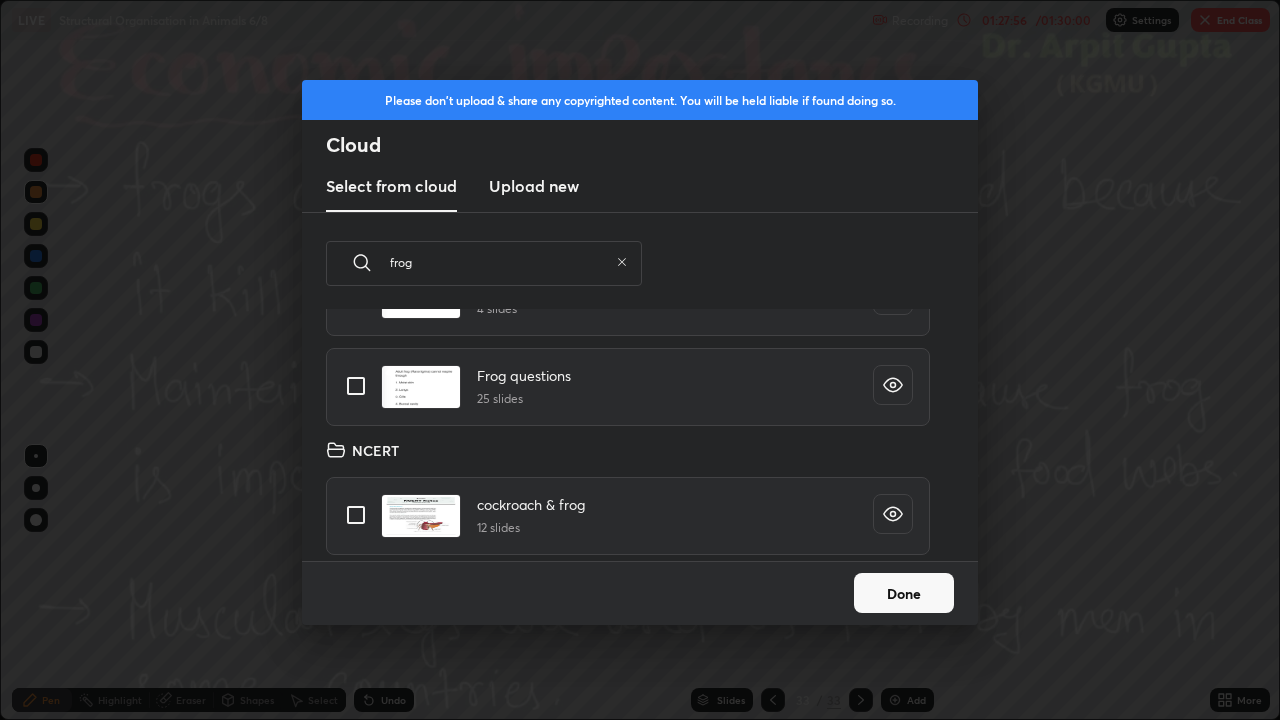 scroll, scrollTop: 0, scrollLeft: 0, axis: both 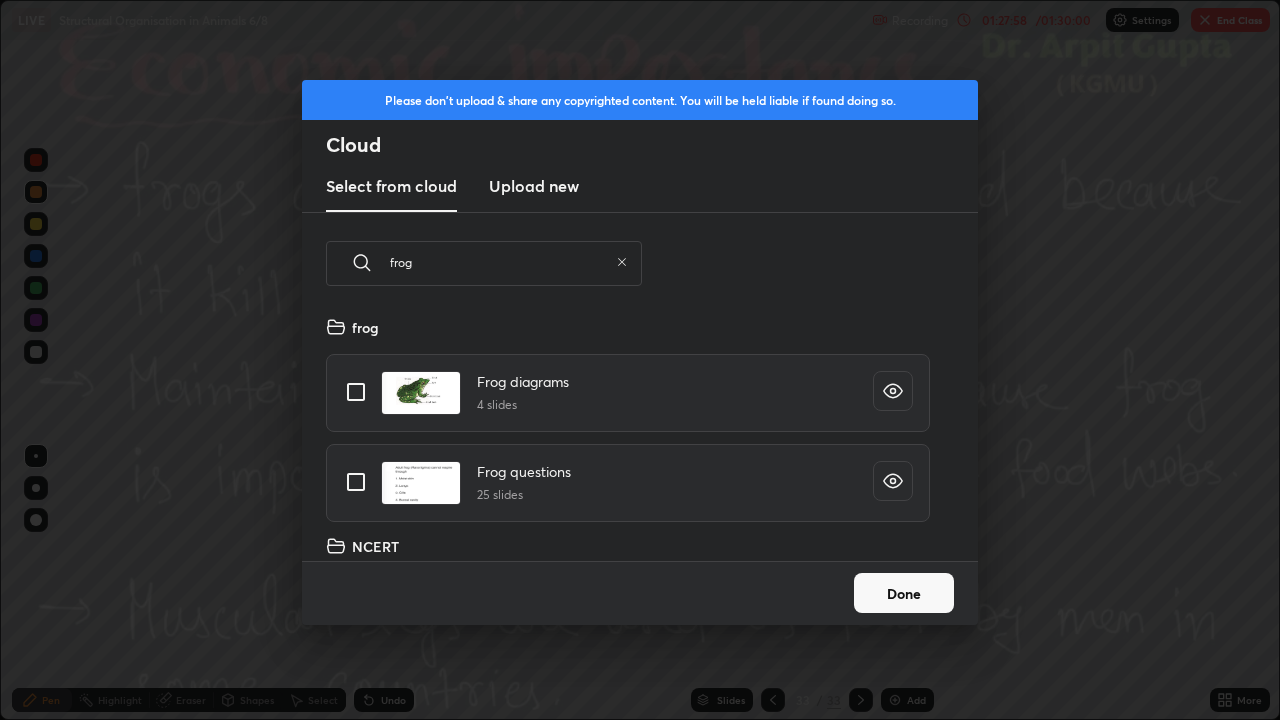 type on "frog" 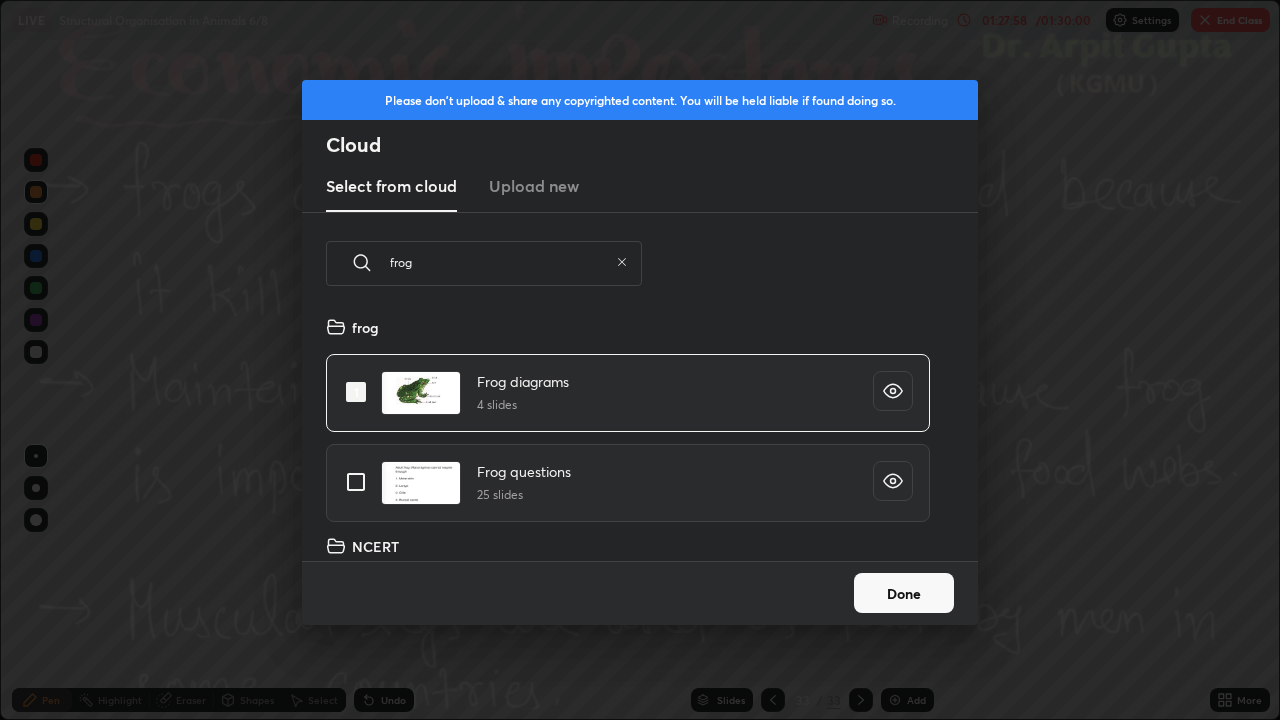 click on "Done" at bounding box center [904, 593] 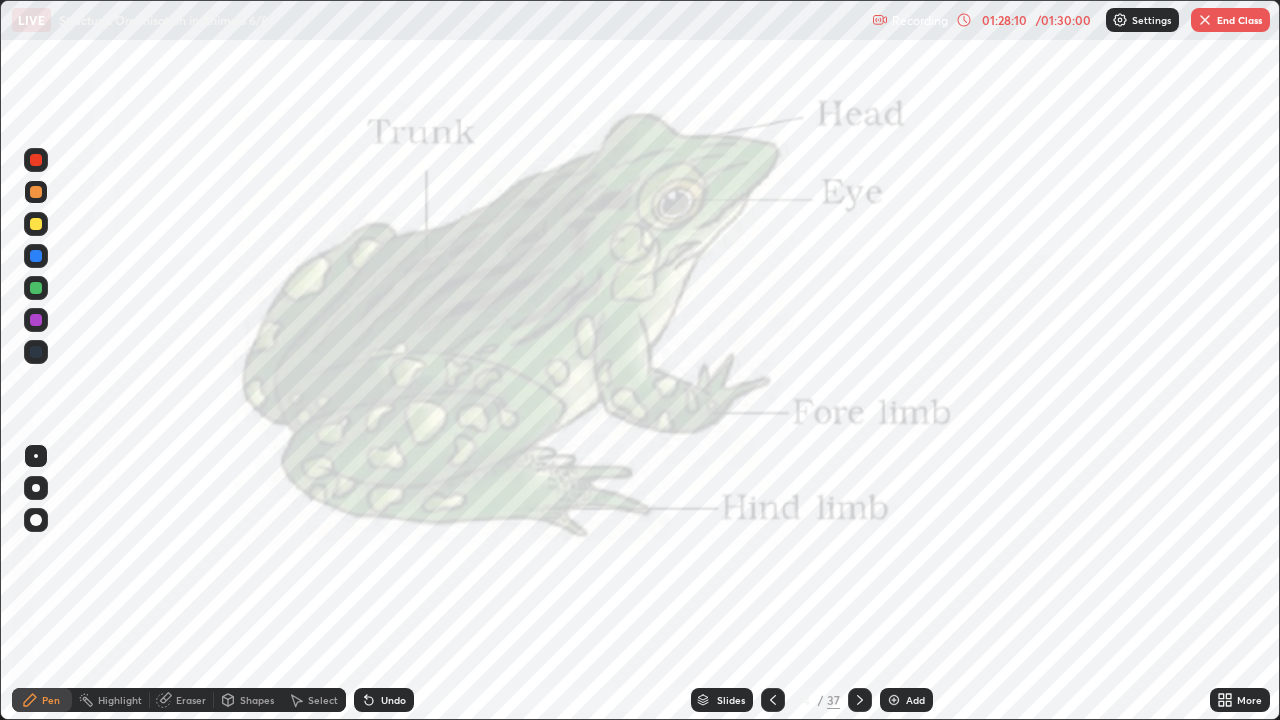 click at bounding box center (860, 700) 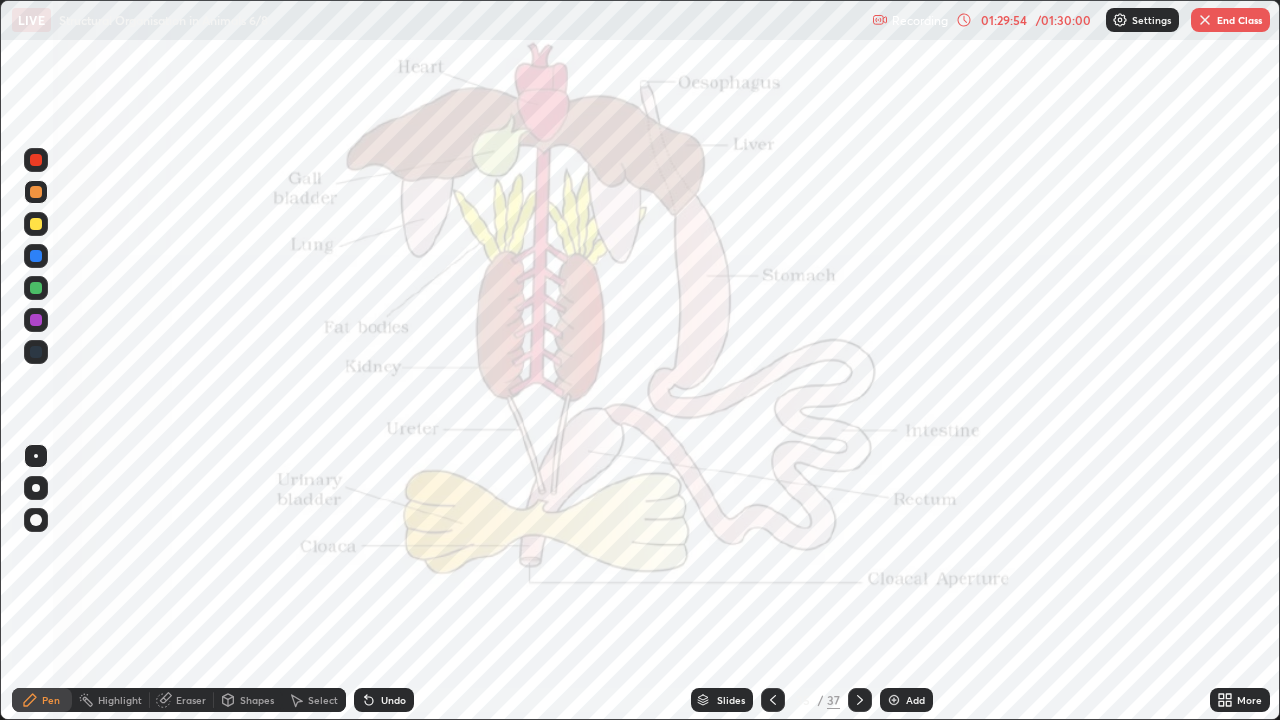 click 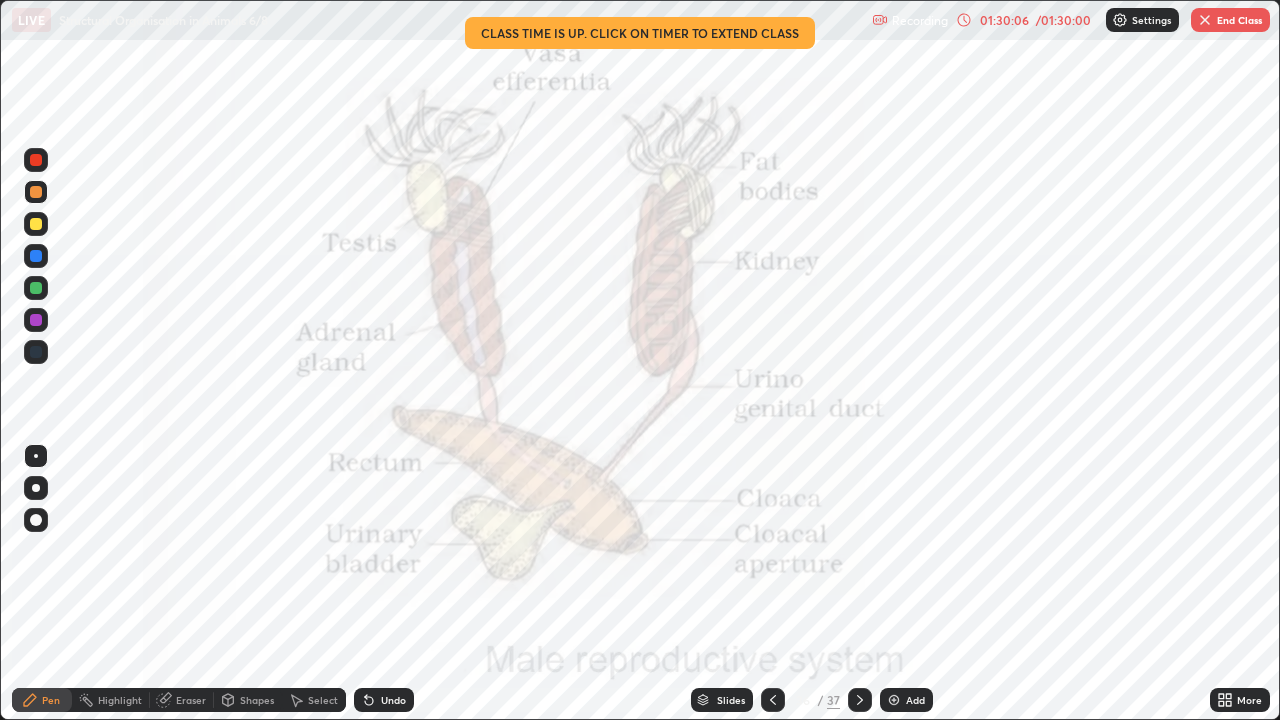 click on "/  01:30:00" at bounding box center [1063, 20] 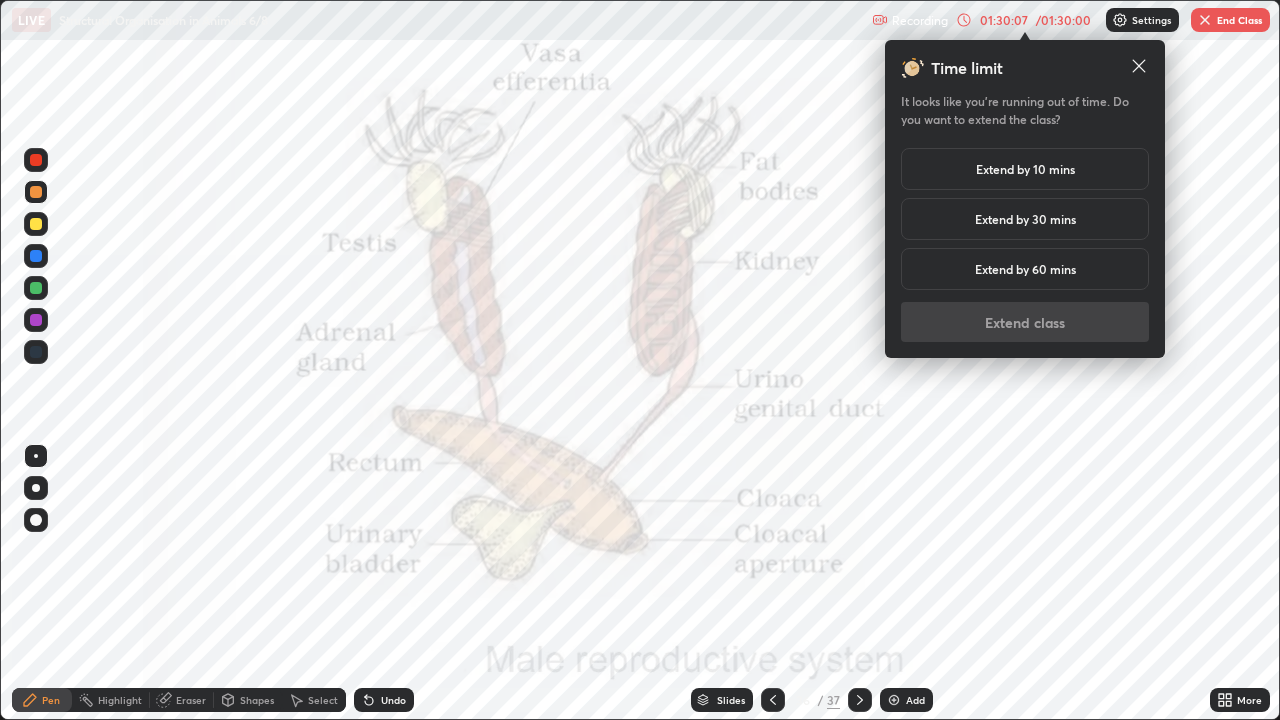 click on "Extend by 10 mins" at bounding box center [1025, 169] 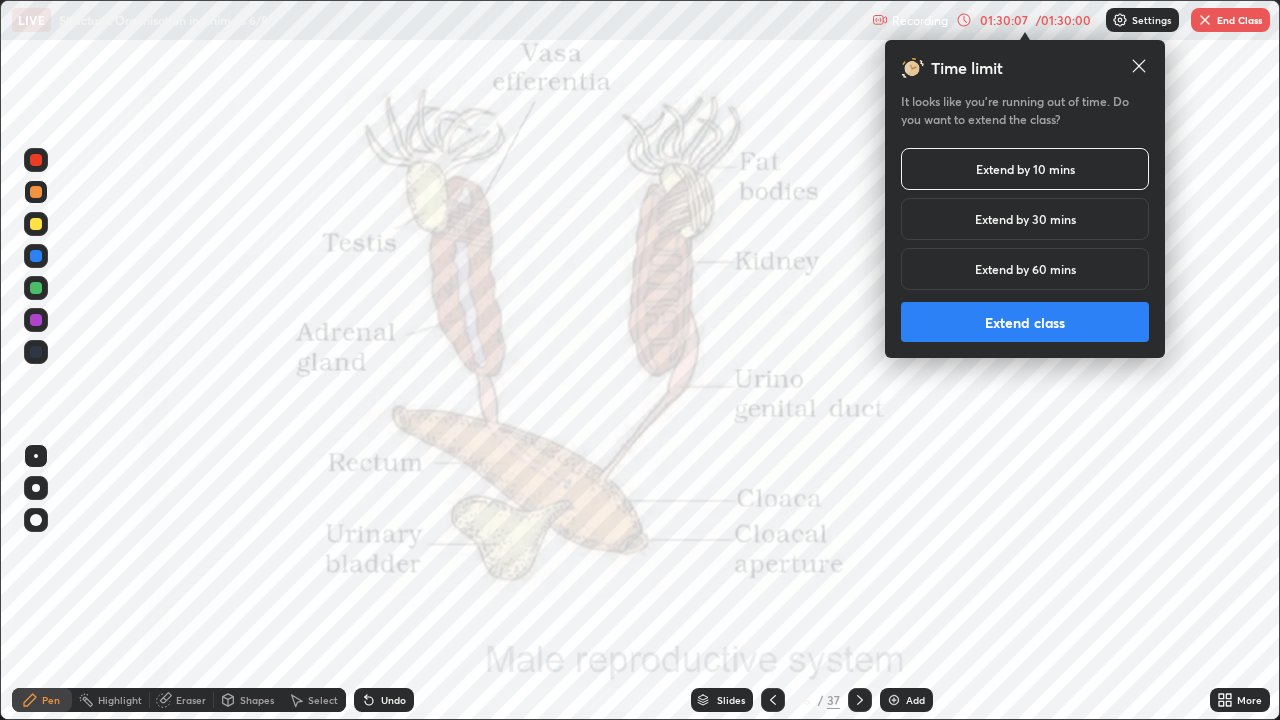 click on "Extend class" at bounding box center [1025, 322] 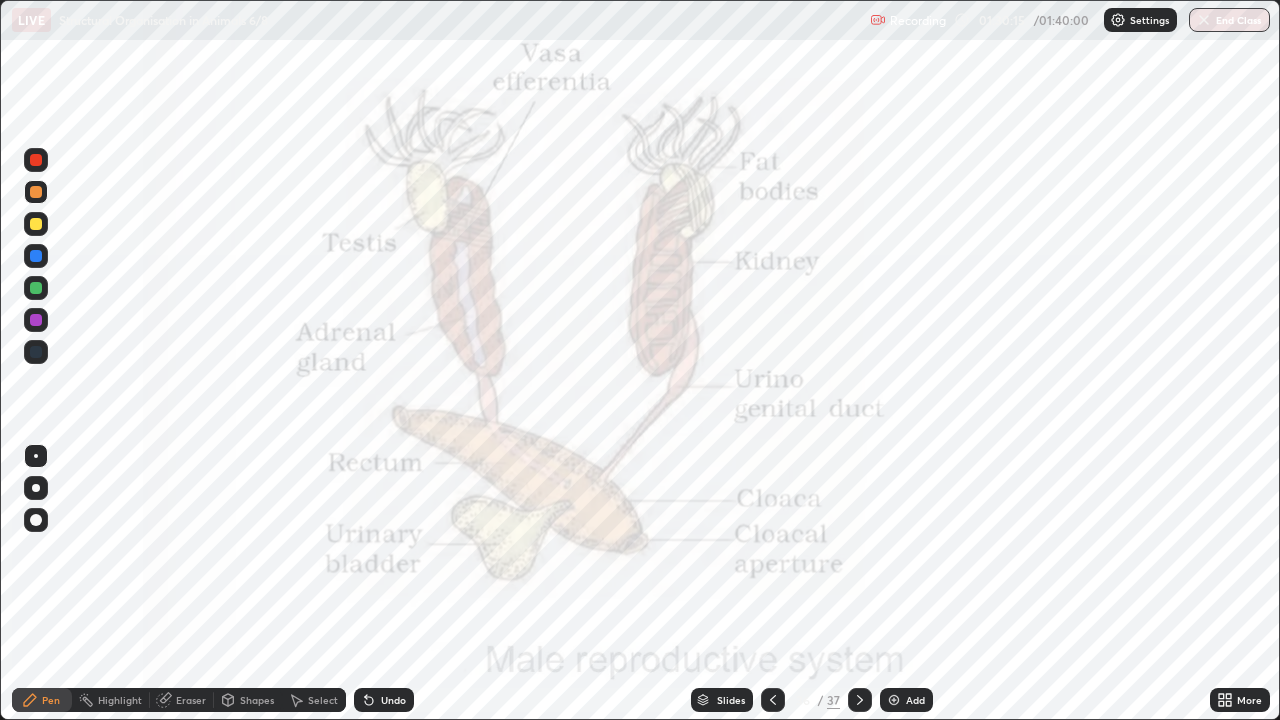 click at bounding box center [36, 224] 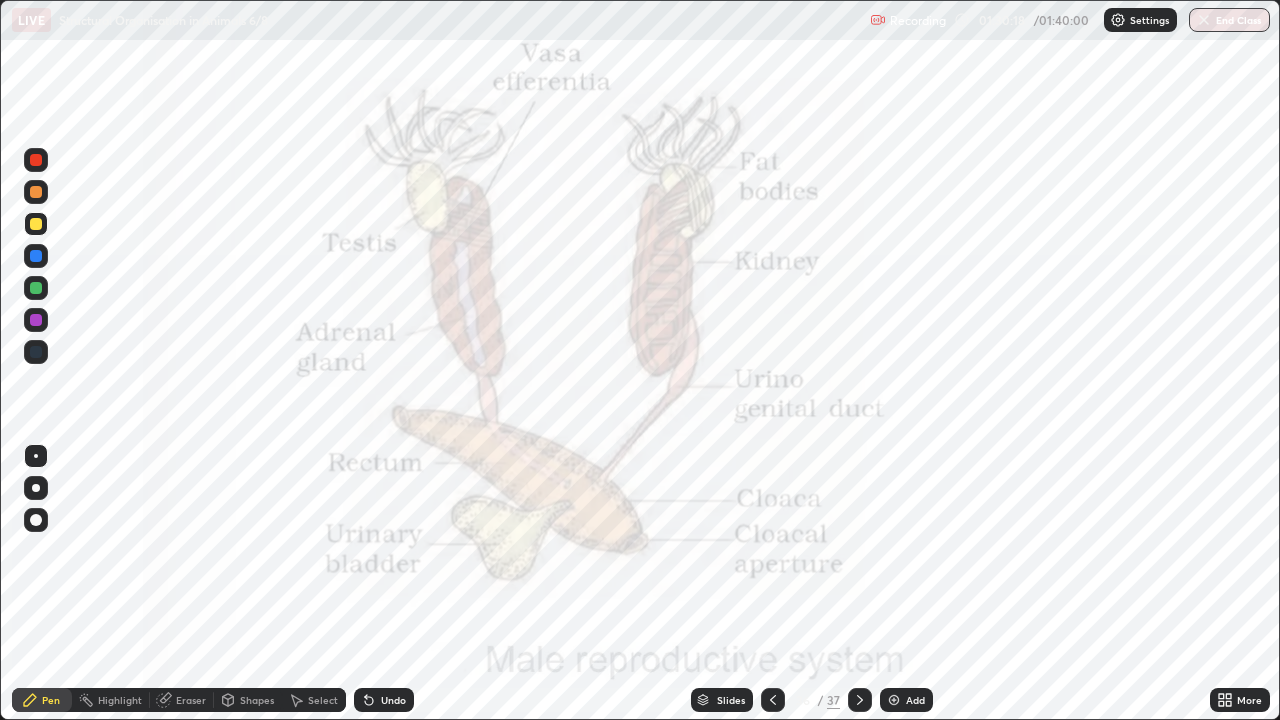 click at bounding box center [36, 256] 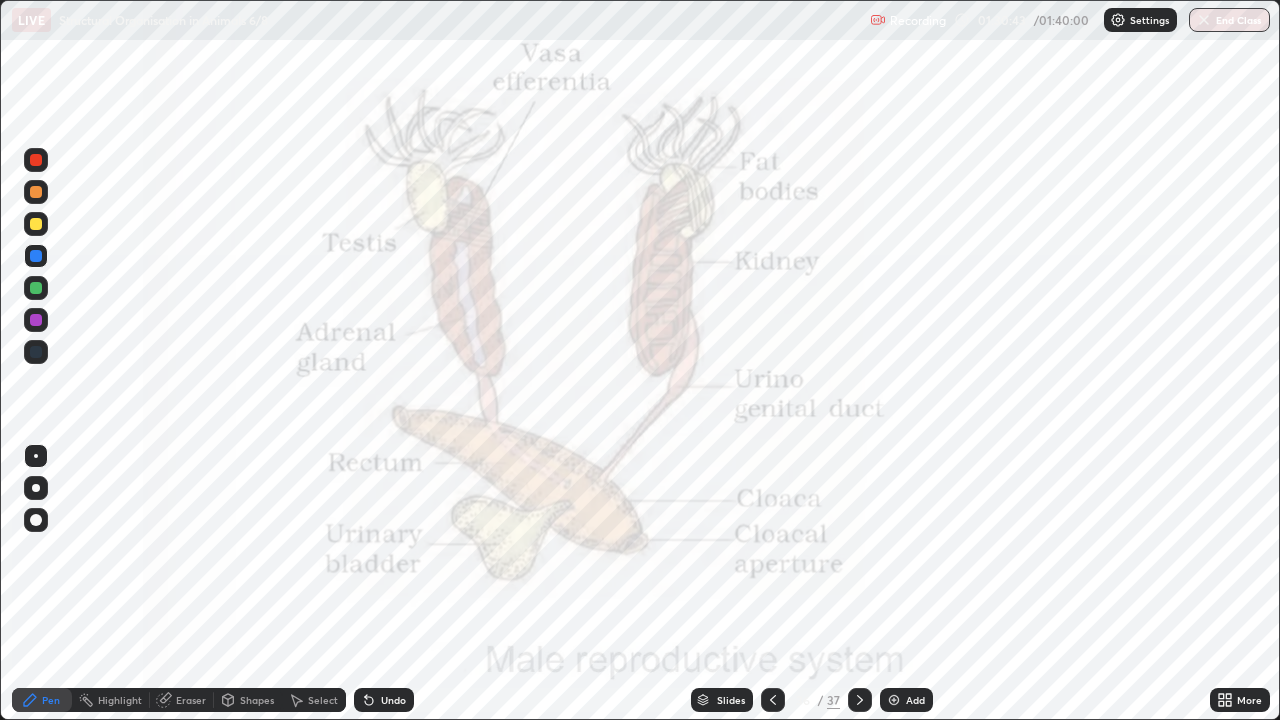 click 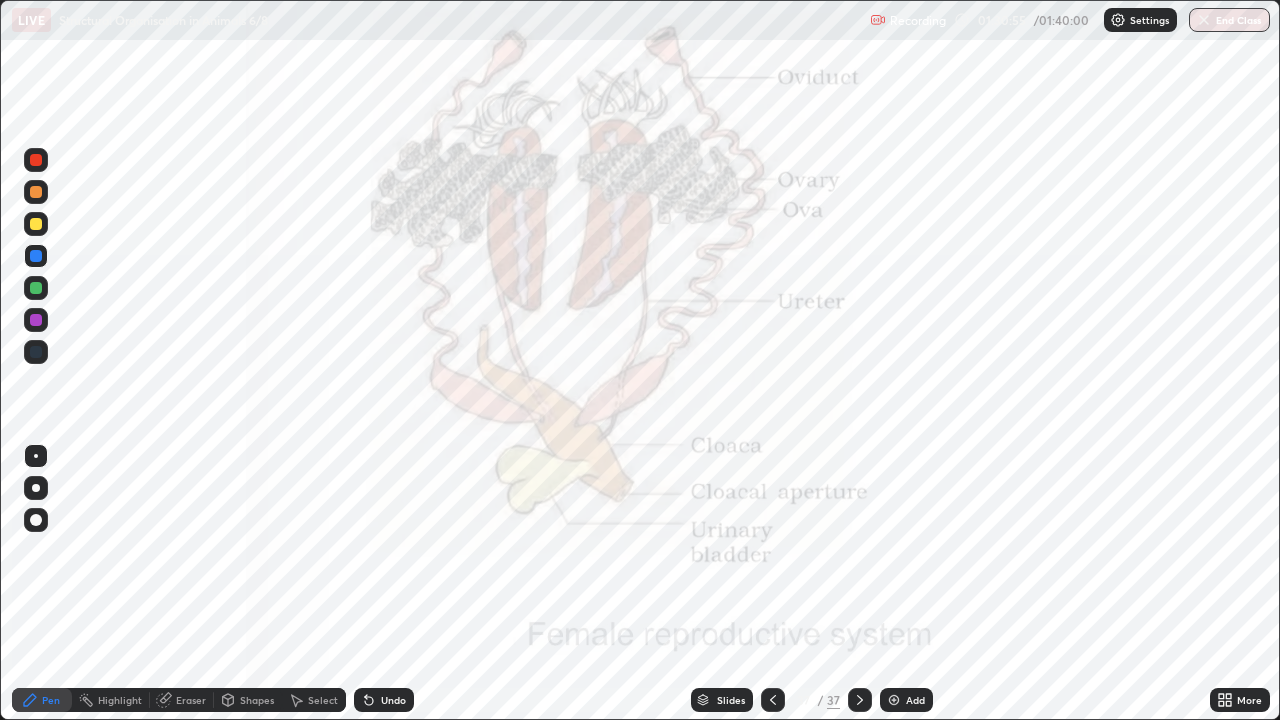 click at bounding box center [36, 224] 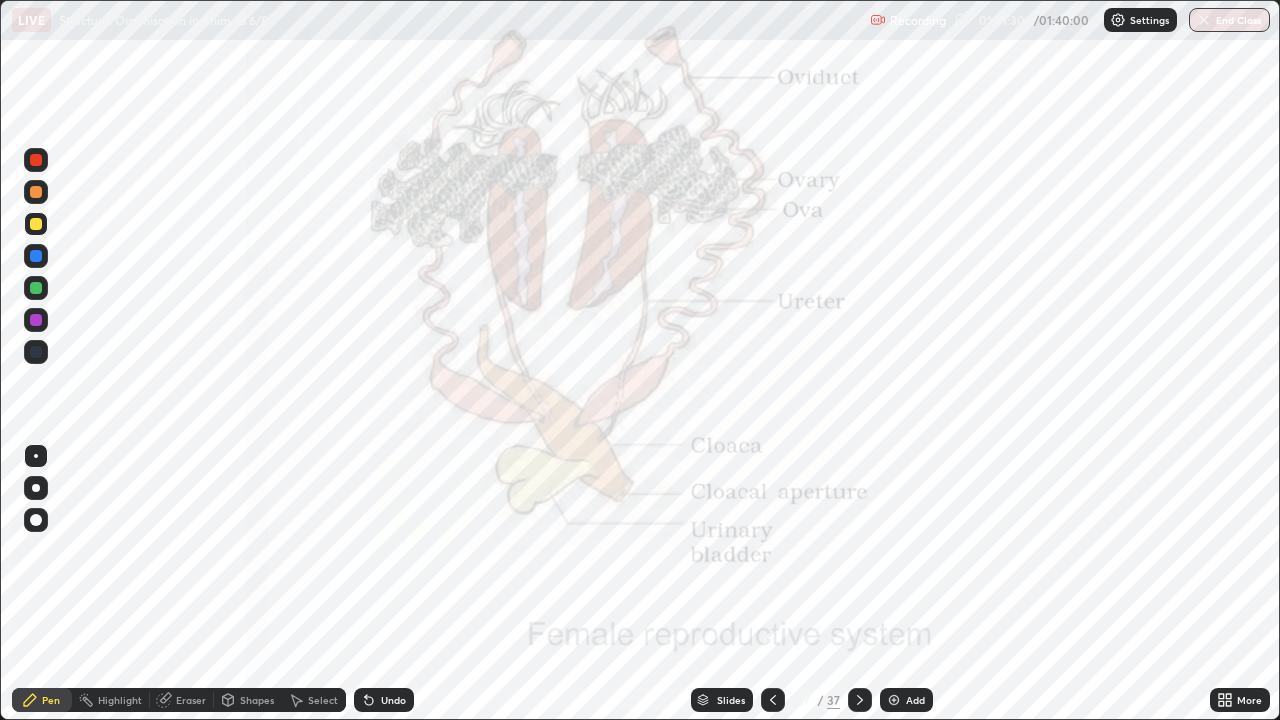 click on "End Class" at bounding box center (1229, 20) 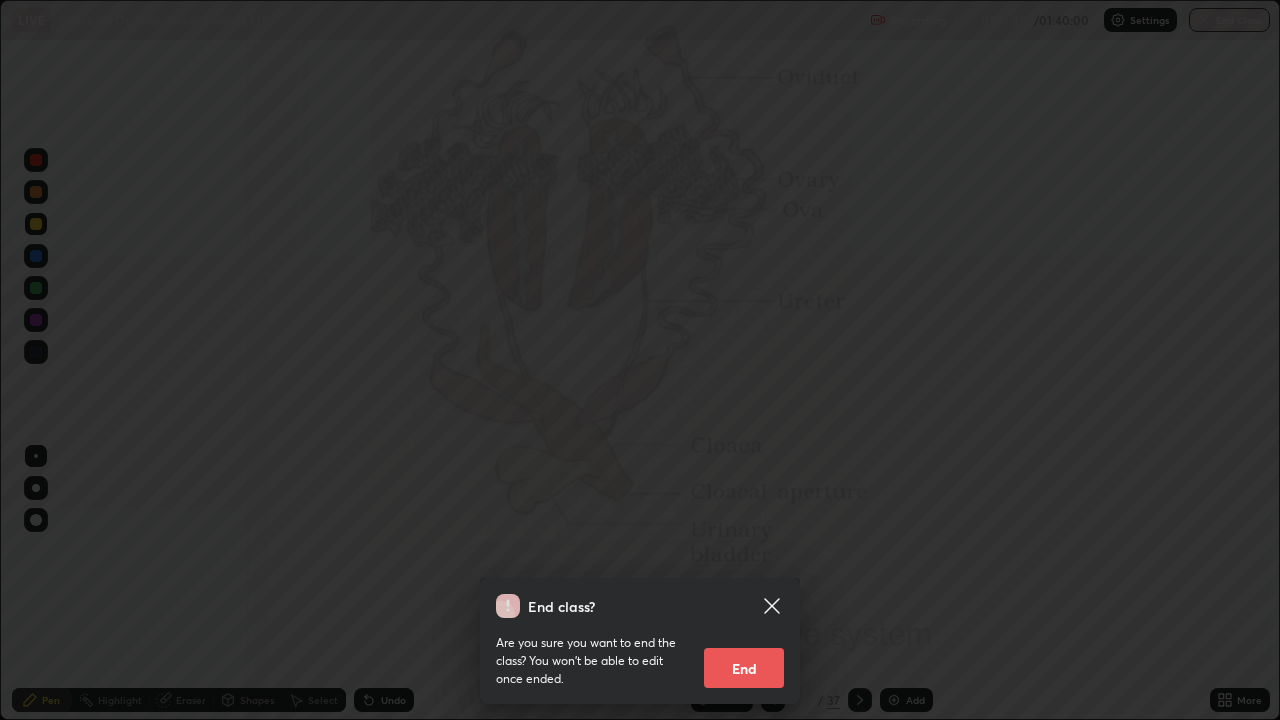 click on "End" at bounding box center [744, 668] 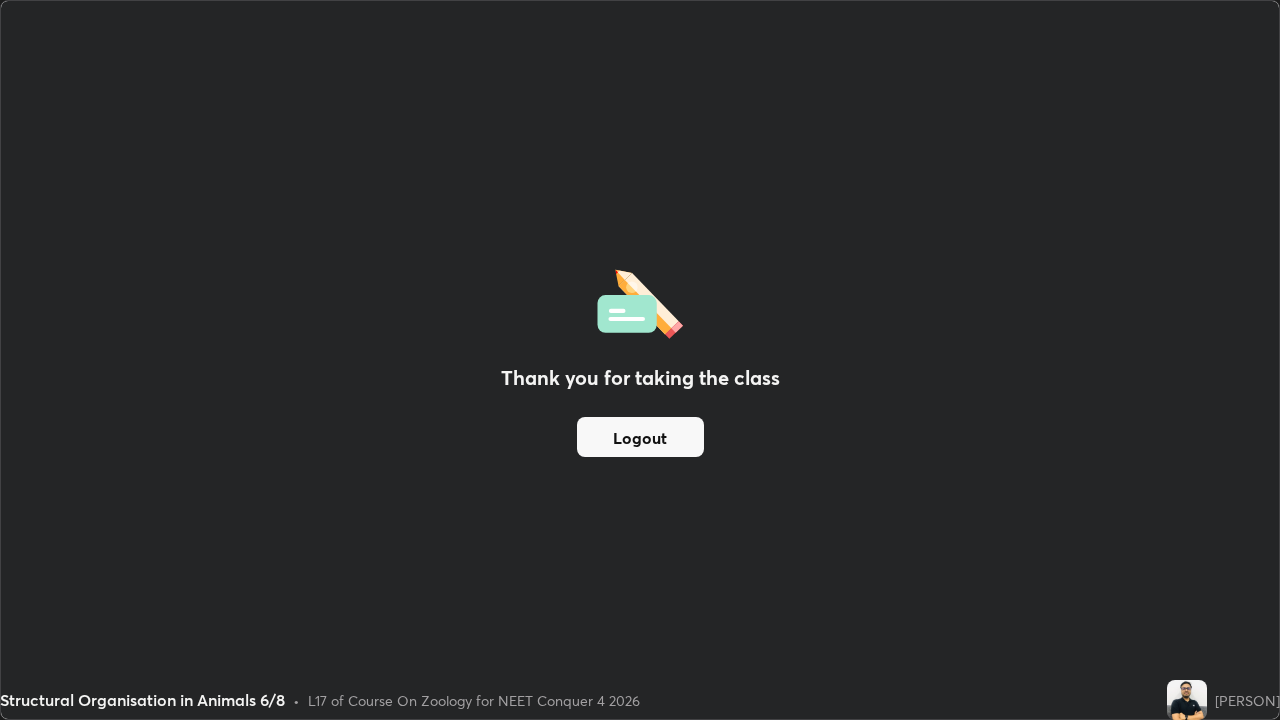 click on "Logout" at bounding box center (640, 437) 